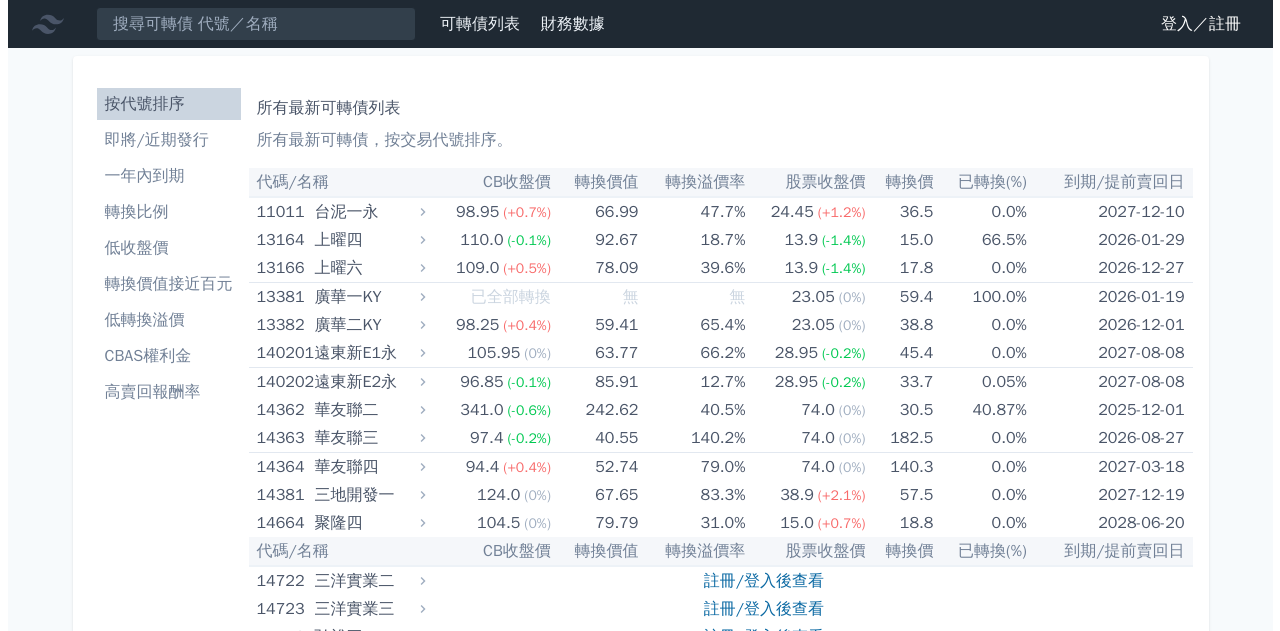 scroll, scrollTop: 0, scrollLeft: 0, axis: both 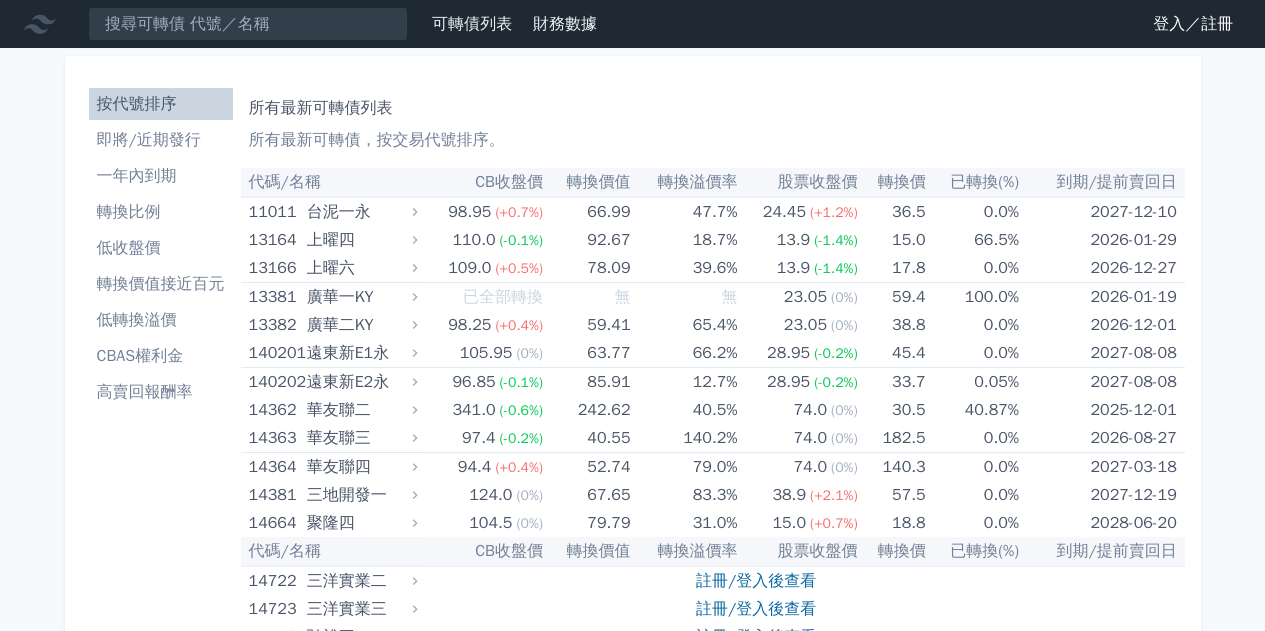 click on "即將/近期發行" at bounding box center (161, 140) 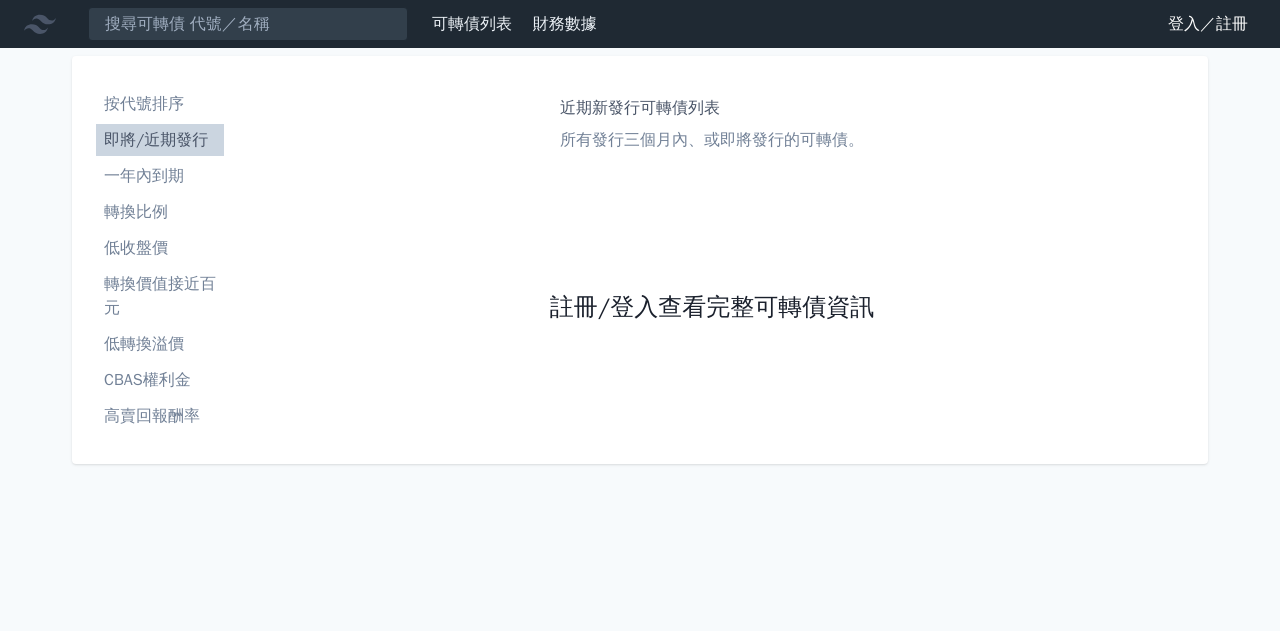 click on "註冊/登入查看完整可轉債資訊" at bounding box center [712, 308] 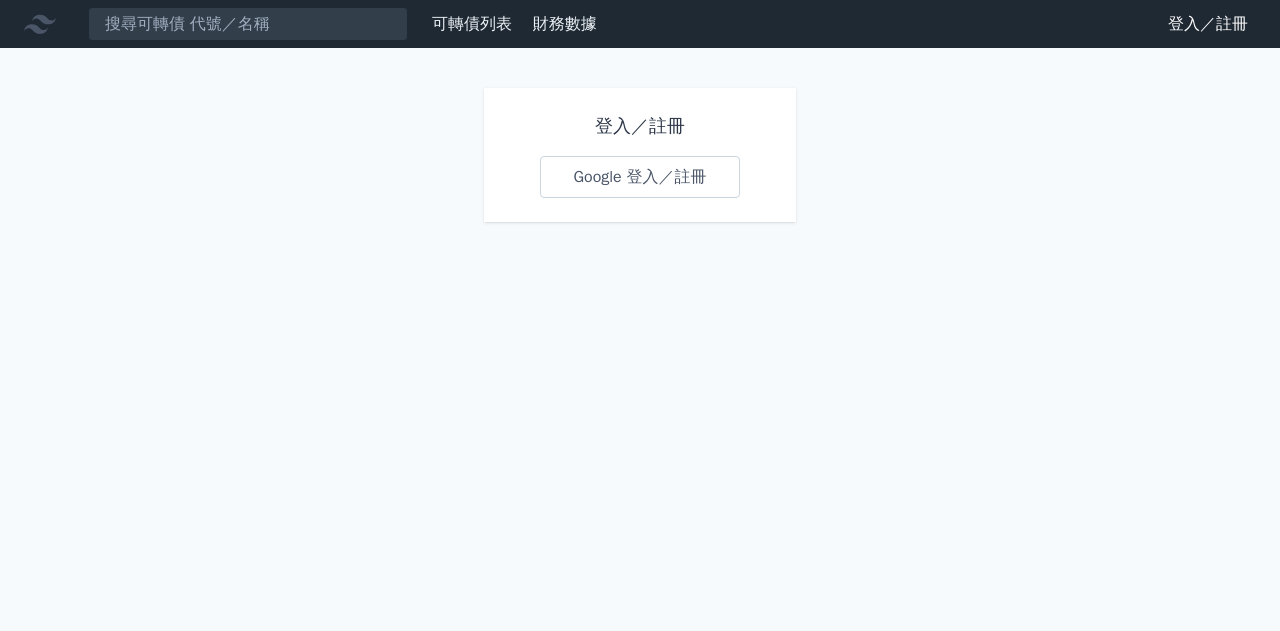 click on "Google 登入／註冊" at bounding box center [639, 177] 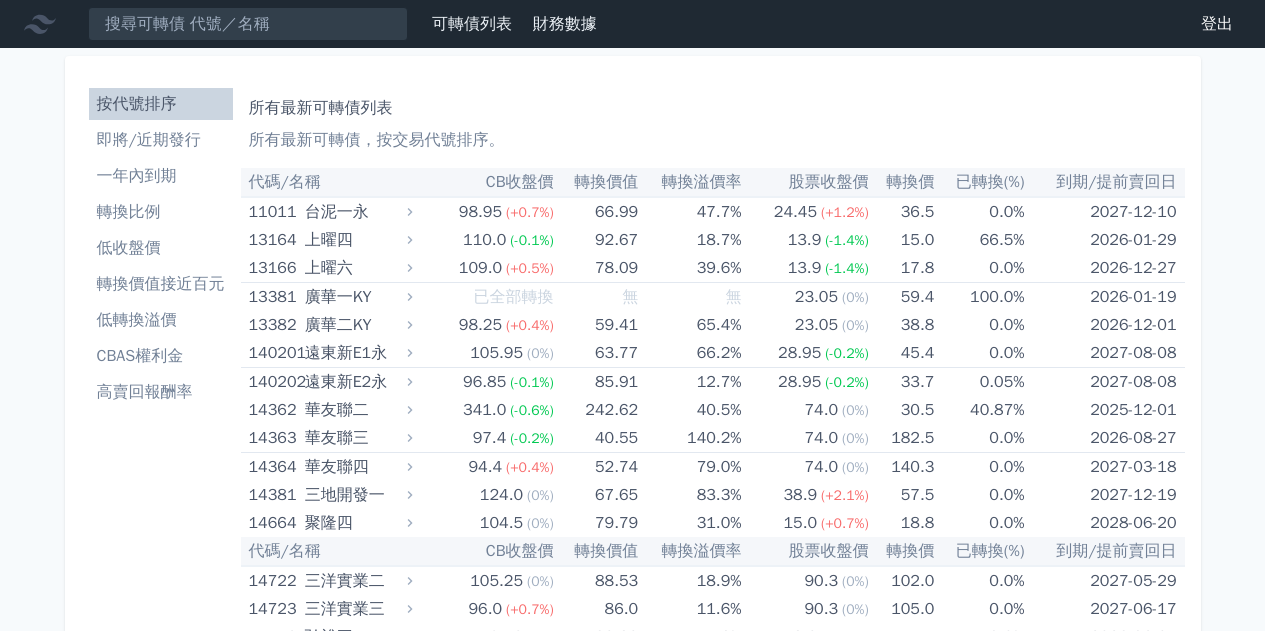 click on "即將/近期發行" at bounding box center [161, 140] 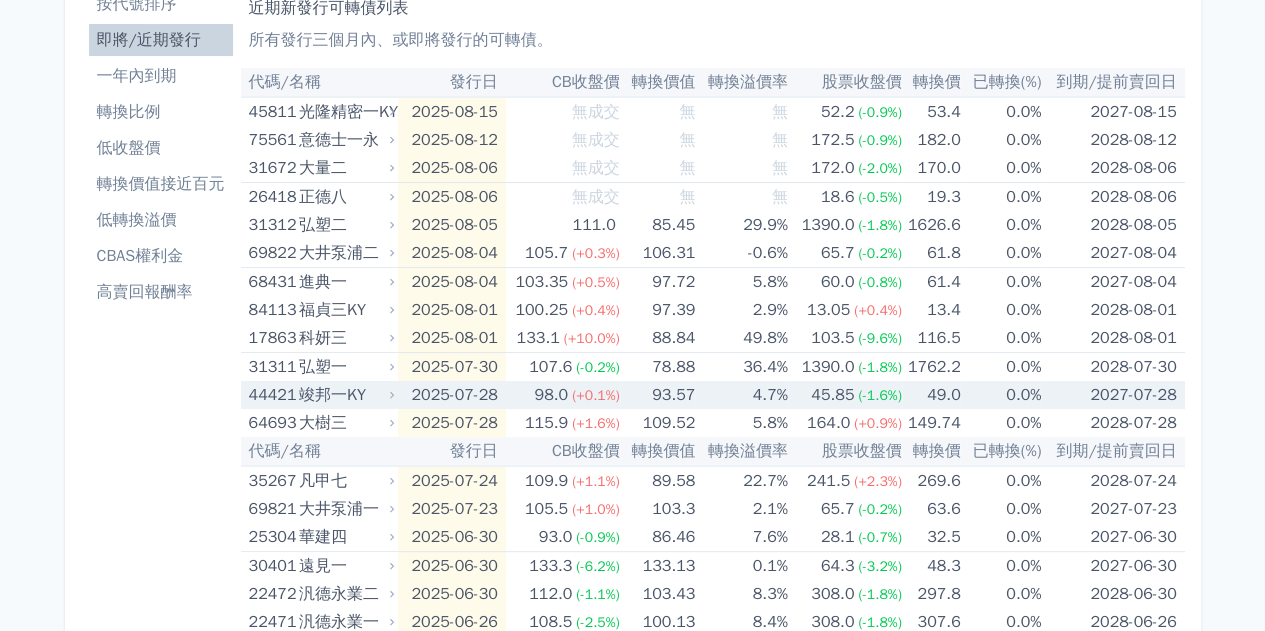 scroll, scrollTop: 0, scrollLeft: 0, axis: both 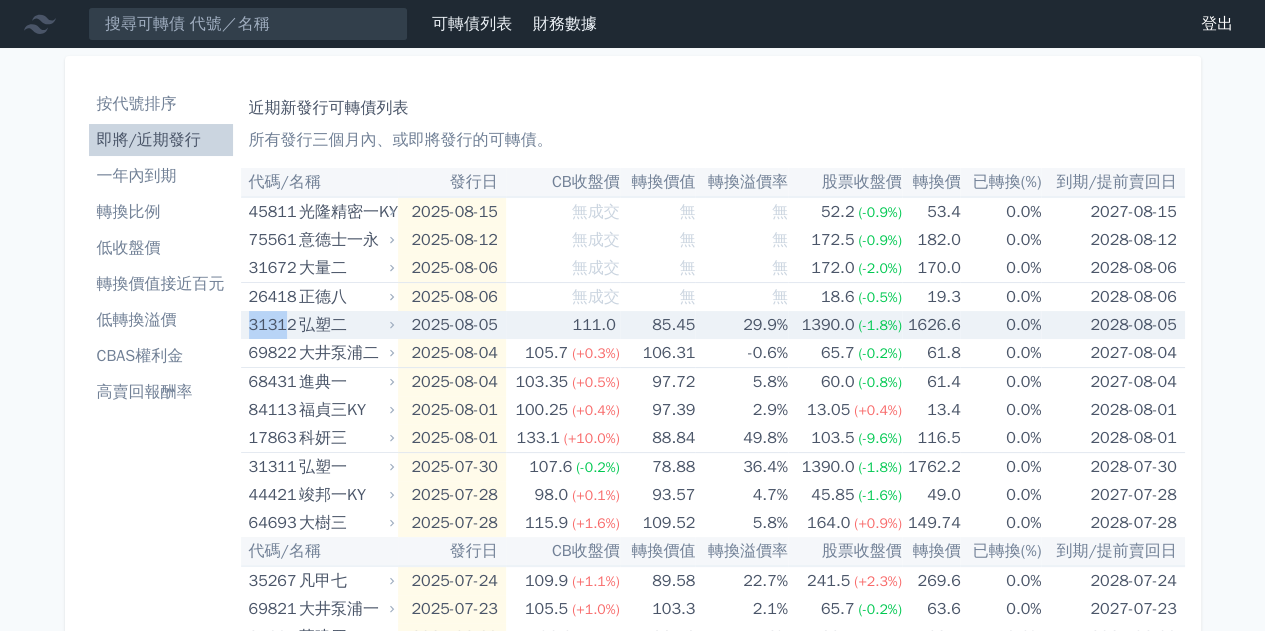 drag, startPoint x: 251, startPoint y: 323, endPoint x: 285, endPoint y: 327, distance: 34.234486 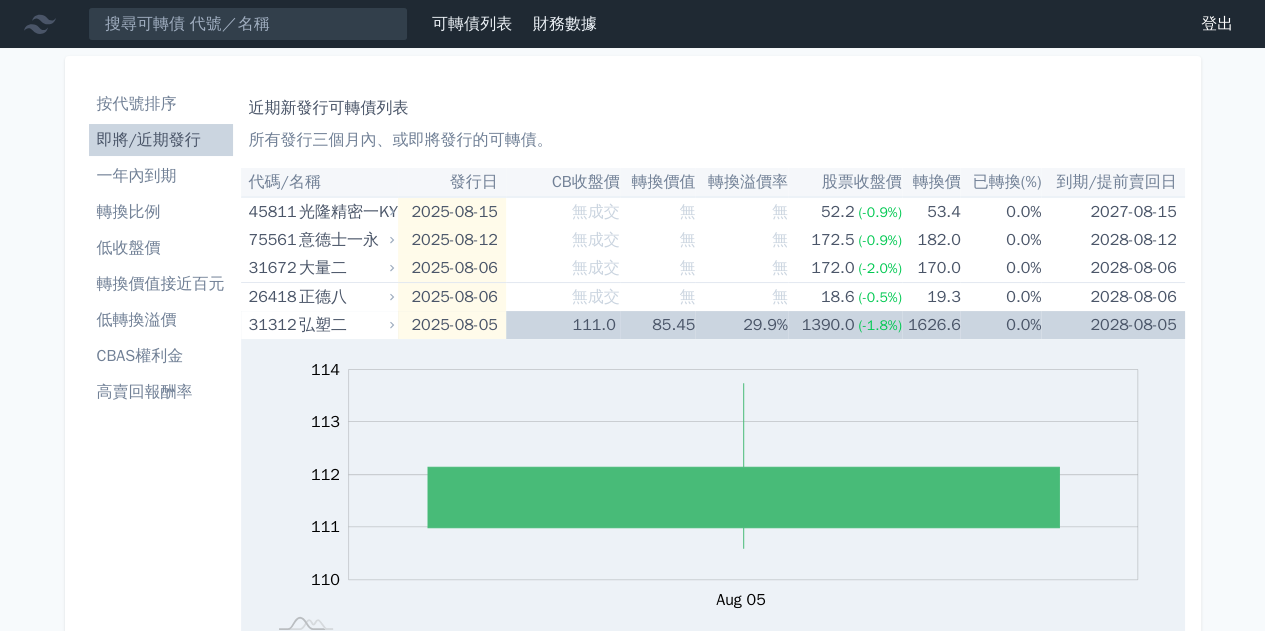 click on "按代號排序
即將/近期發行
一年內到期
轉換比例
低收盤價
轉換價值接近百元
低轉換溢價
CBAS權利金
高賣回報酬率" at bounding box center [161, 1031] 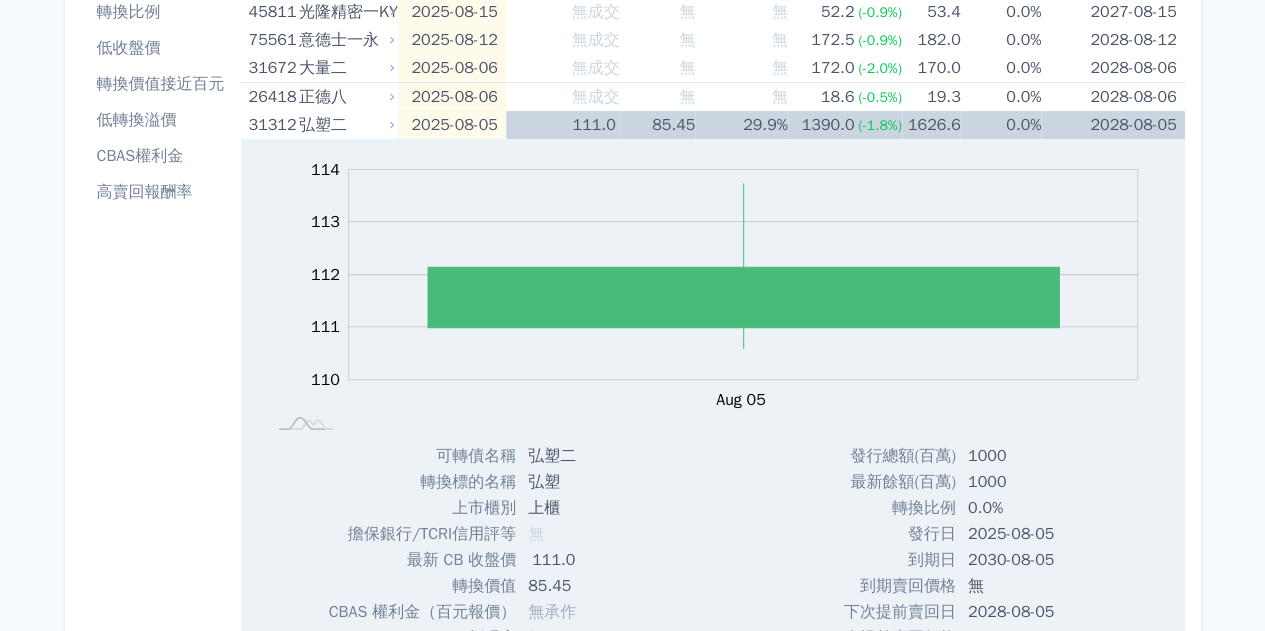 scroll, scrollTop: 0, scrollLeft: 0, axis: both 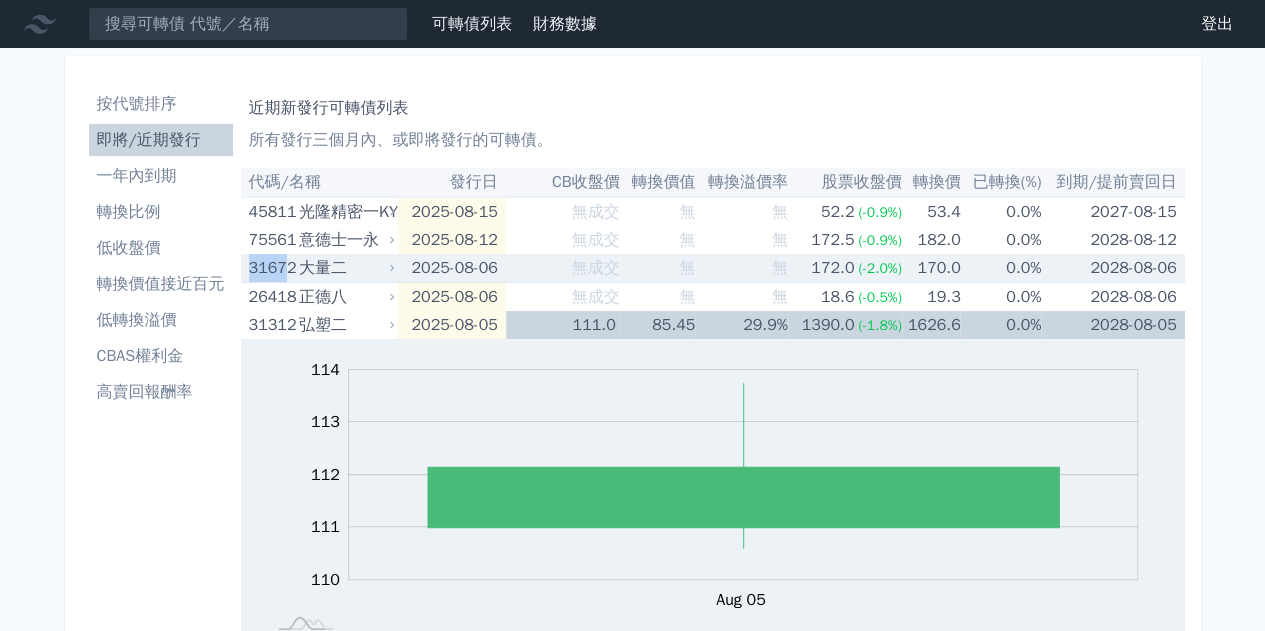 drag, startPoint x: 242, startPoint y: 266, endPoint x: 286, endPoint y: 272, distance: 44.407207 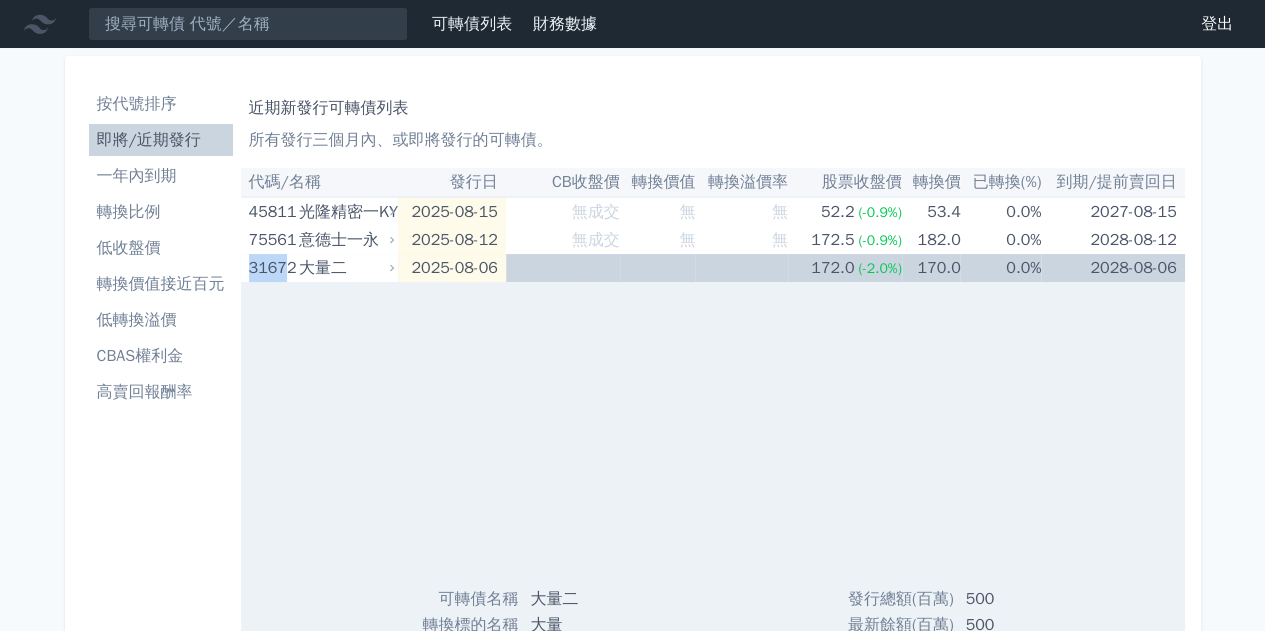 copy on "3167" 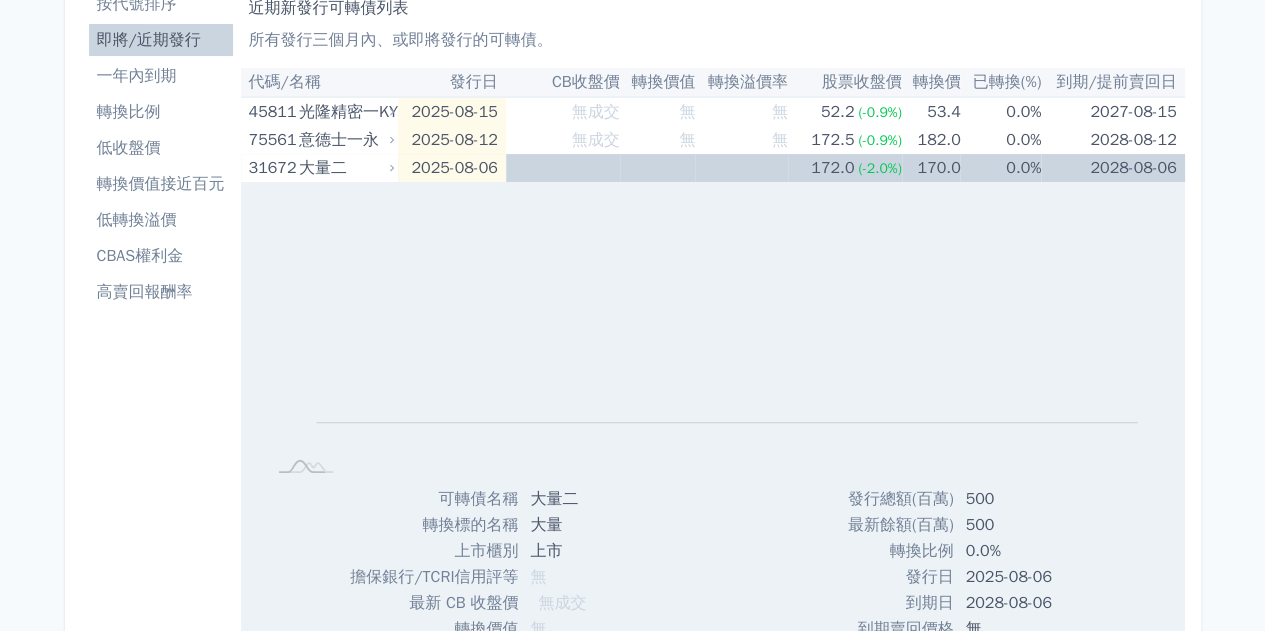 click on "按代號排序
即將/近期發行
一年內到期
轉換比例
低收盤價
轉換價值接近百元
低轉換溢價
CBAS權利金
高賣回報酬率" at bounding box center (161, 1256) 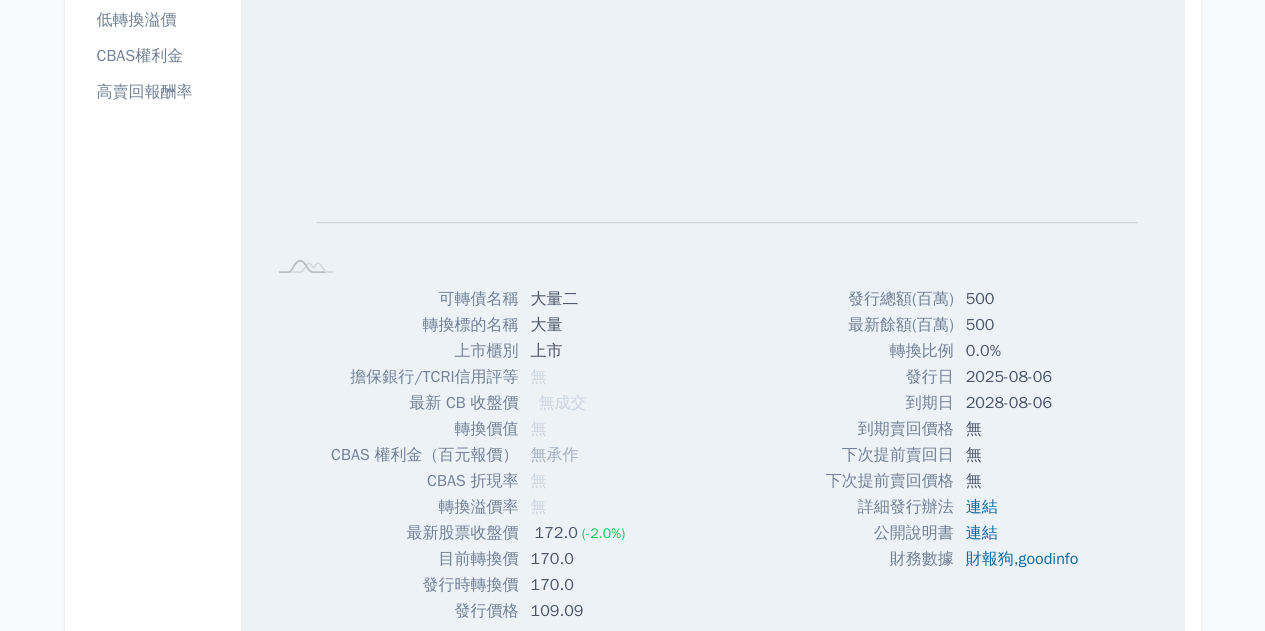 scroll, scrollTop: 0, scrollLeft: 0, axis: both 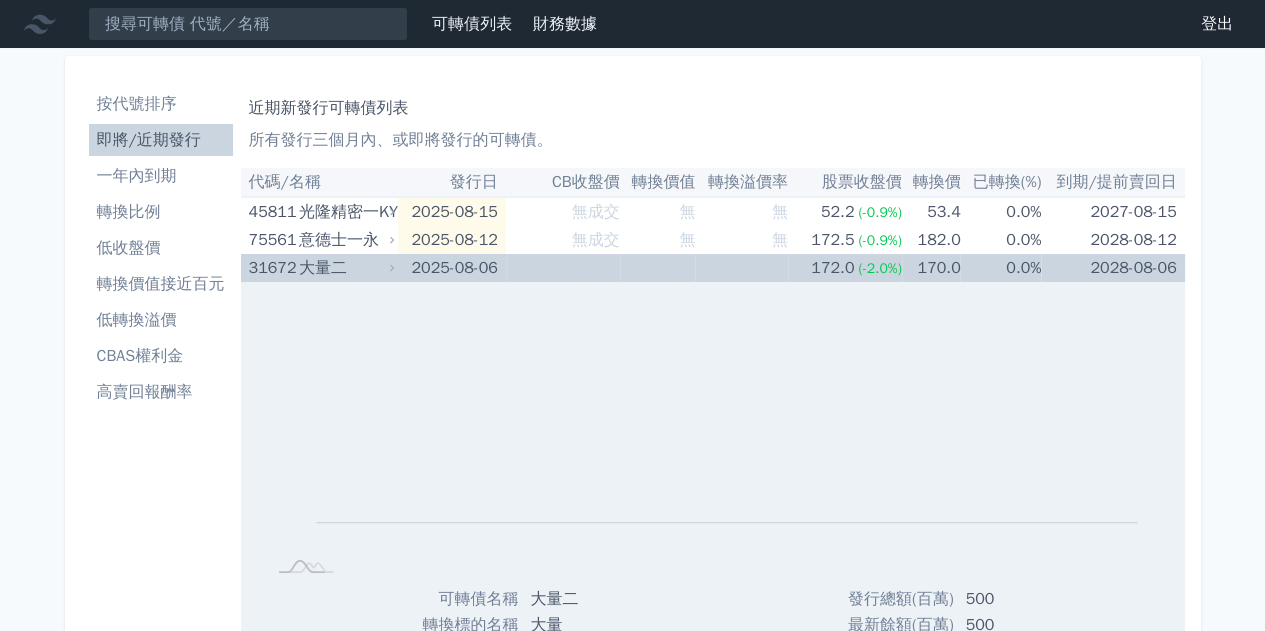 click on "2025-08-06" at bounding box center (452, 268) 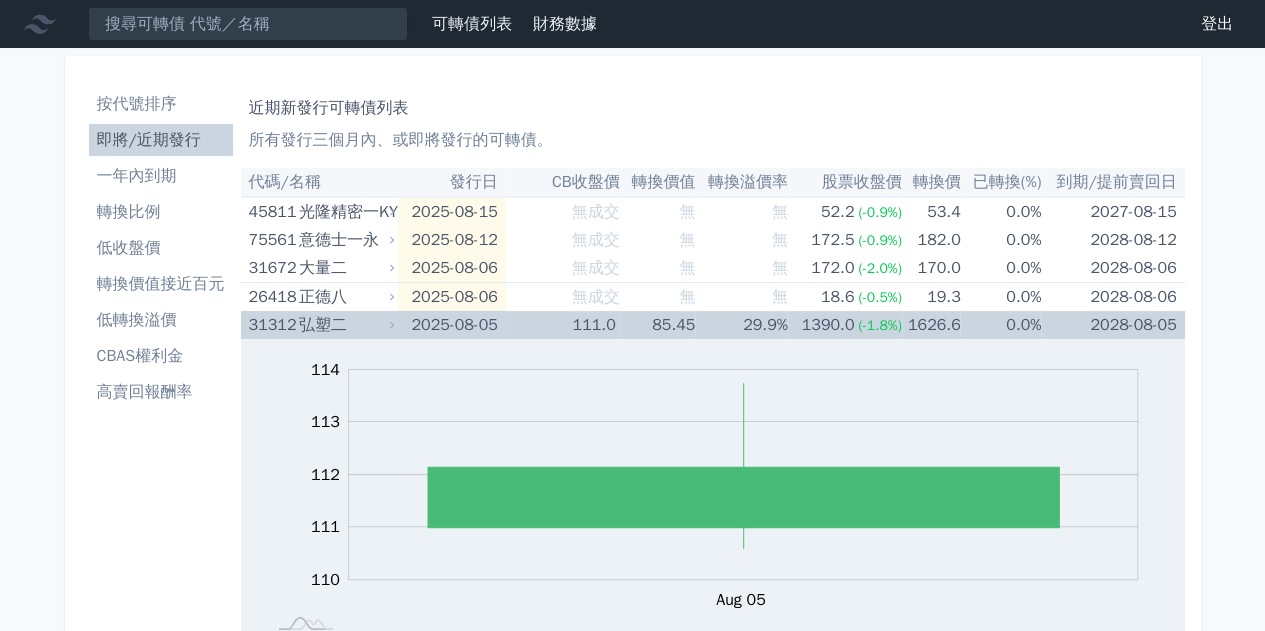 click on "2025-08-05" at bounding box center (452, 325) 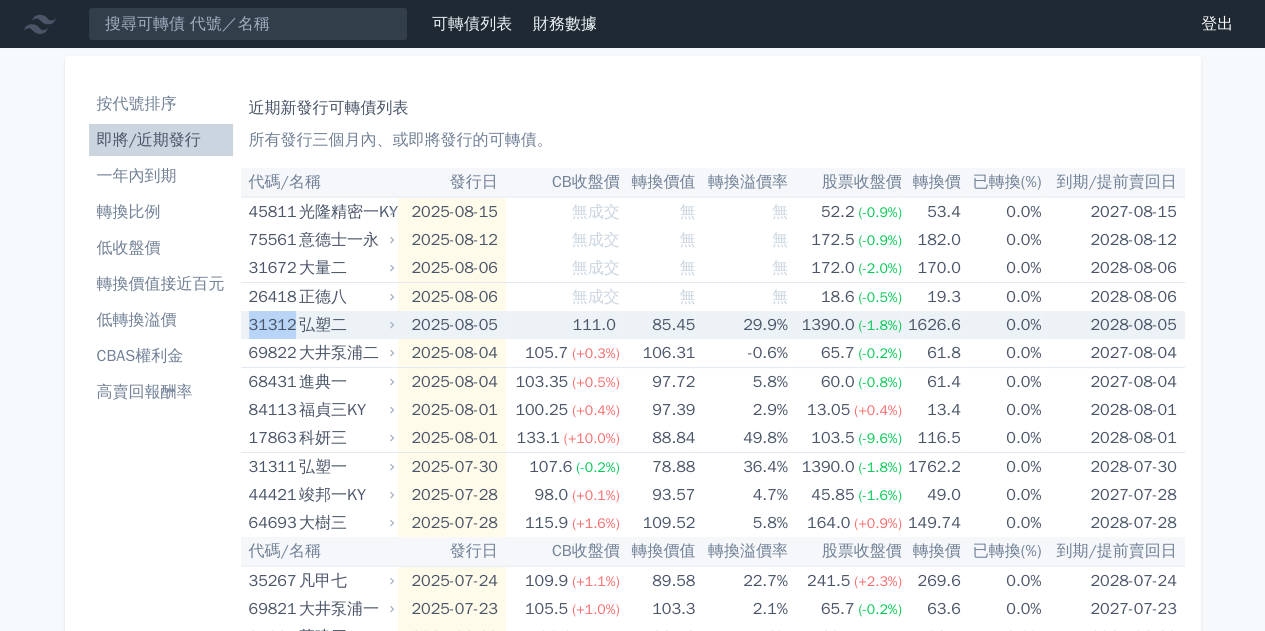 drag, startPoint x: 244, startPoint y: 324, endPoint x: 293, endPoint y: 330, distance: 49.365982 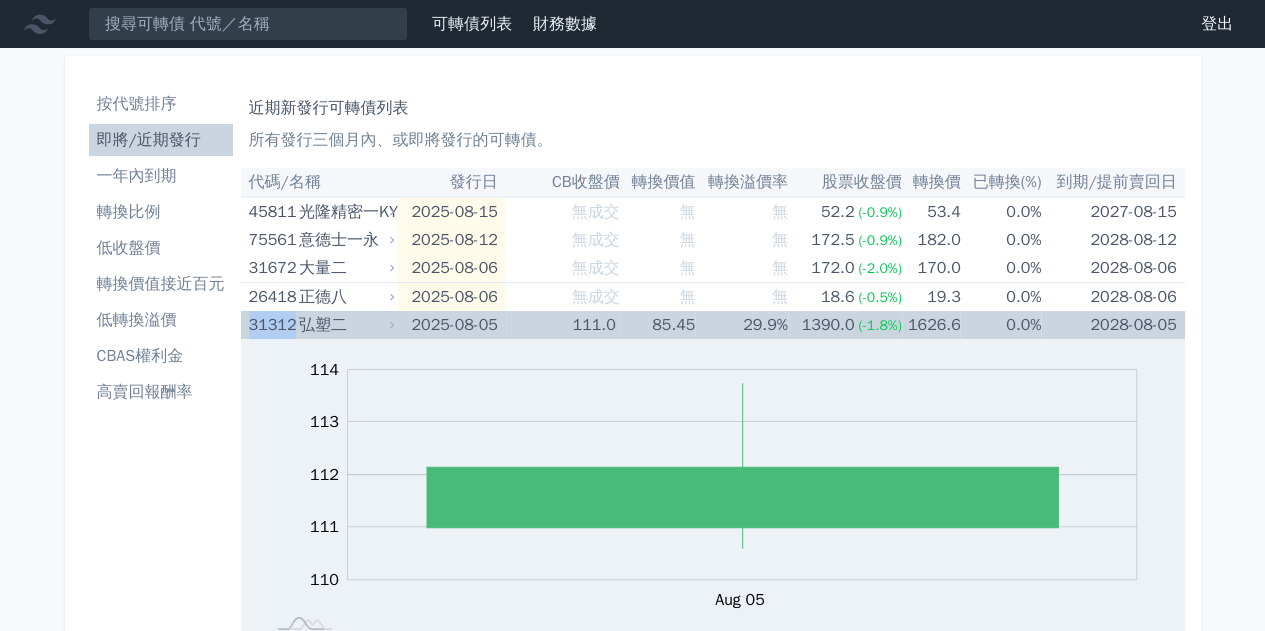 copy on "31312" 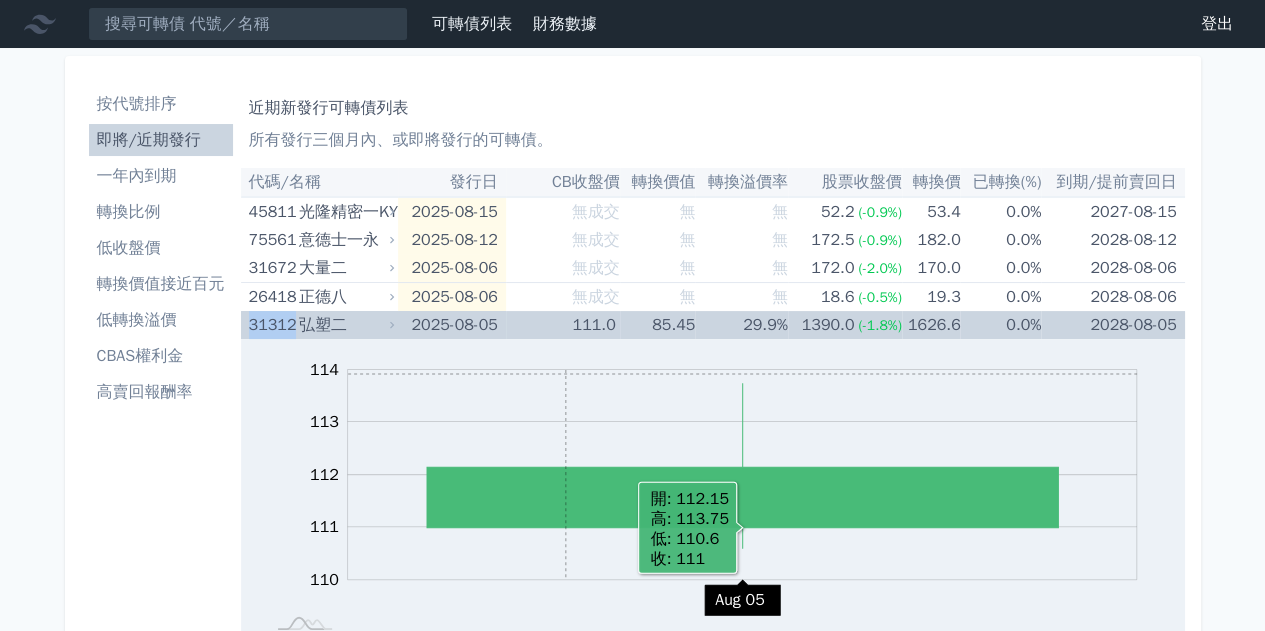 scroll, scrollTop: 100, scrollLeft: 0, axis: vertical 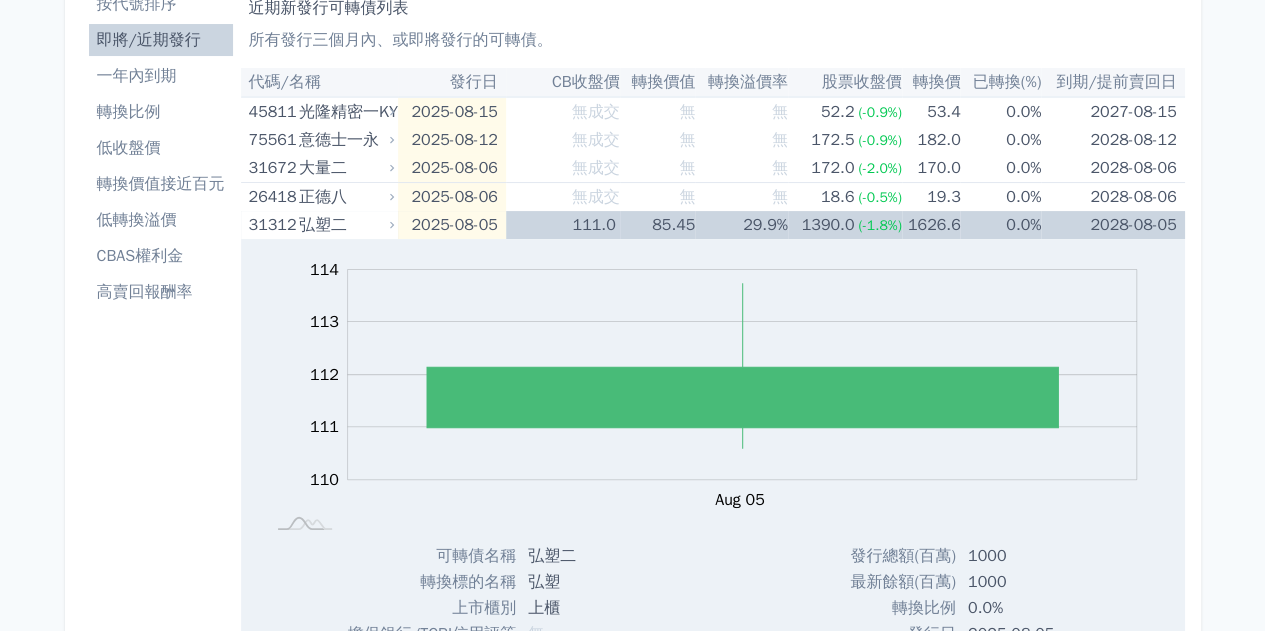 click on "按代號排序
即將/近期發行
一年內到期
轉換比例
低收盤價
轉換價值接近百元
低轉換溢價
CBAS權利金
高賣回報酬率" at bounding box center (161, 931) 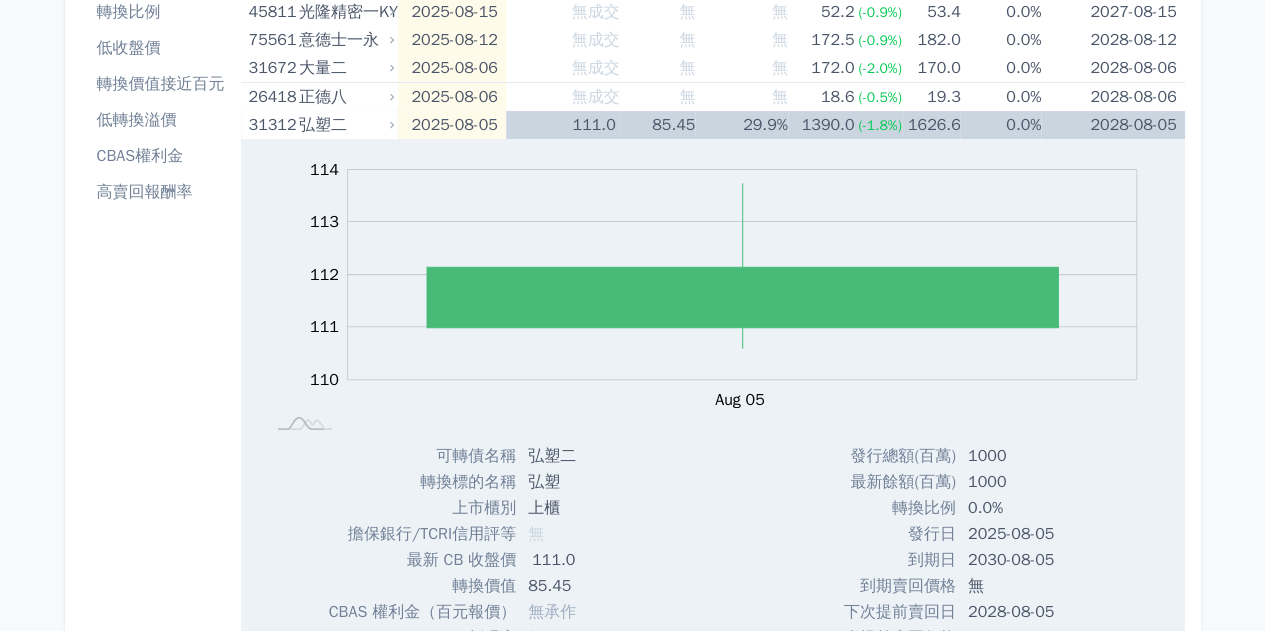 scroll, scrollTop: 0, scrollLeft: 0, axis: both 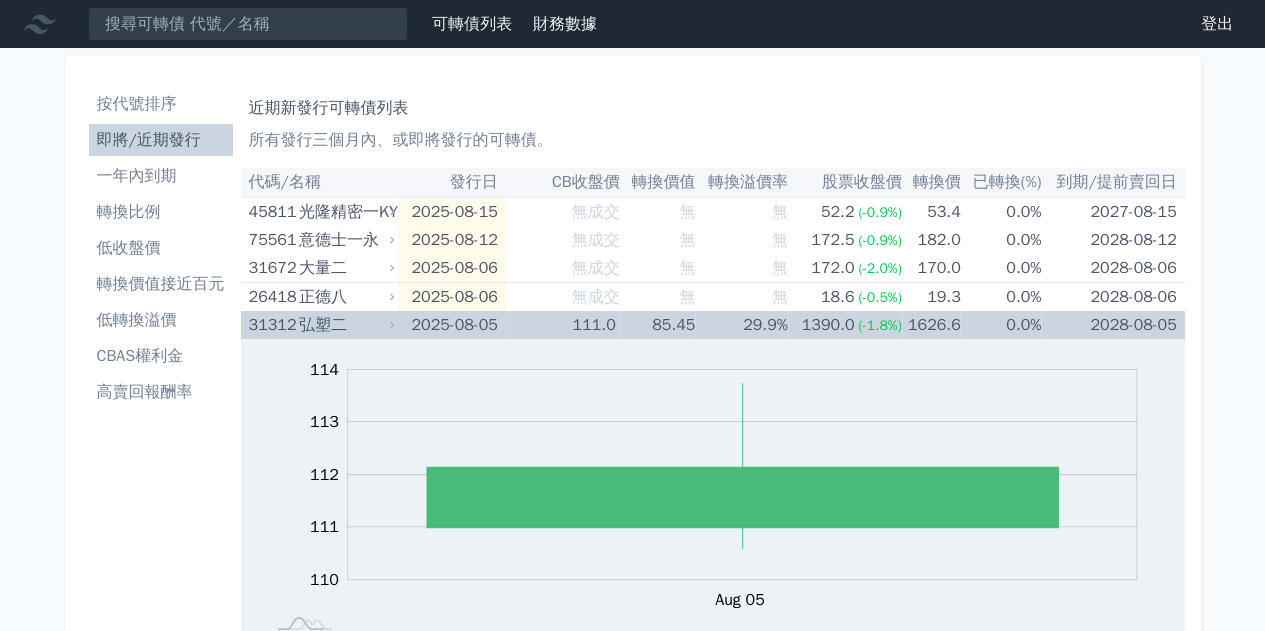 click on "111.0" at bounding box center [563, 325] 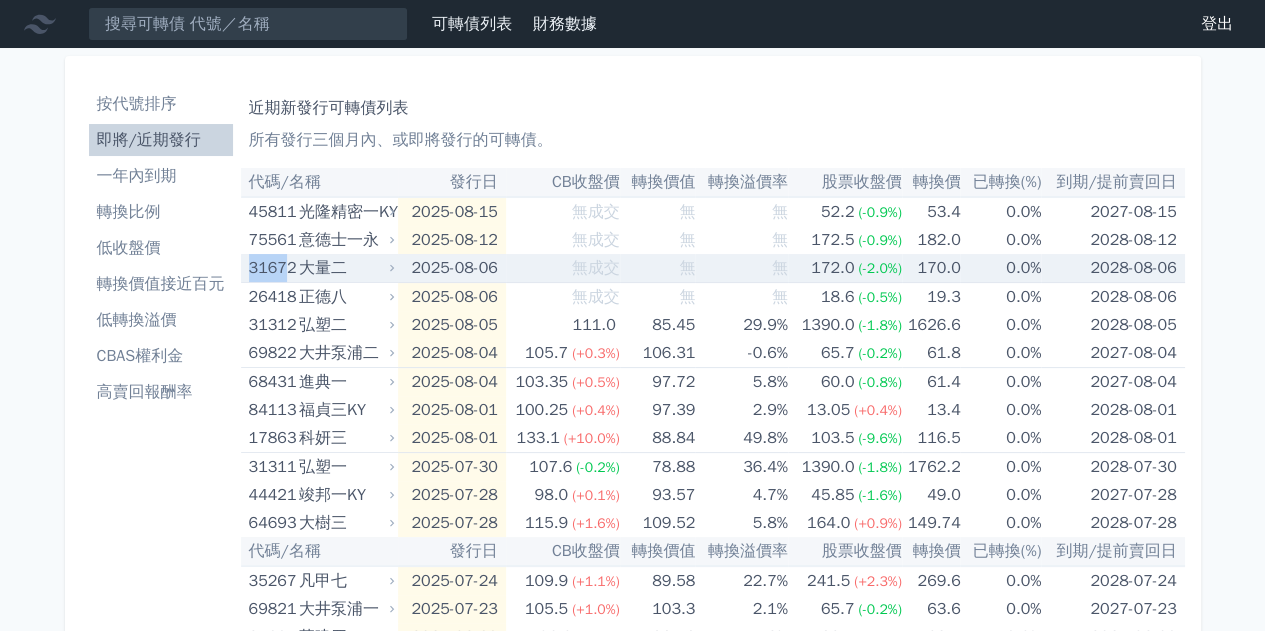 drag, startPoint x: 250, startPoint y: 269, endPoint x: 284, endPoint y: 274, distance: 34.36568 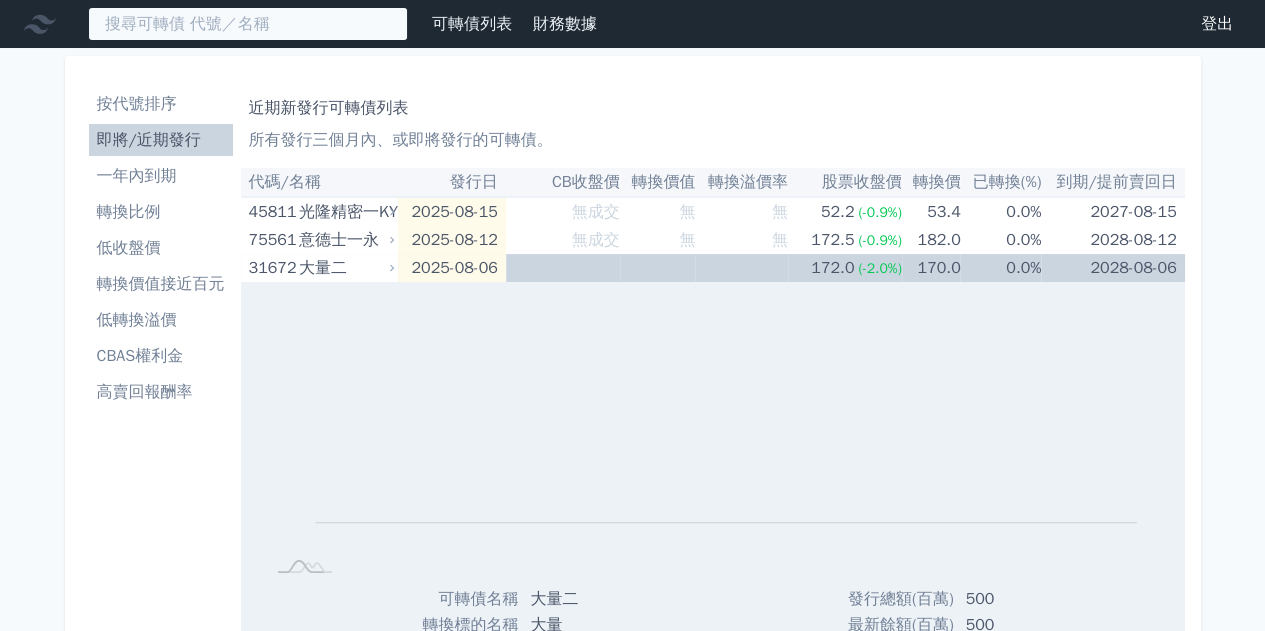click at bounding box center [248, 24] 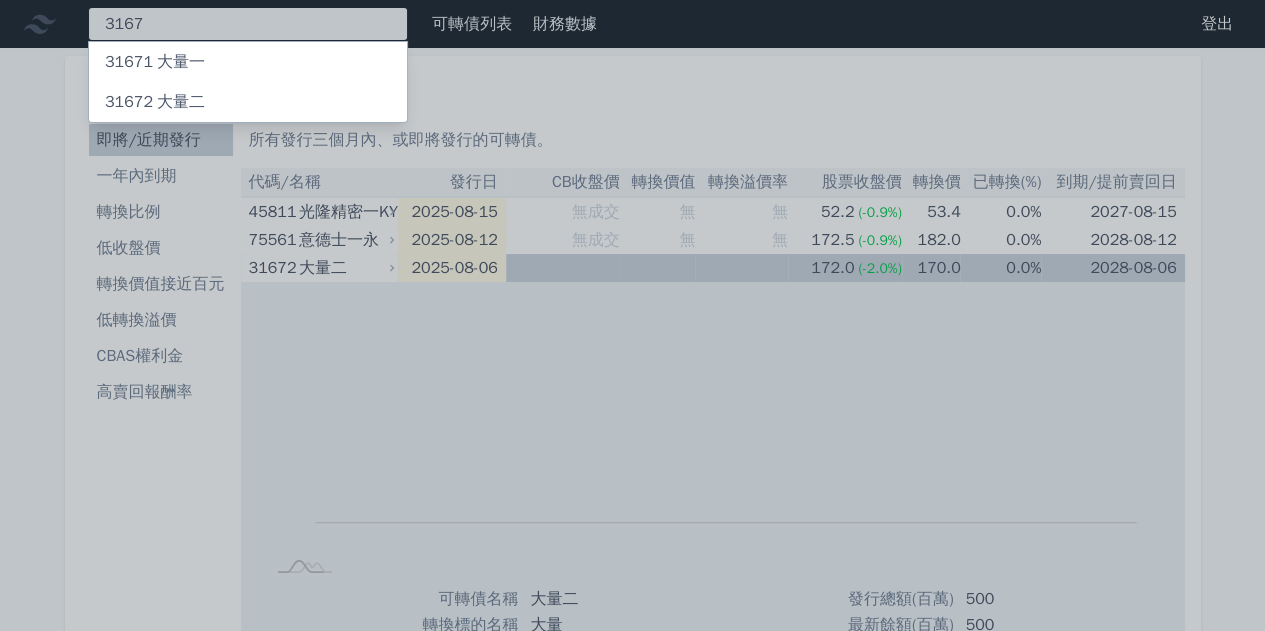 type on "3167" 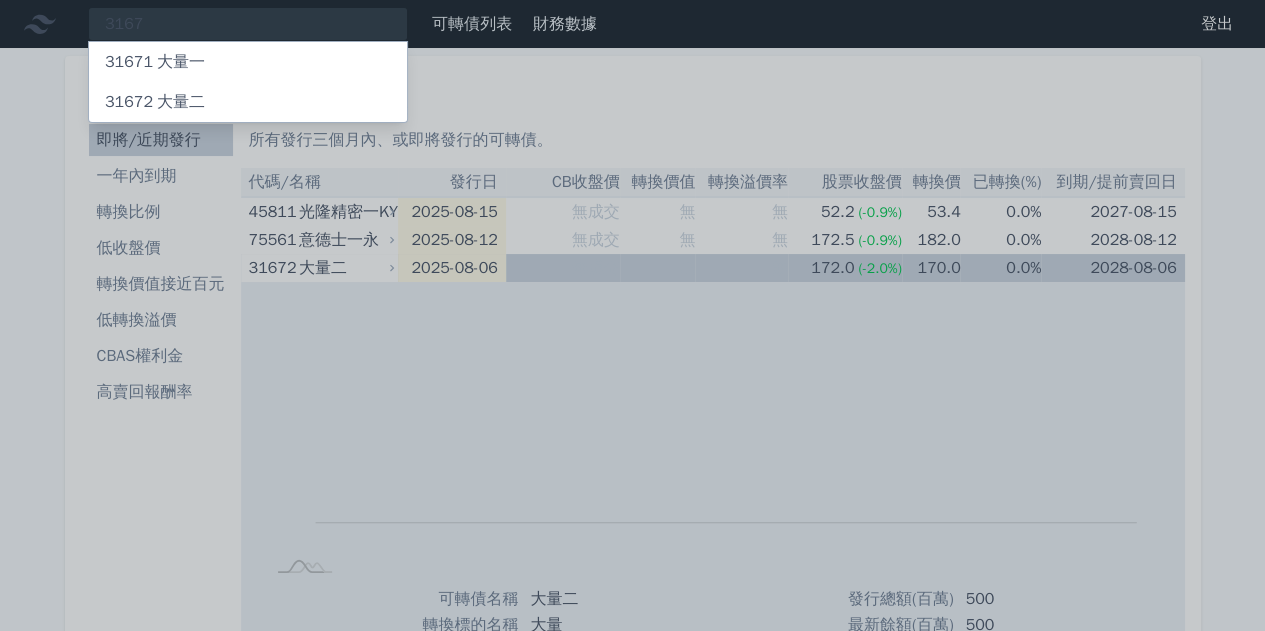 click on "31672 大量二" at bounding box center (248, 102) 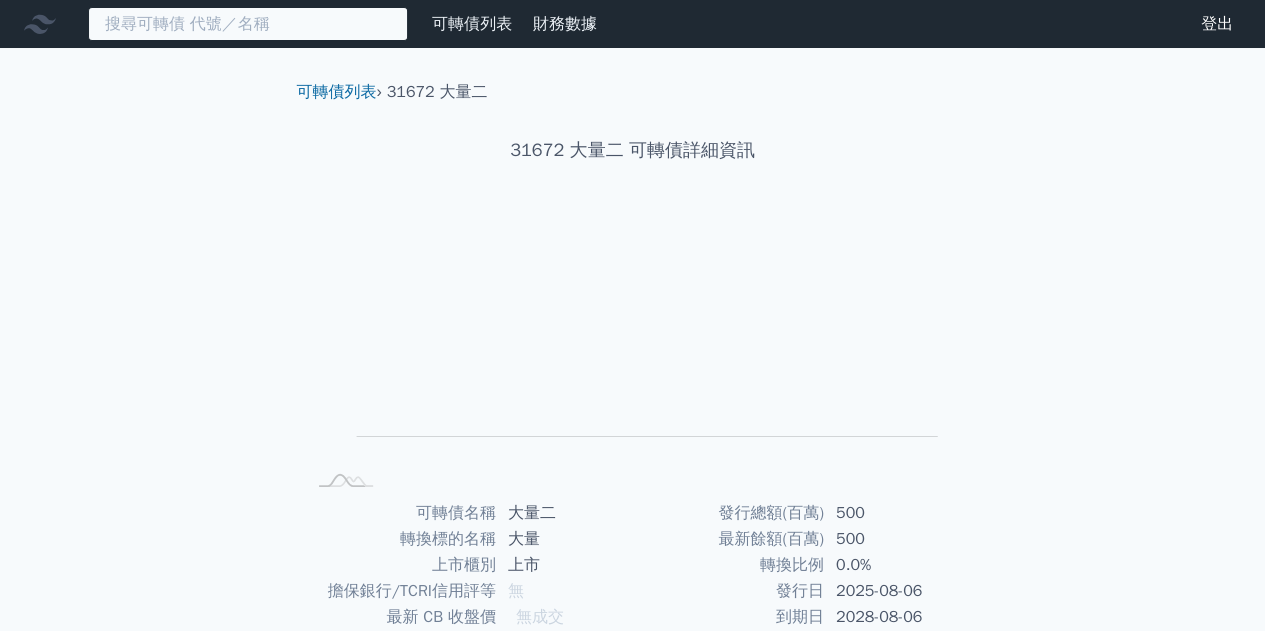 click at bounding box center (248, 24) 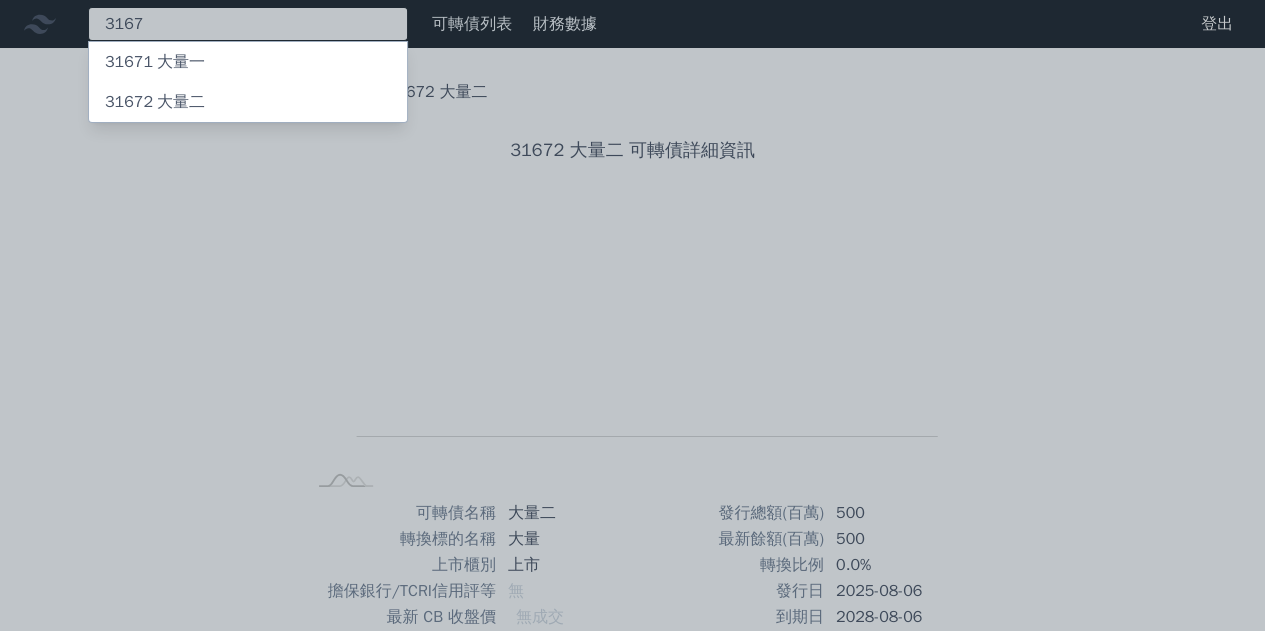 type on "3167" 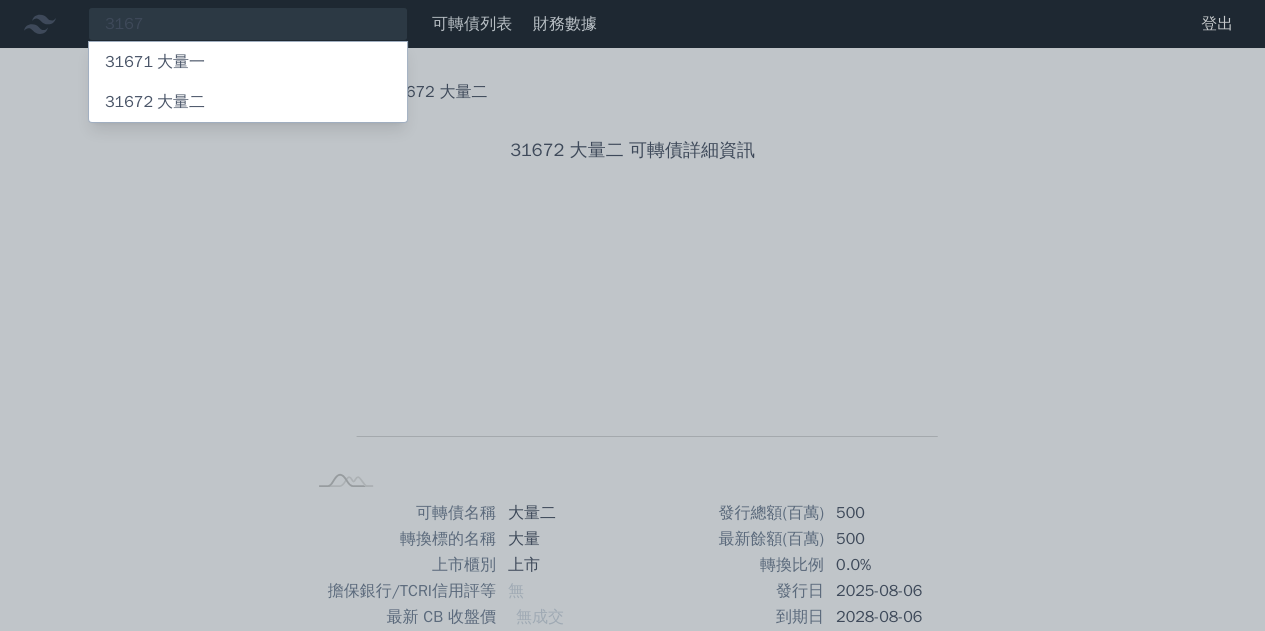 click on "31671 大量一" at bounding box center [155, 62] 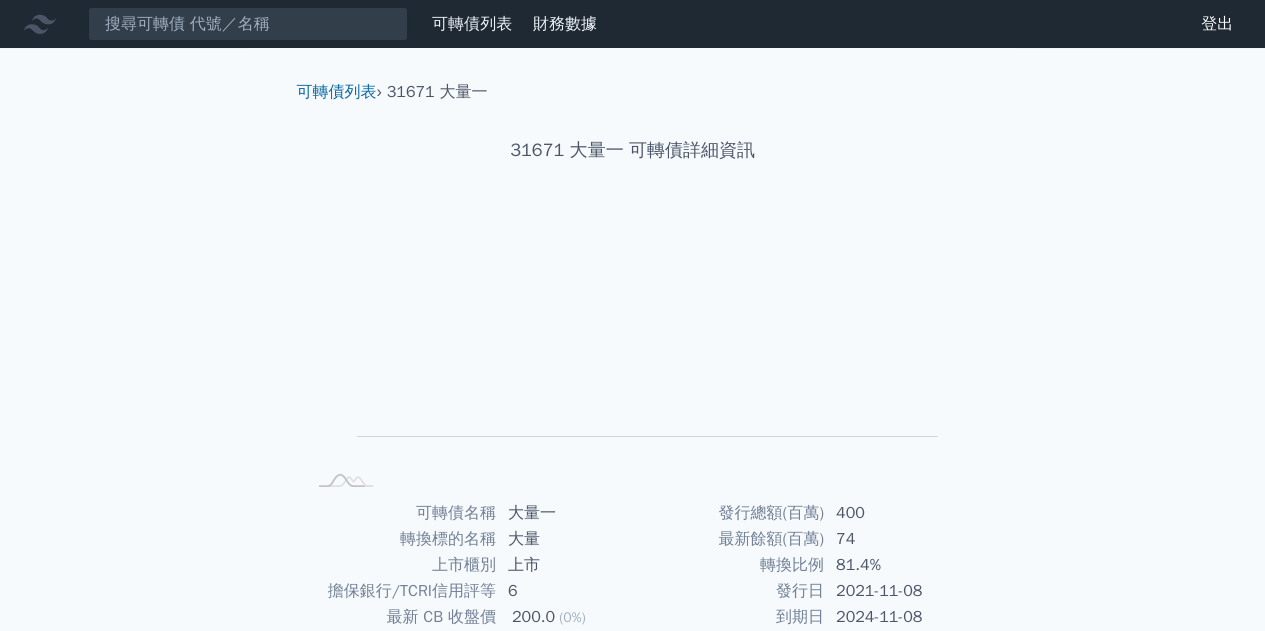 scroll, scrollTop: 200, scrollLeft: 0, axis: vertical 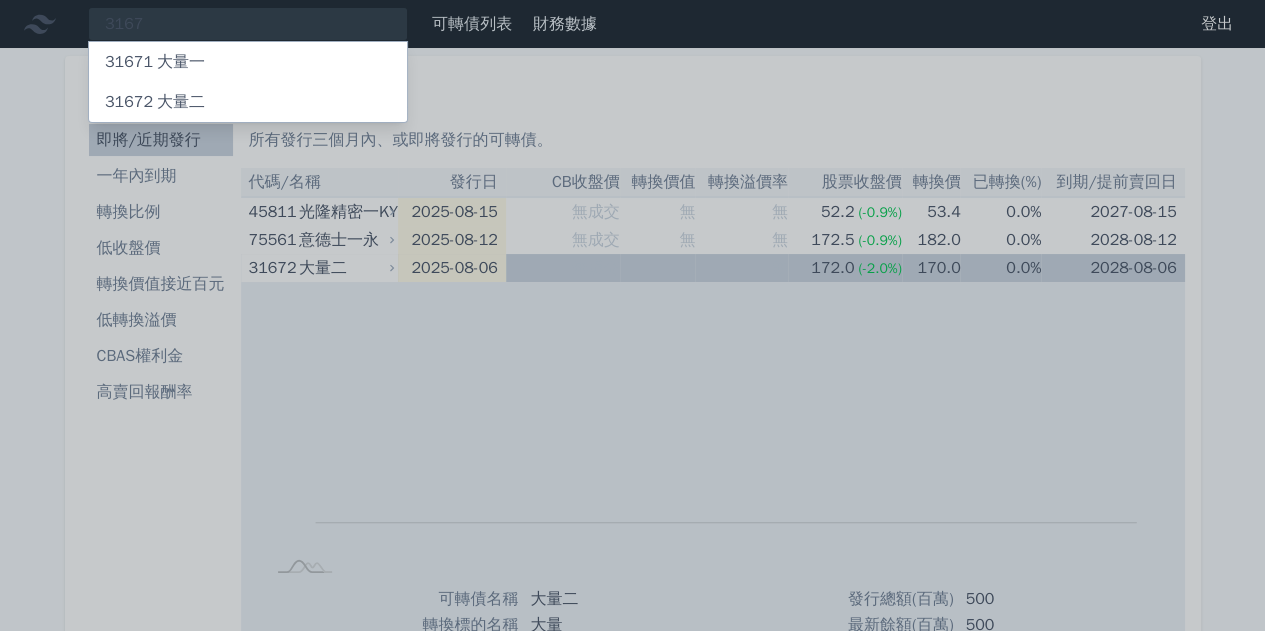 click at bounding box center (632, 315) 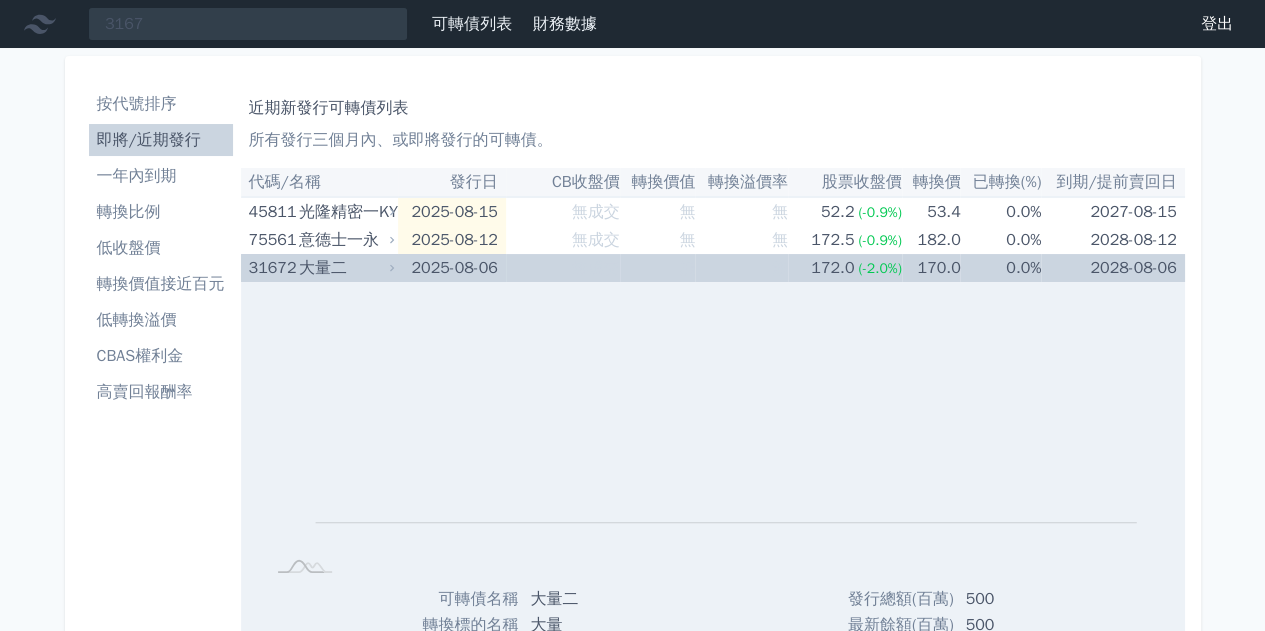 click on "大量二" at bounding box center [344, 268] 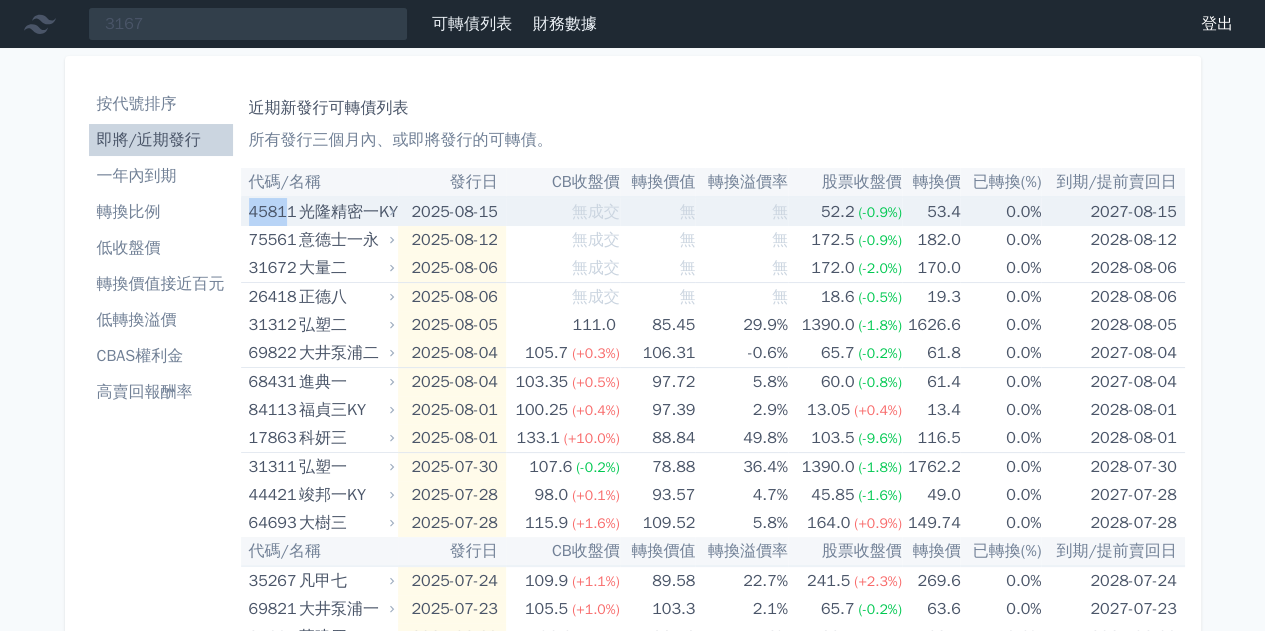 drag, startPoint x: 244, startPoint y: 207, endPoint x: 284, endPoint y: 214, distance: 40.60788 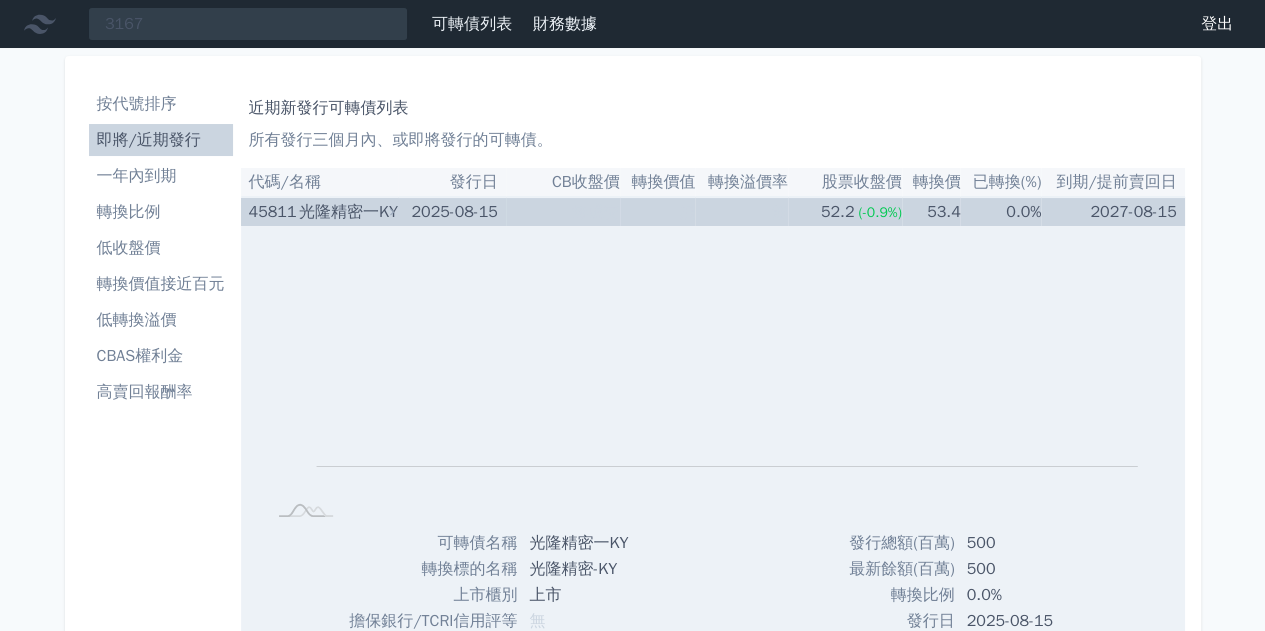 click on "無成交" at bounding box center (563, 211) 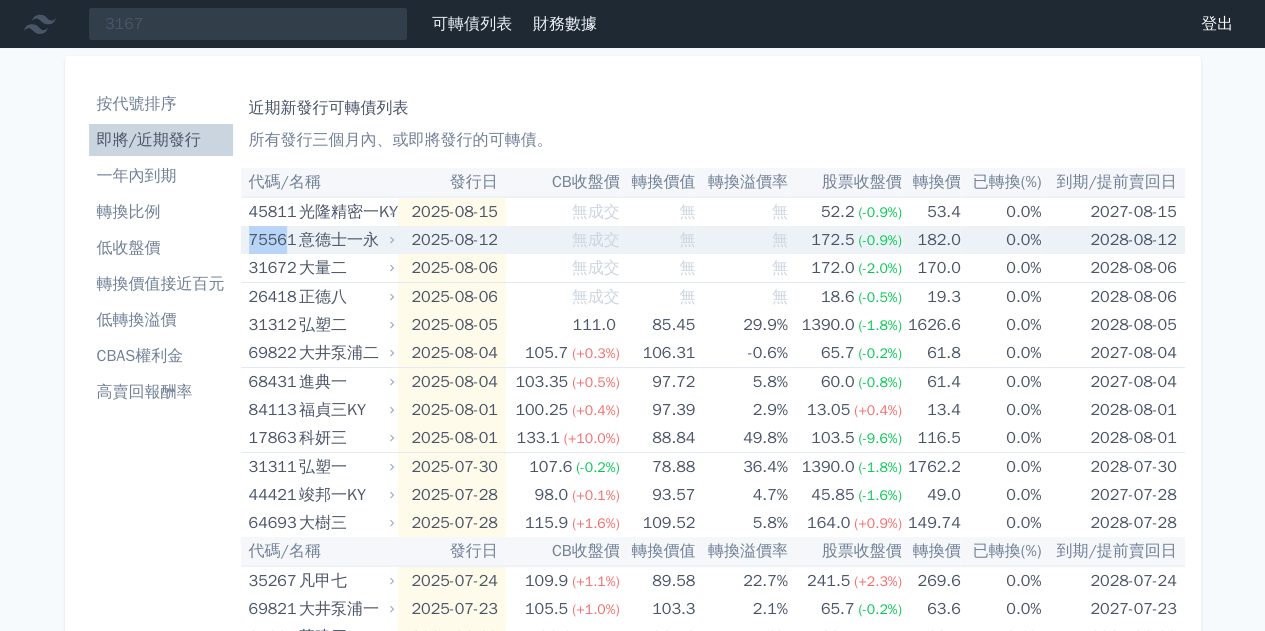 drag, startPoint x: 246, startPoint y: 247, endPoint x: 286, endPoint y: 243, distance: 40.1995 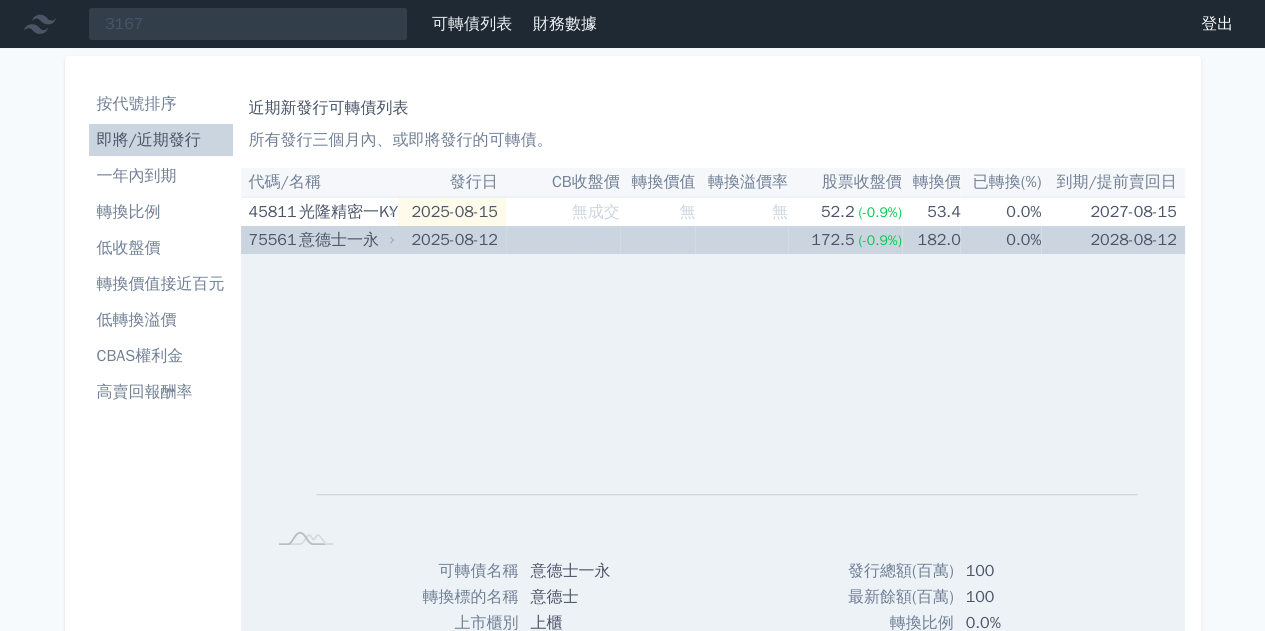 click on "意德士一永" at bounding box center (344, 240) 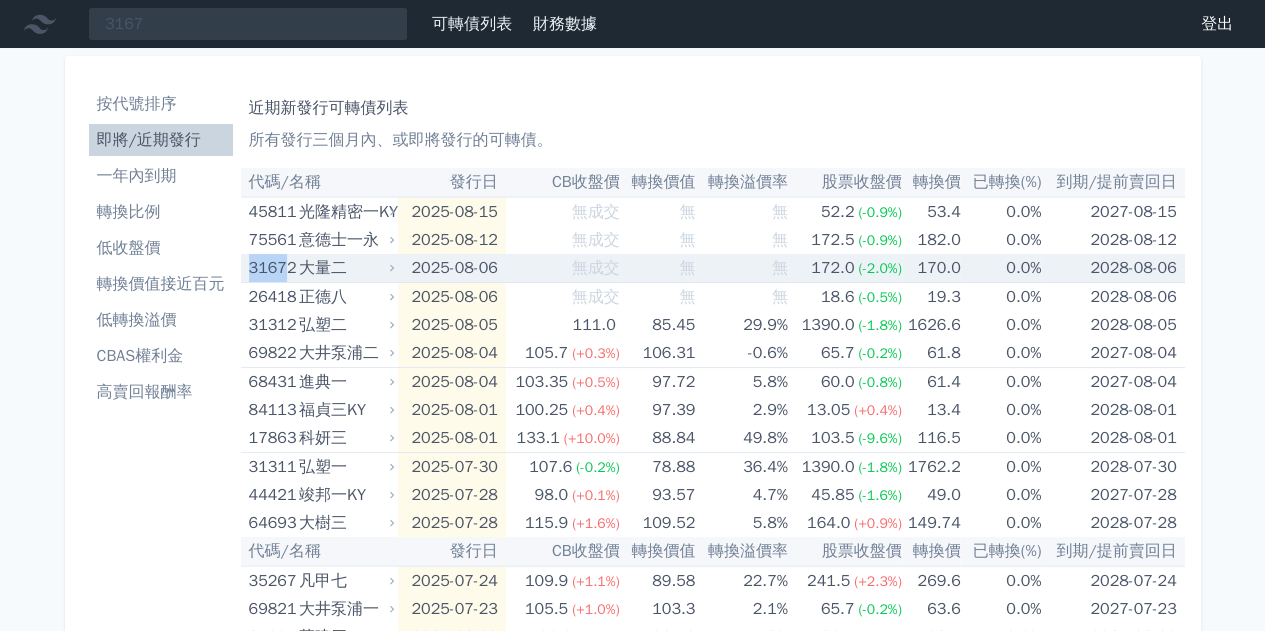 drag, startPoint x: 248, startPoint y: 268, endPoint x: 288, endPoint y: 273, distance: 40.311287 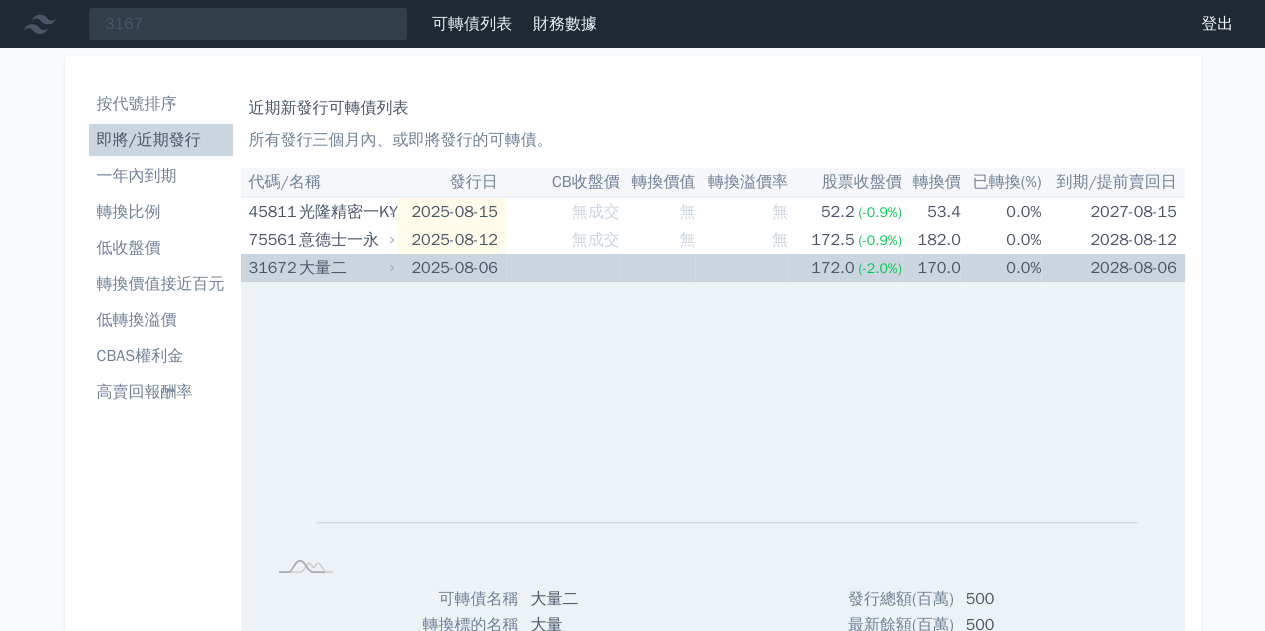 click on "大量二" at bounding box center [344, 268] 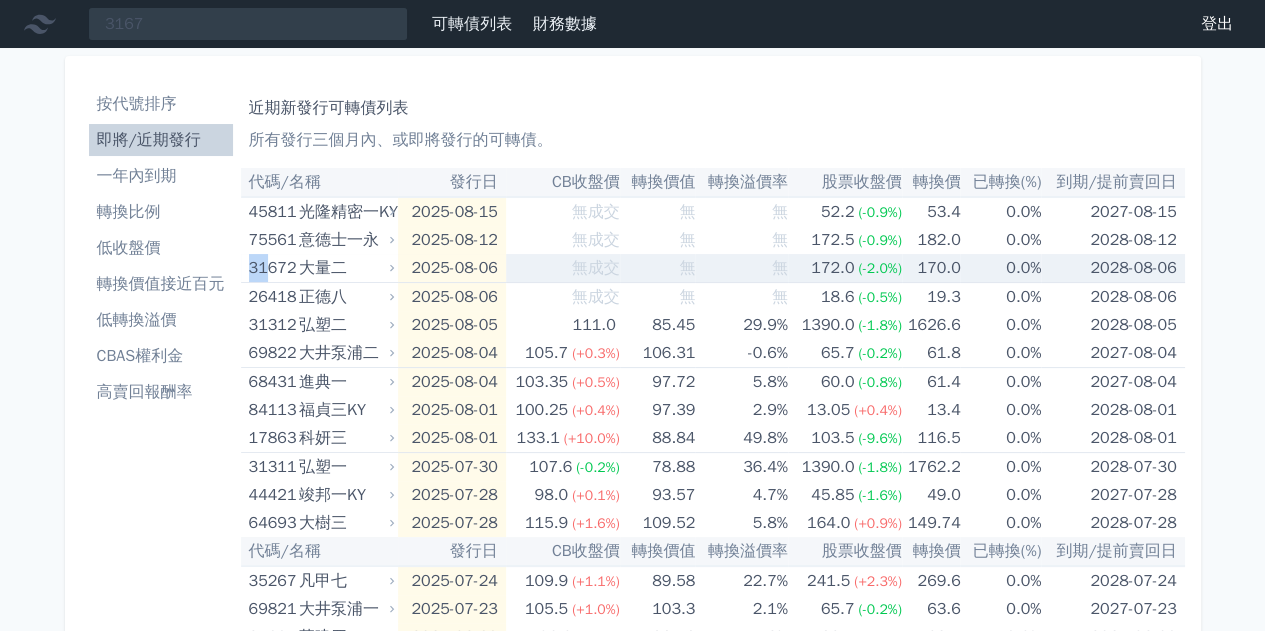 drag, startPoint x: 244, startPoint y: 268, endPoint x: 269, endPoint y: 271, distance: 25.179358 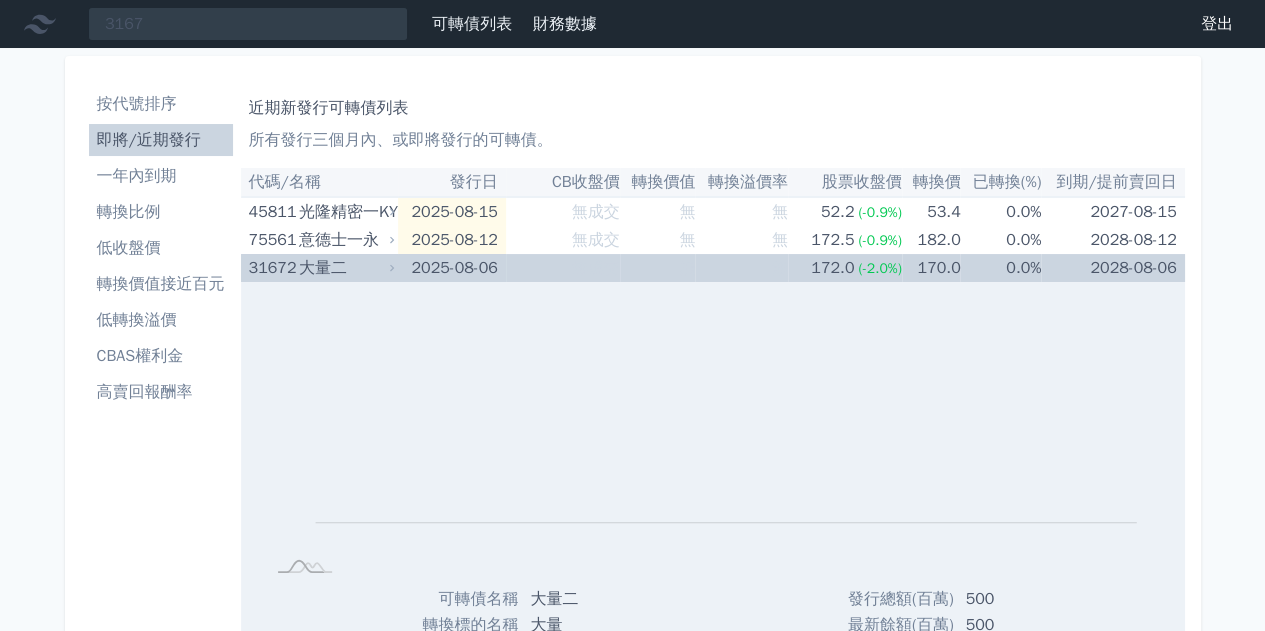click on "大量二" at bounding box center [344, 268] 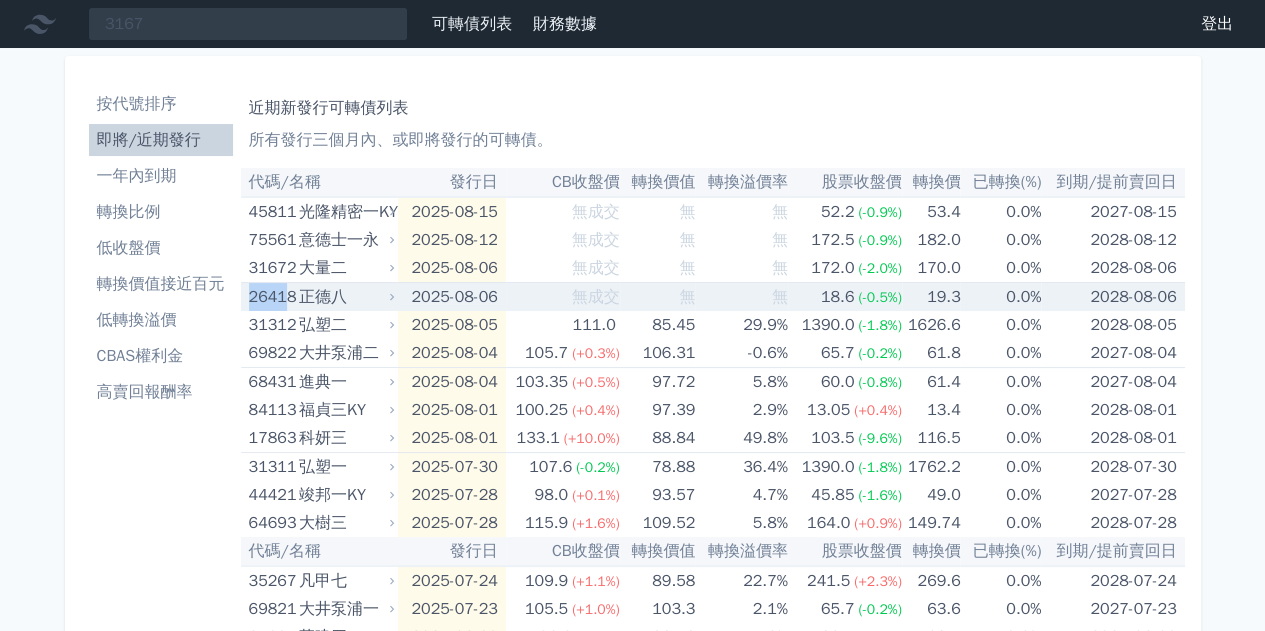 drag, startPoint x: 250, startPoint y: 302, endPoint x: 286, endPoint y: 303, distance: 36.013885 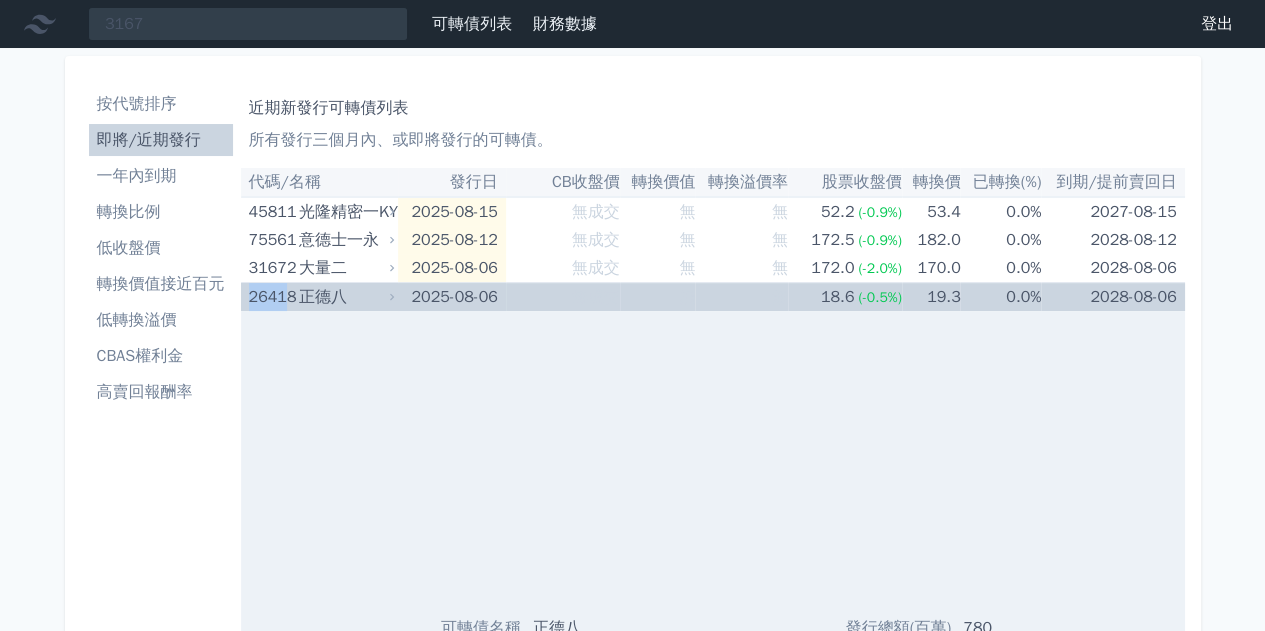 copy on "2641" 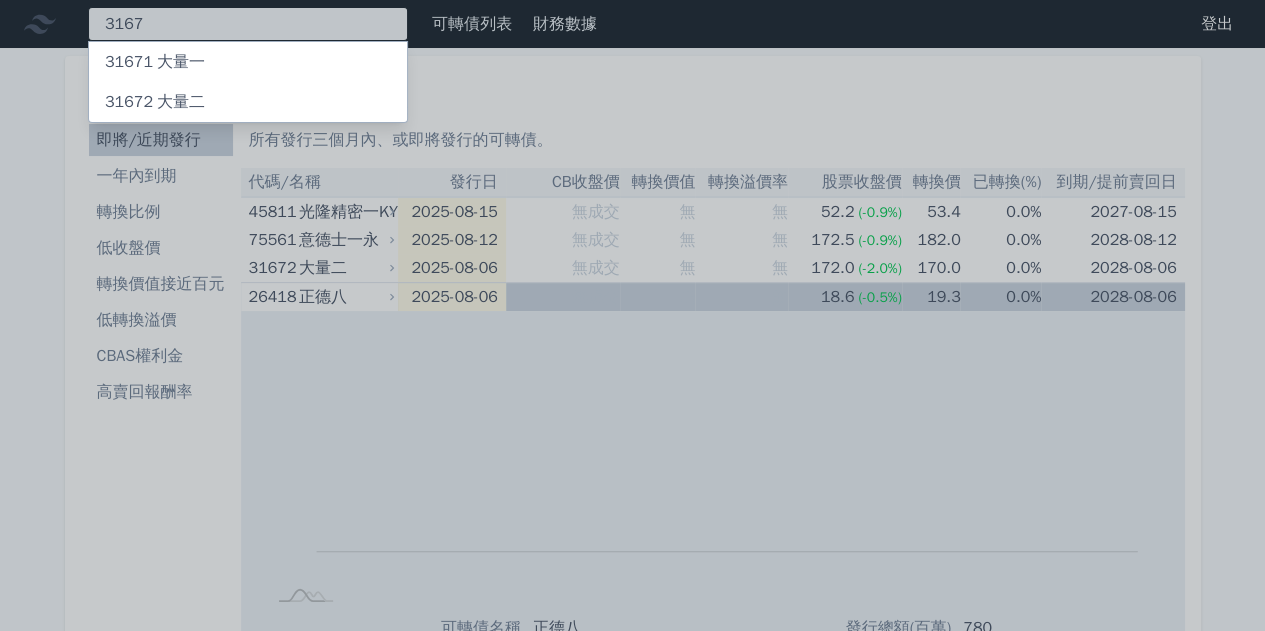 click on "[NUMBER]
[NUMBER] 大量一
[NUMBER] 大量二" at bounding box center (248, 24) 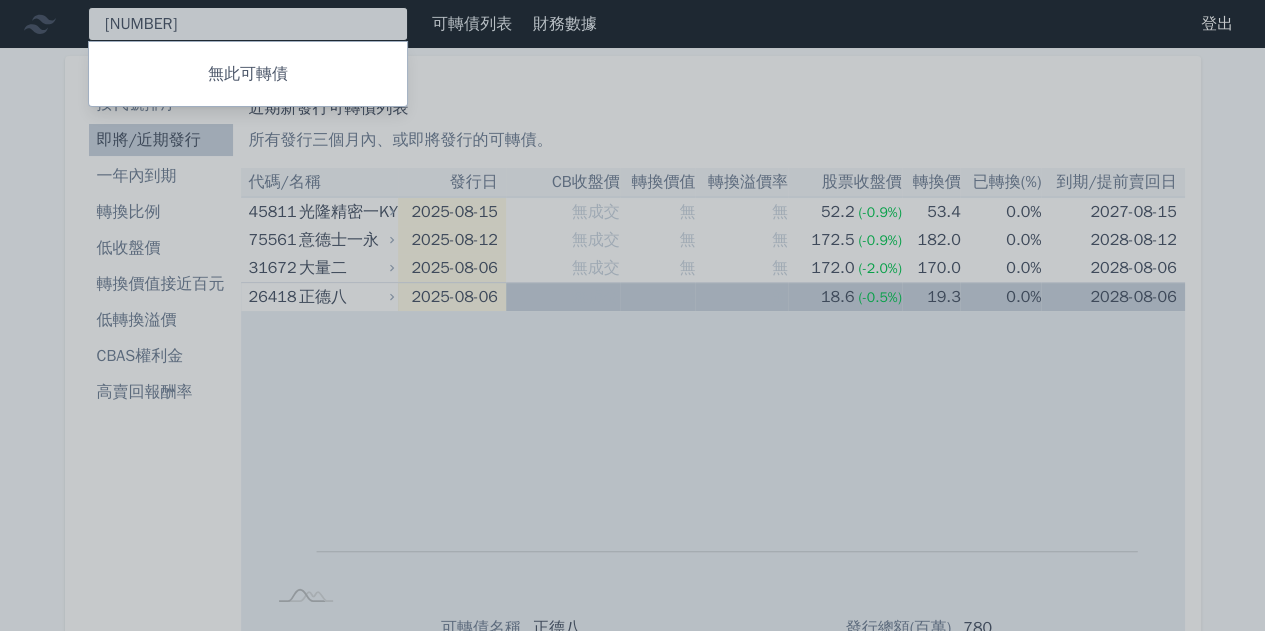 type on "[NUMBER]" 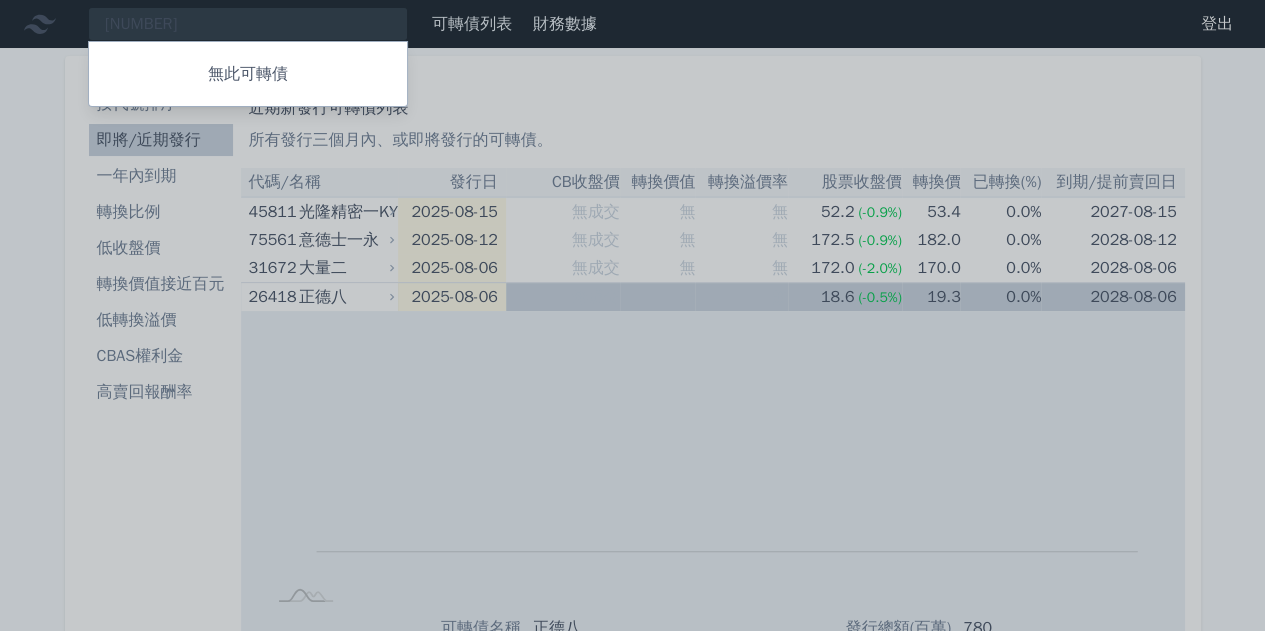 drag, startPoint x: 240, startPoint y: 31, endPoint x: 85, endPoint y: 13, distance: 156.04166 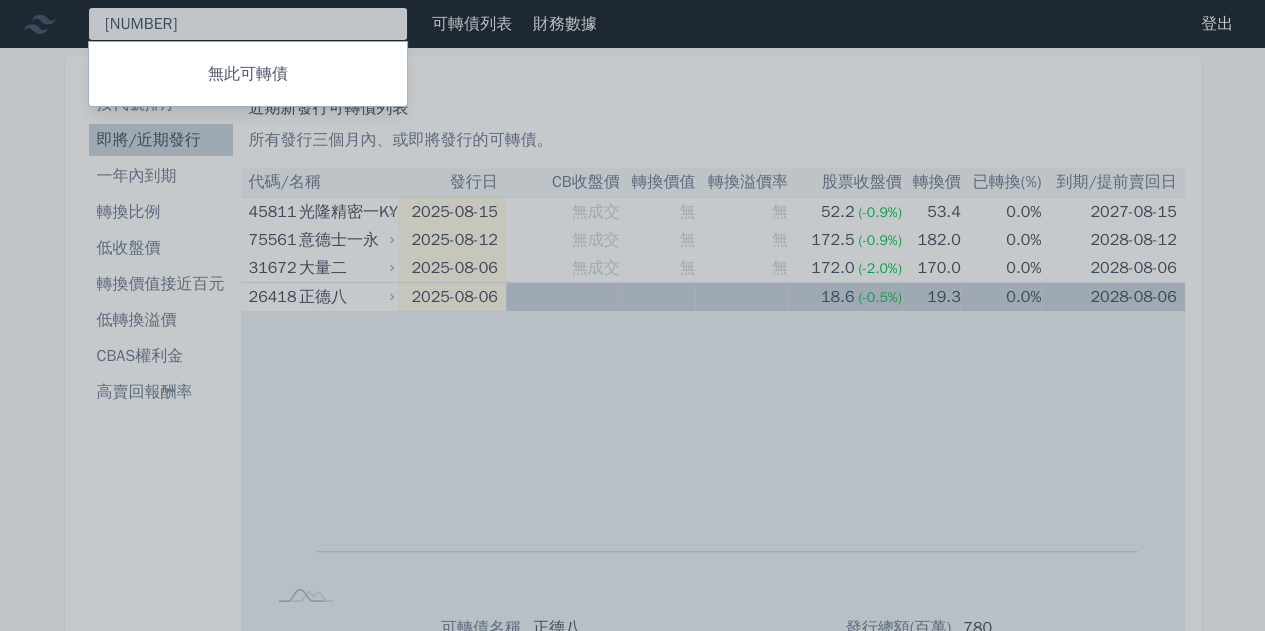 click on "[NUMBER]
無此可轉債" at bounding box center (248, 24) 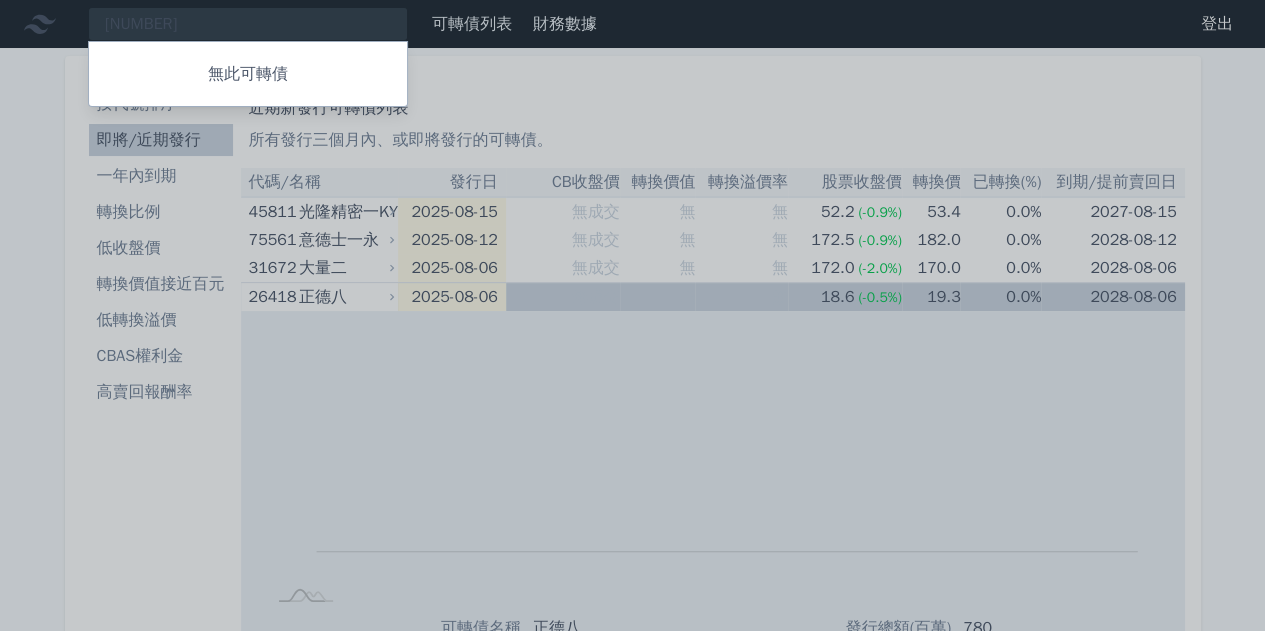 click at bounding box center [632, 315] 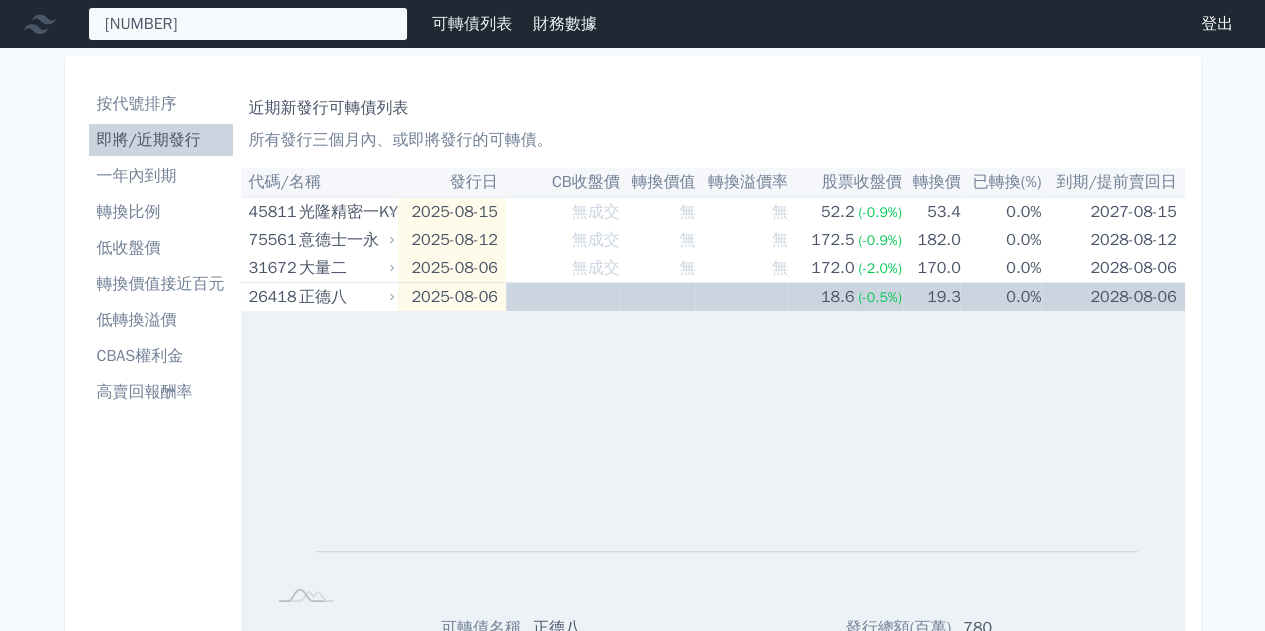 click on "[NUMBER]
無此可轉債" at bounding box center (248, 24) 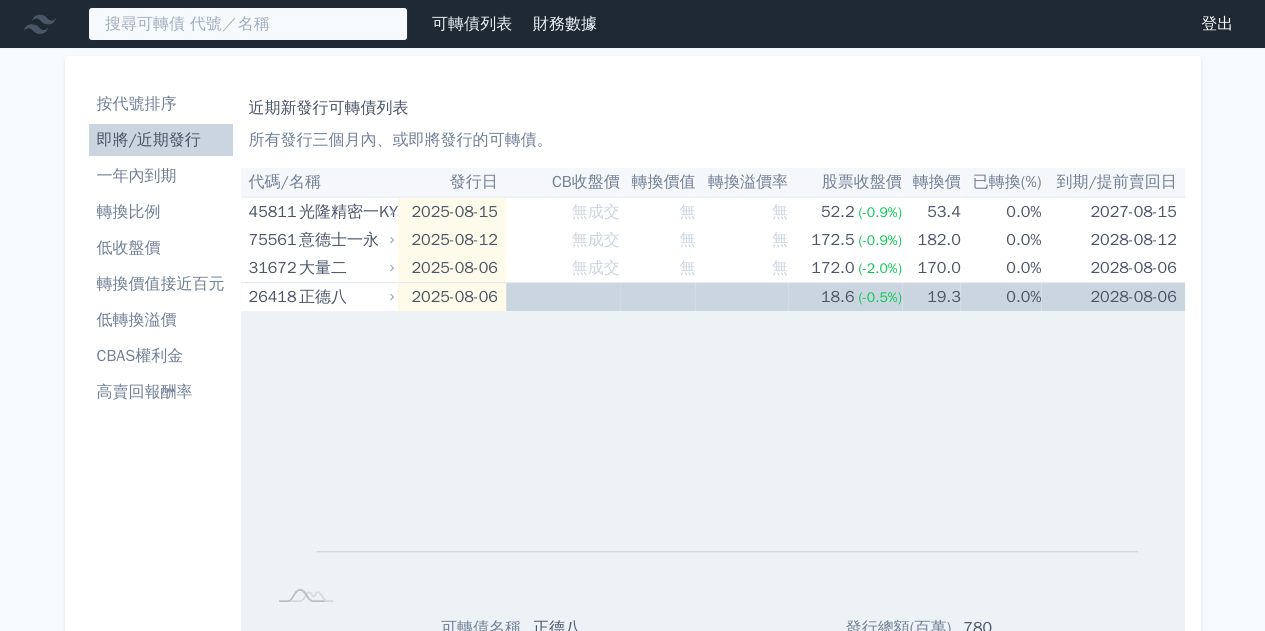 paste on "2641" 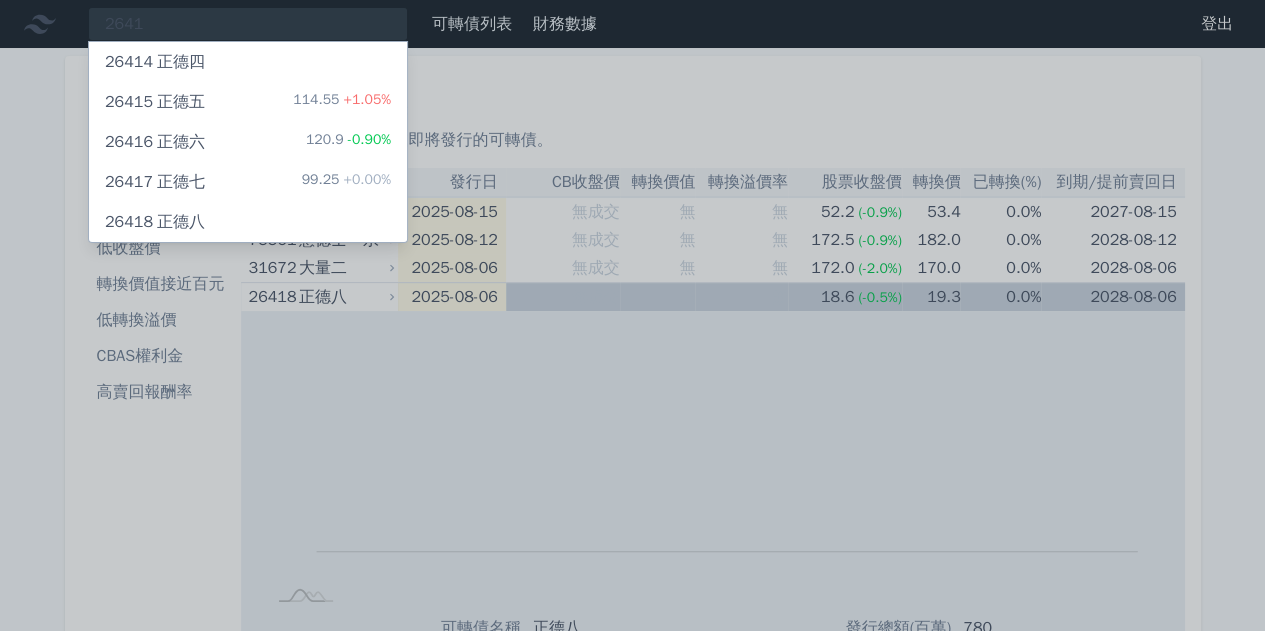 click at bounding box center [632, 315] 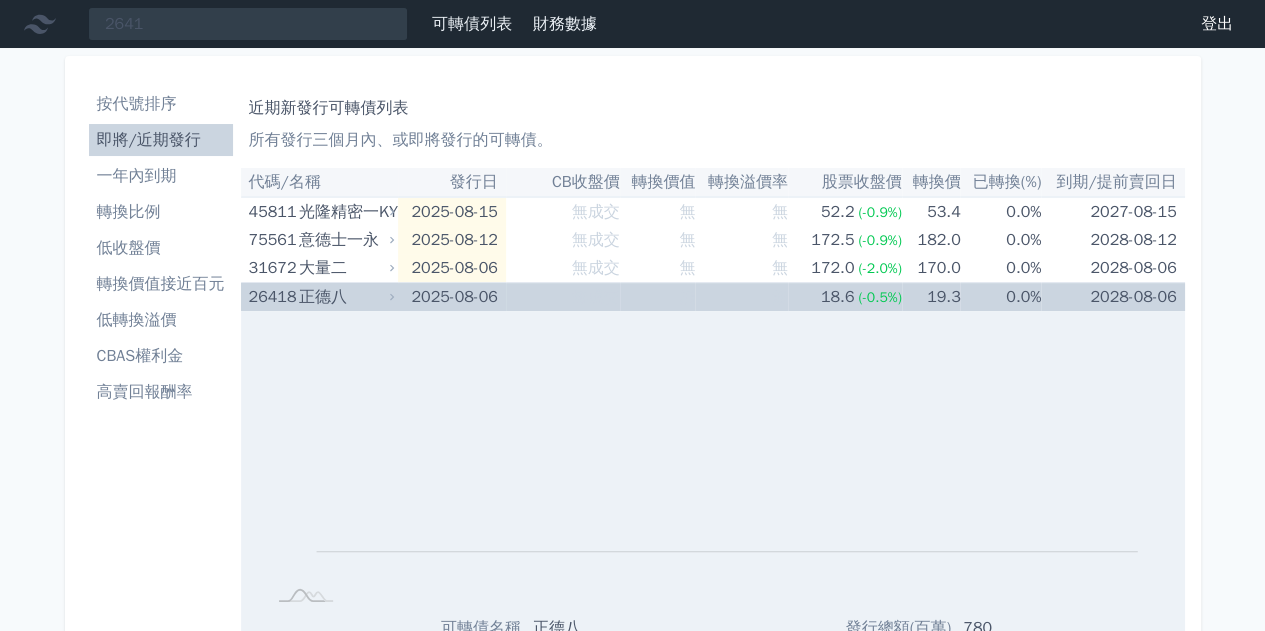 click on "正德八" at bounding box center [344, 297] 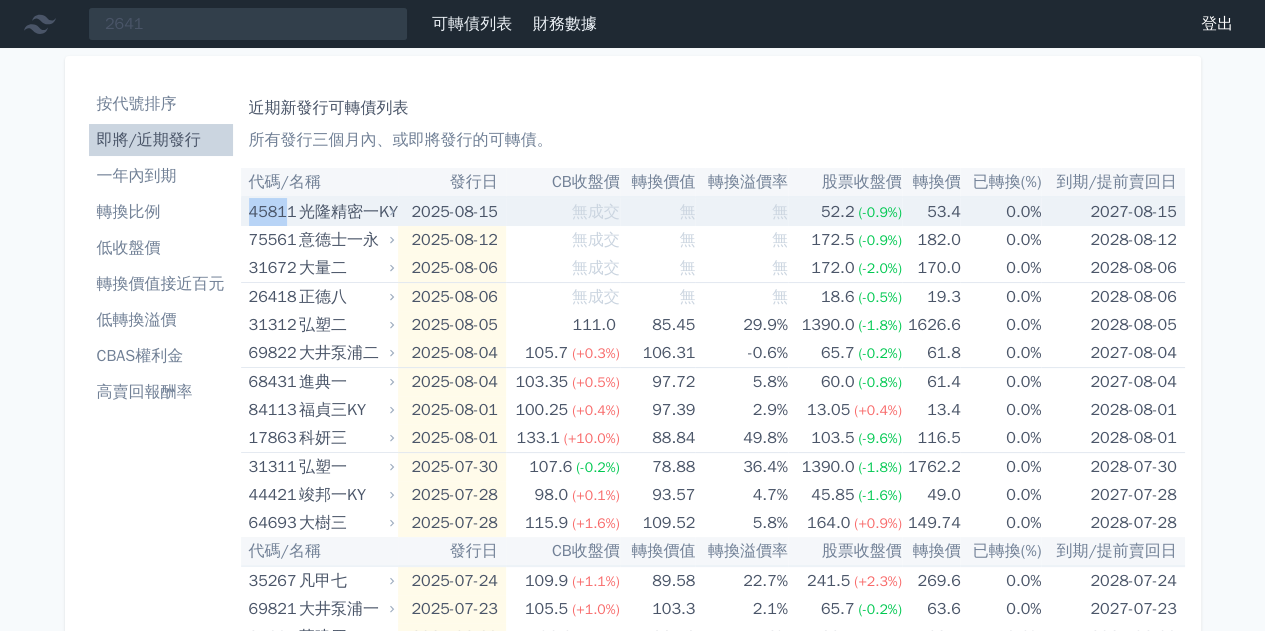 drag, startPoint x: 245, startPoint y: 218, endPoint x: 281, endPoint y: 215, distance: 36.124783 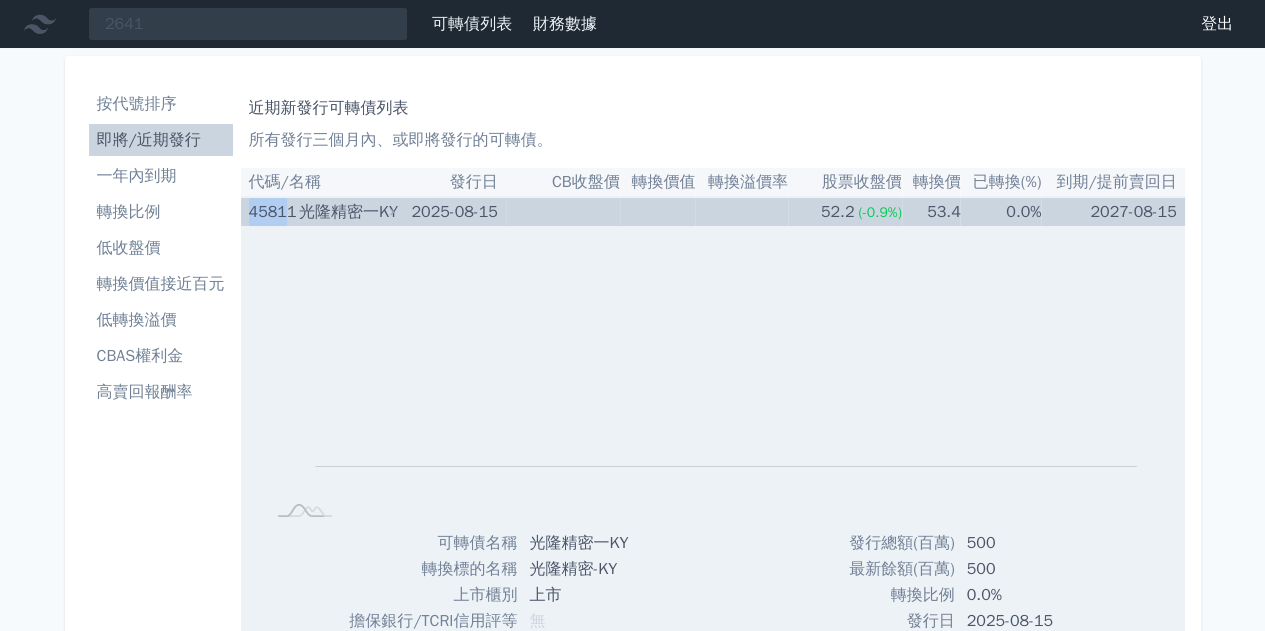 copy on "4581" 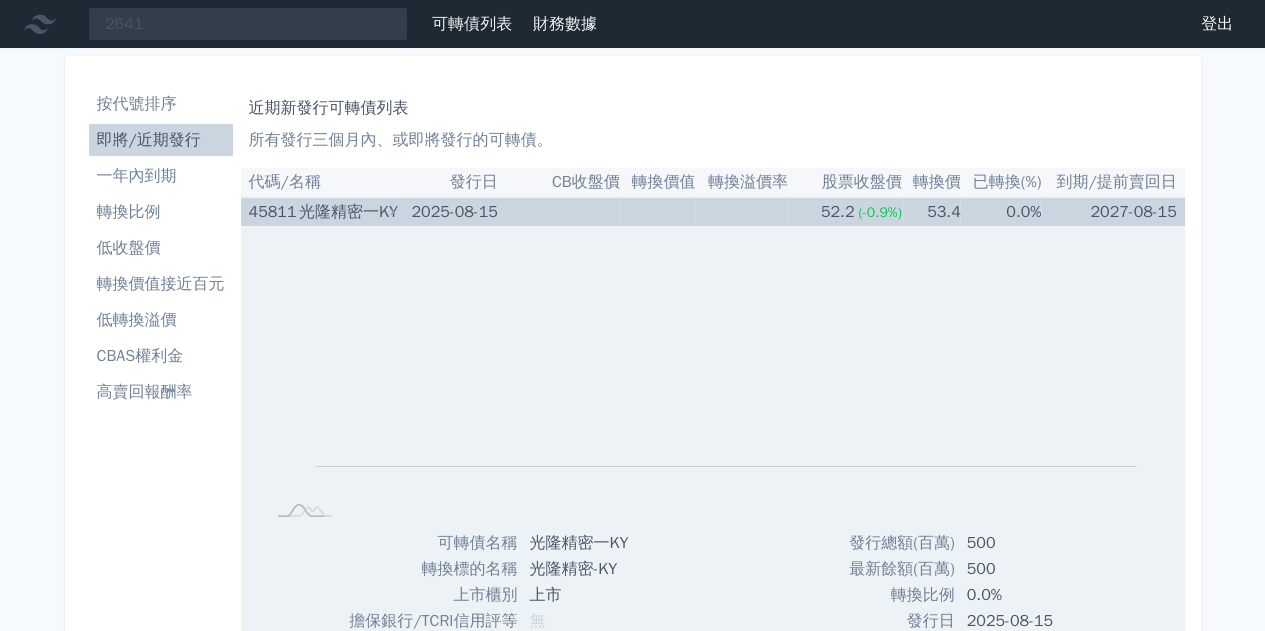 click on "光隆精密一KY" at bounding box center (344, 212) 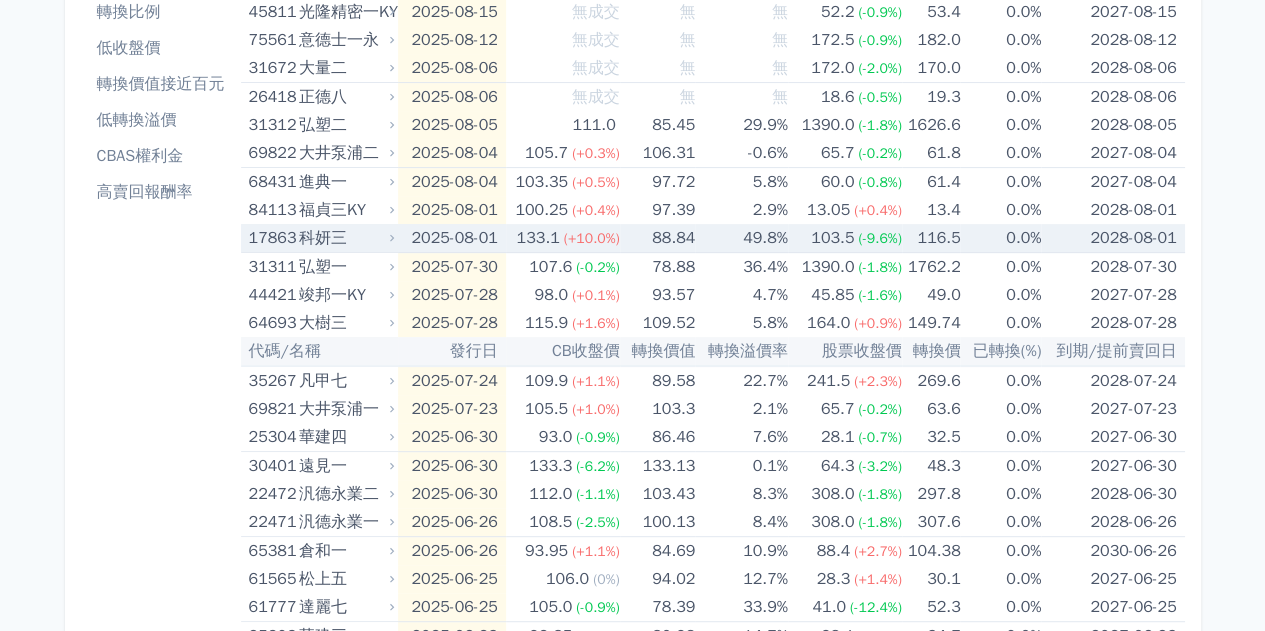 scroll, scrollTop: 100, scrollLeft: 0, axis: vertical 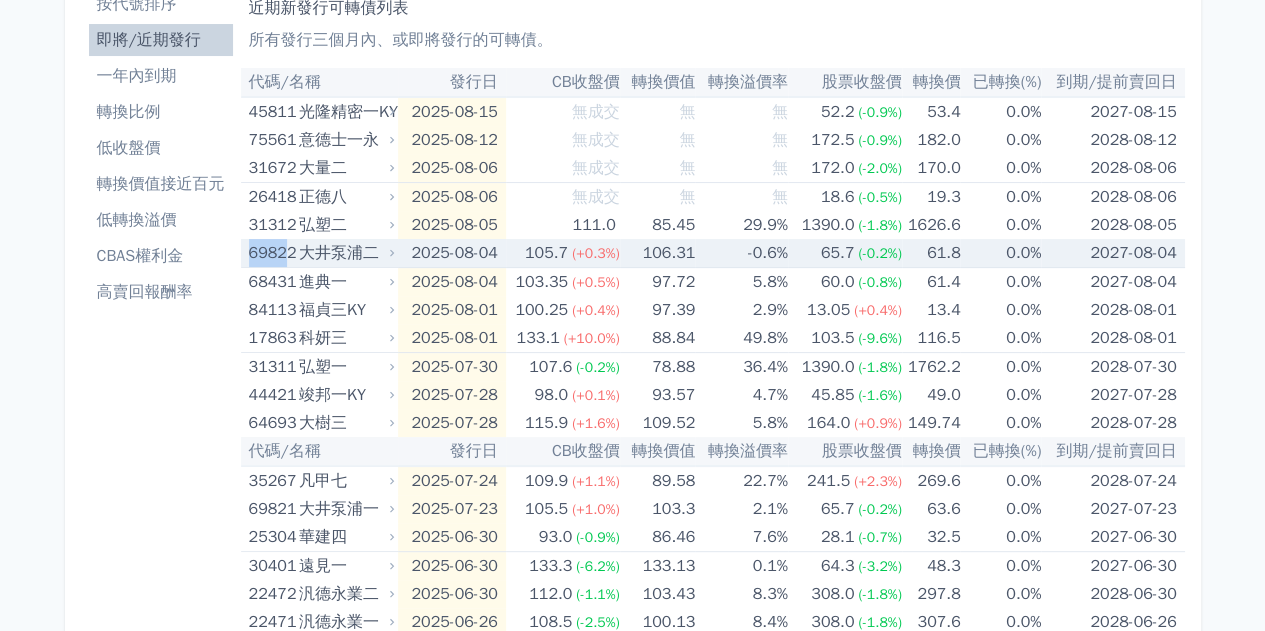 drag, startPoint x: 245, startPoint y: 252, endPoint x: 283, endPoint y: 259, distance: 38.63936 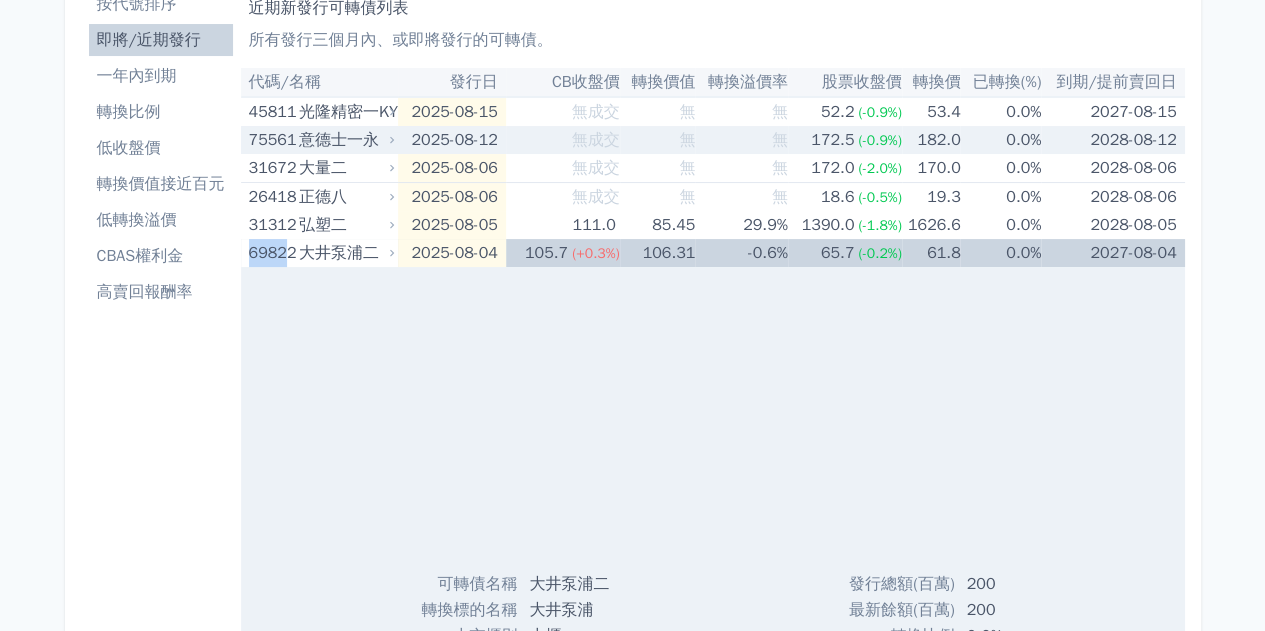 copy on "6982" 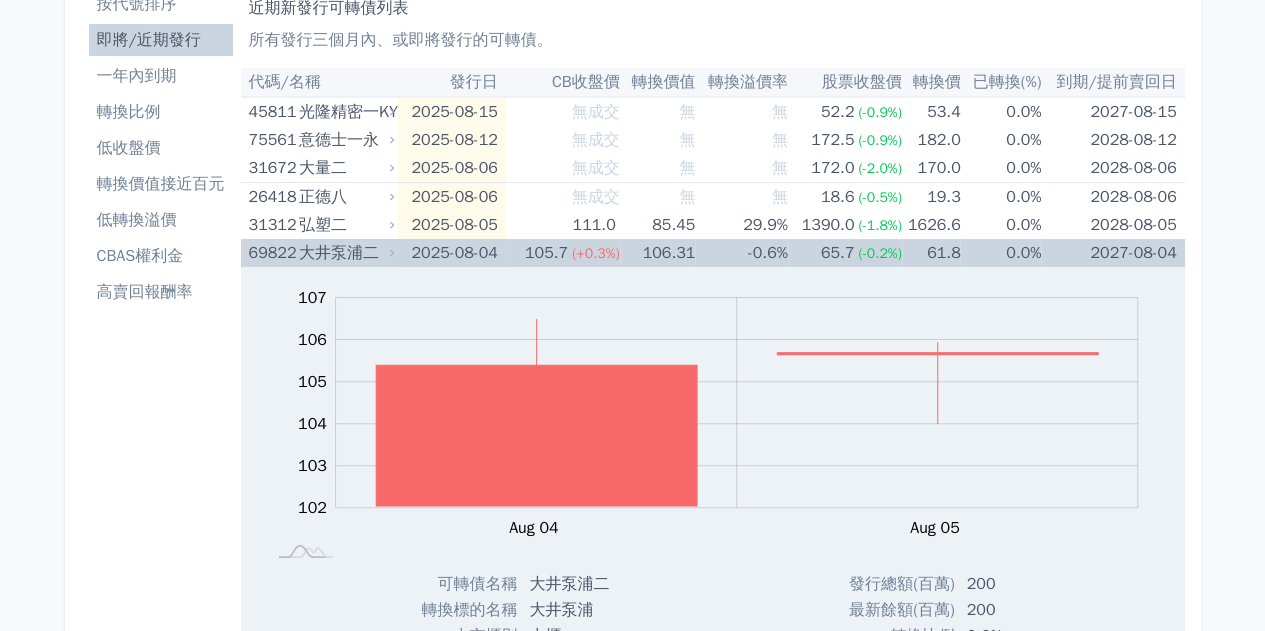click on "大井泵浦二" at bounding box center [344, 253] 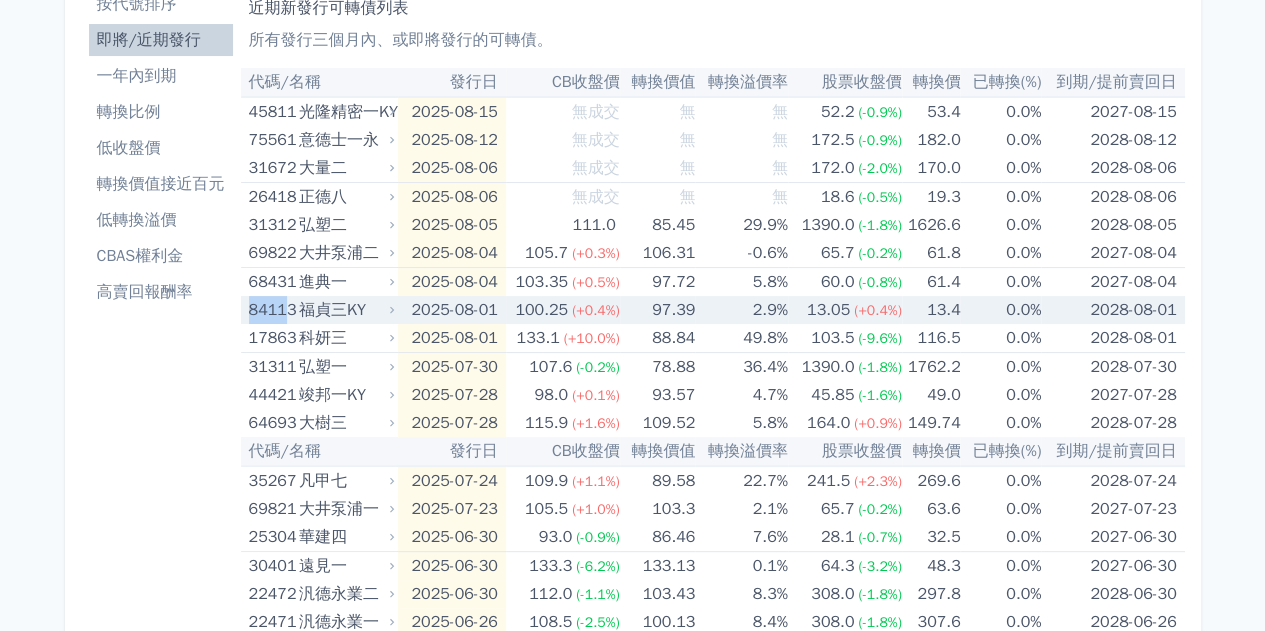drag, startPoint x: 248, startPoint y: 313, endPoint x: 284, endPoint y: 311, distance: 36.05551 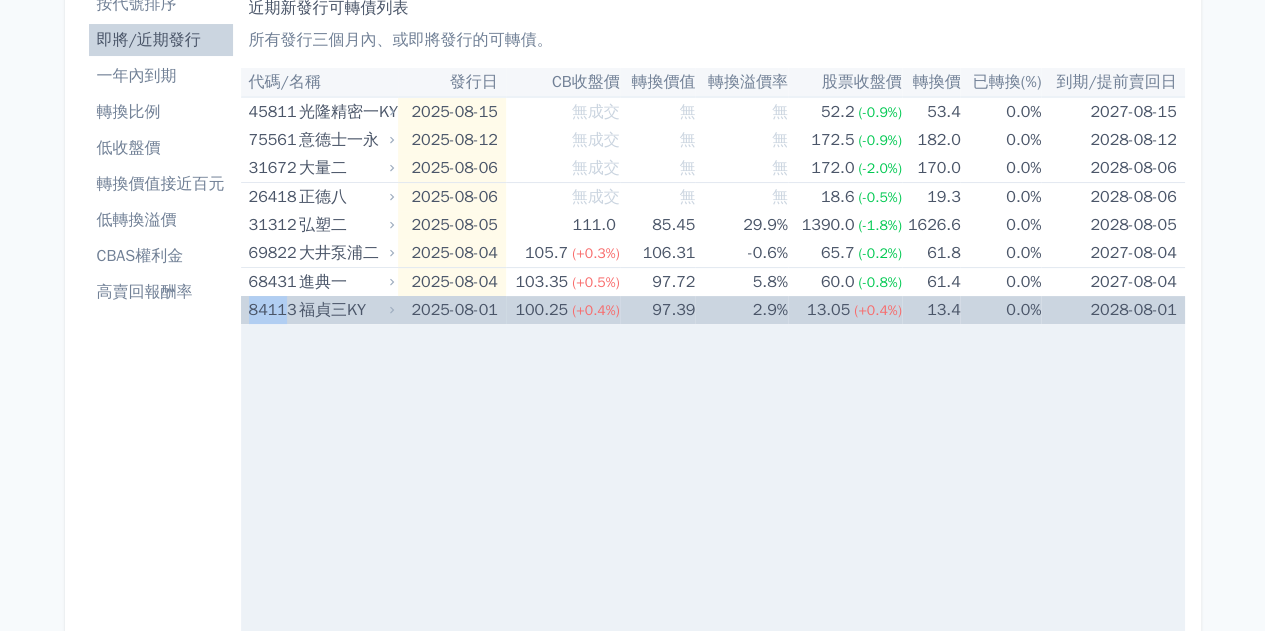 copy on "8411" 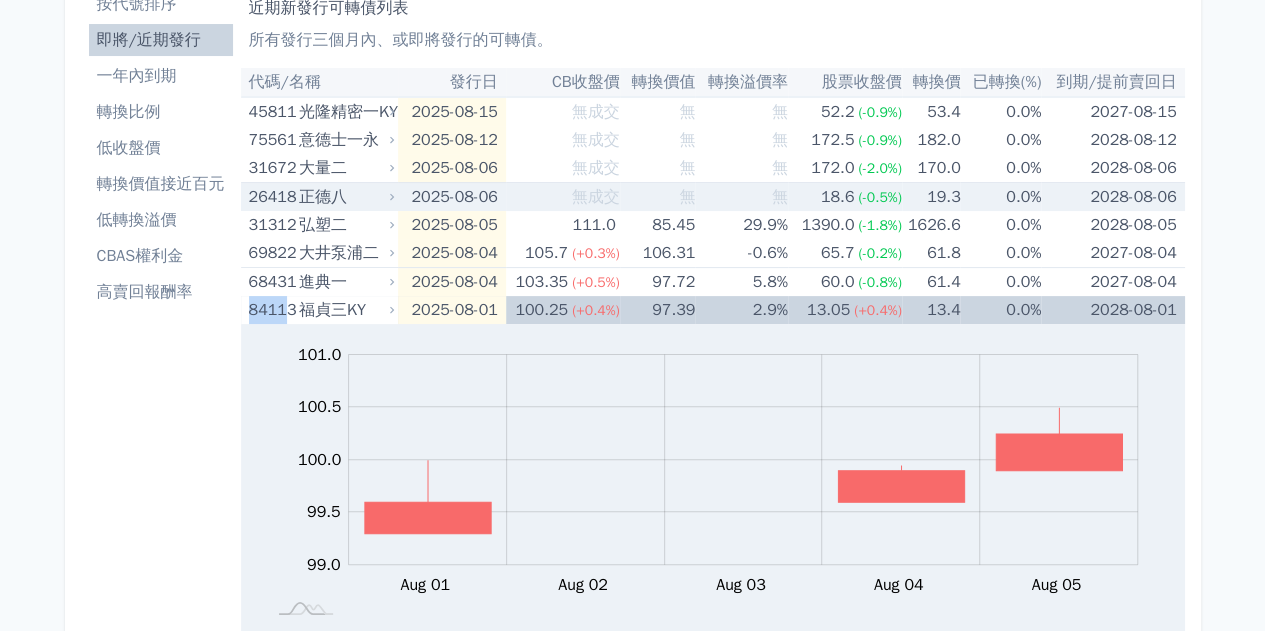 scroll, scrollTop: 0, scrollLeft: 0, axis: both 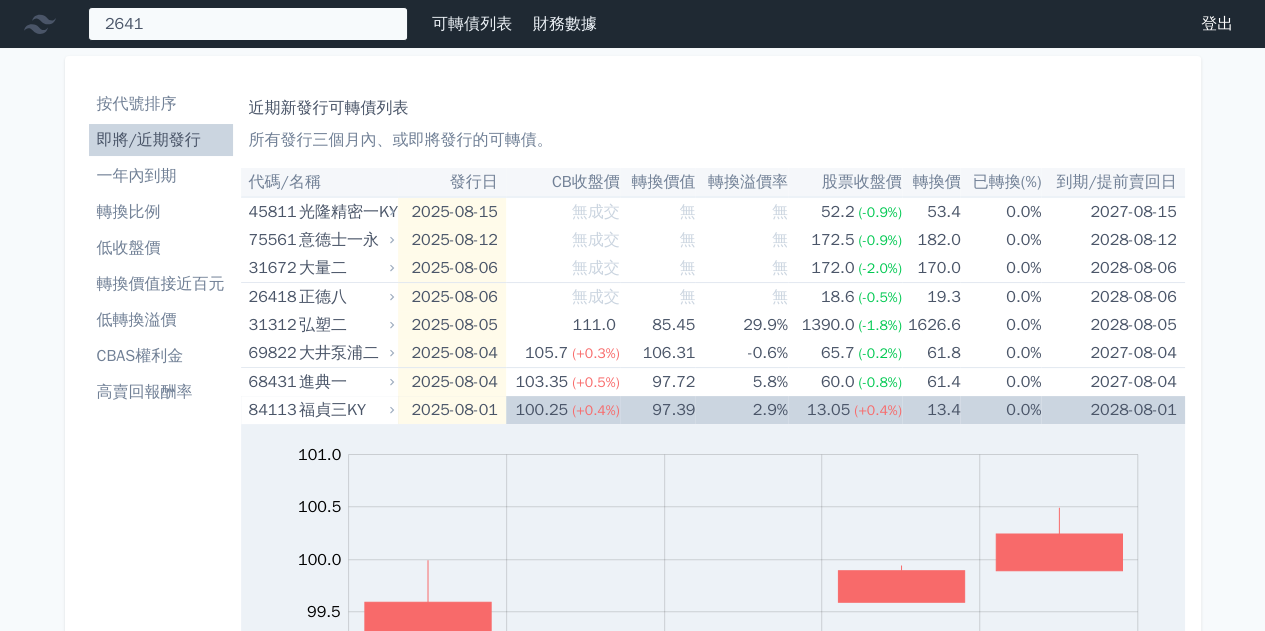 click on "[NUMBER]
[NUMBER] 正德四
[NUMBER] 正德五
[PRICE] [PERCENTAGE]
[NUMBER] 正德六
[PRICE] [PERCENTAGE]
[NUMBER] 正德七
[PRICE] [PERCENTAGE]
[NUMBER] 正德八" at bounding box center (248, 24) 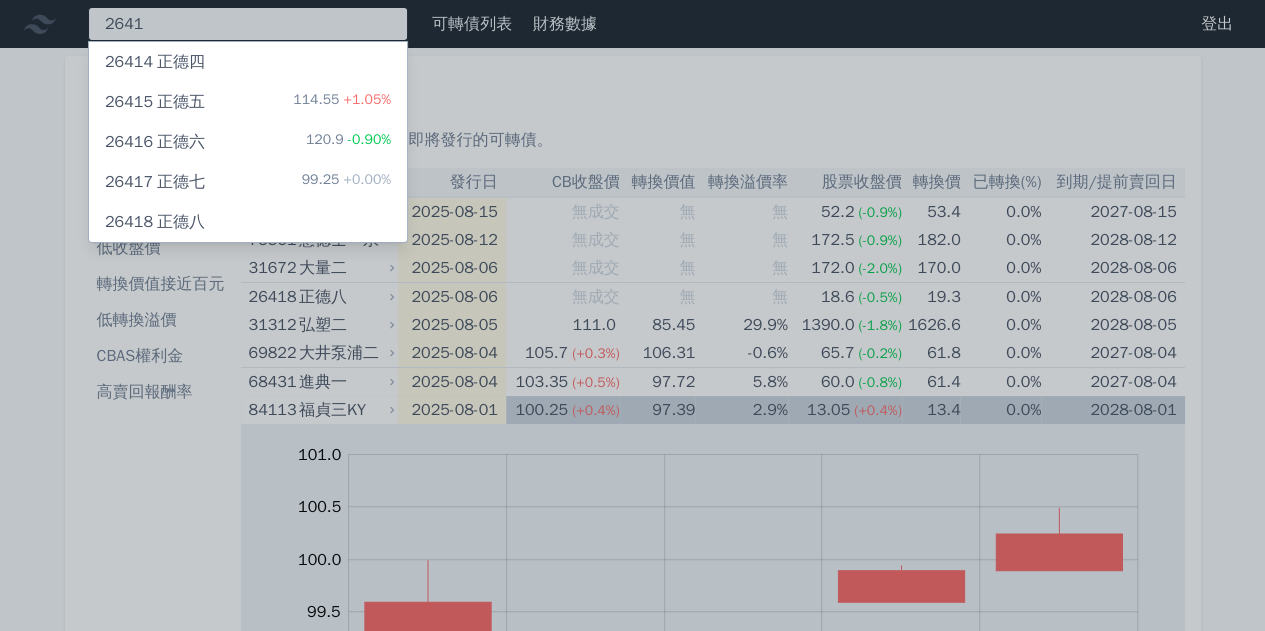 paste on "8411" 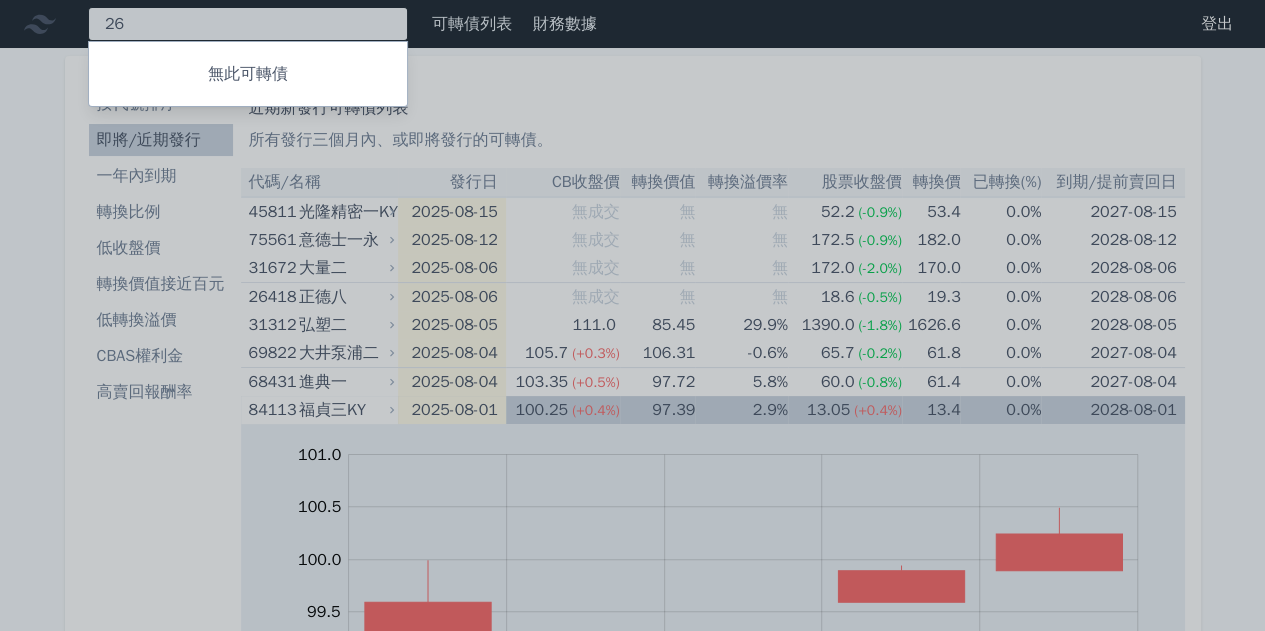 type on "2" 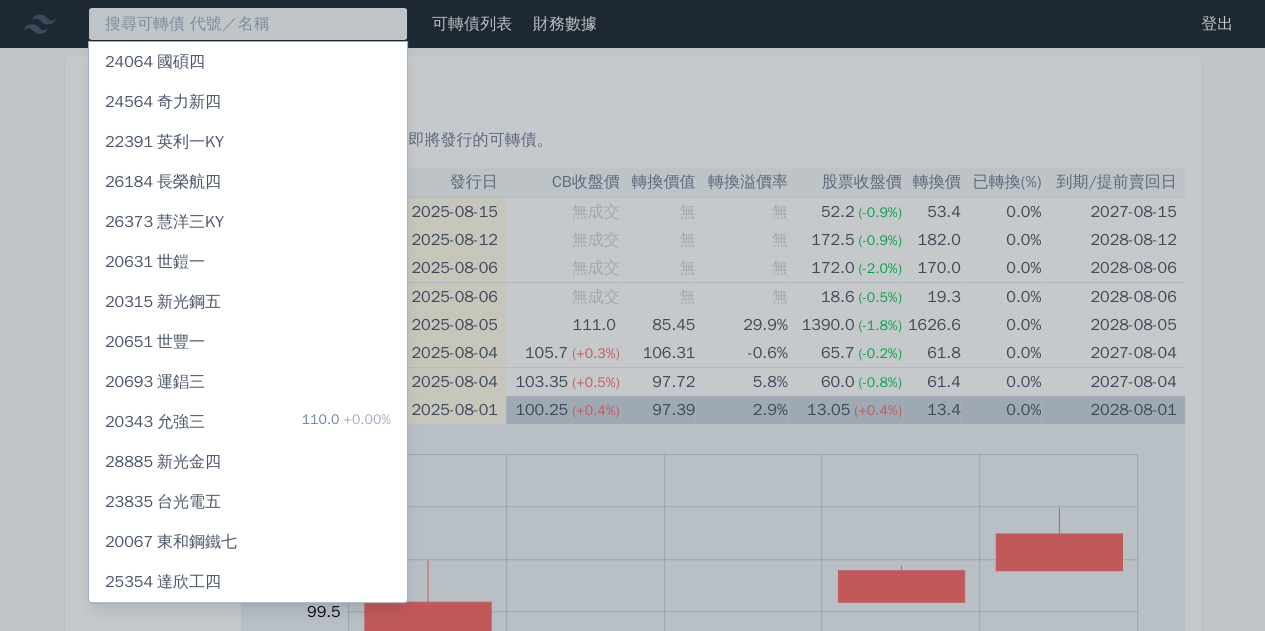 paste on "8411" 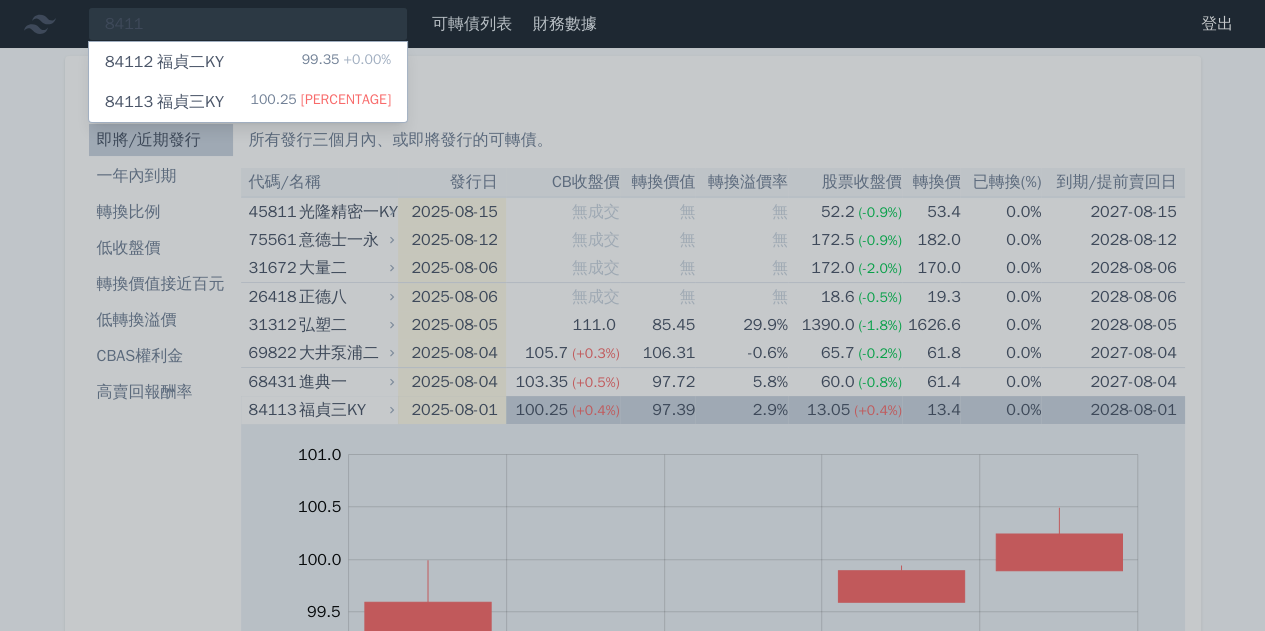 click at bounding box center [632, 315] 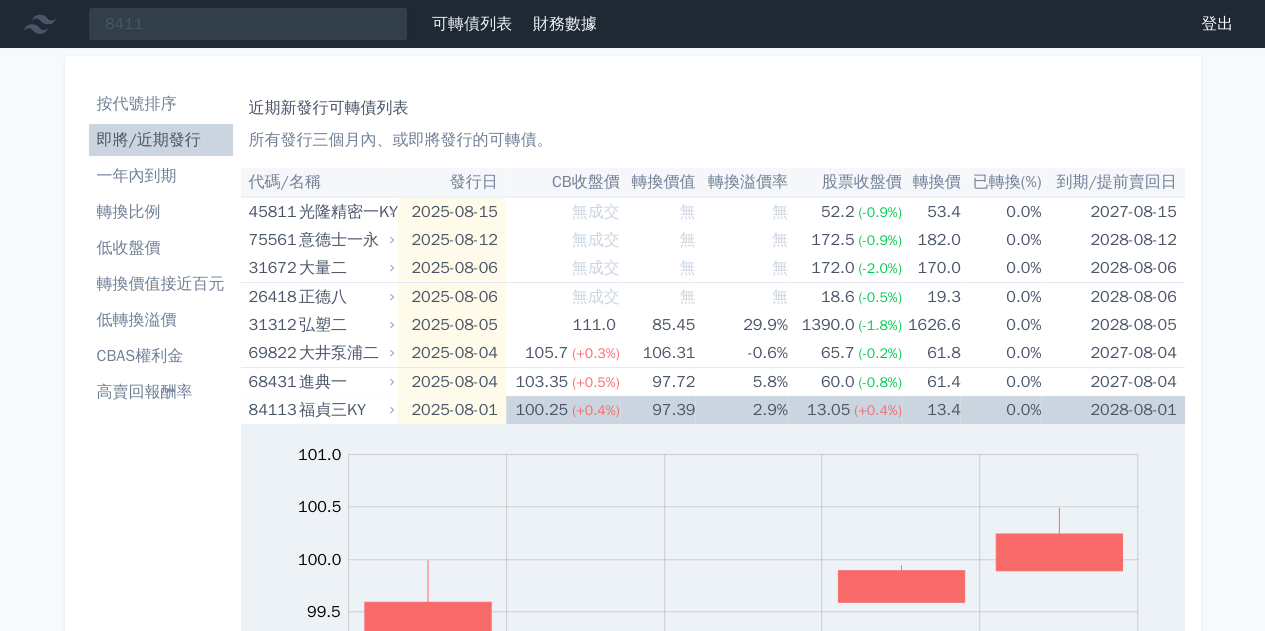 scroll, scrollTop: 100, scrollLeft: 0, axis: vertical 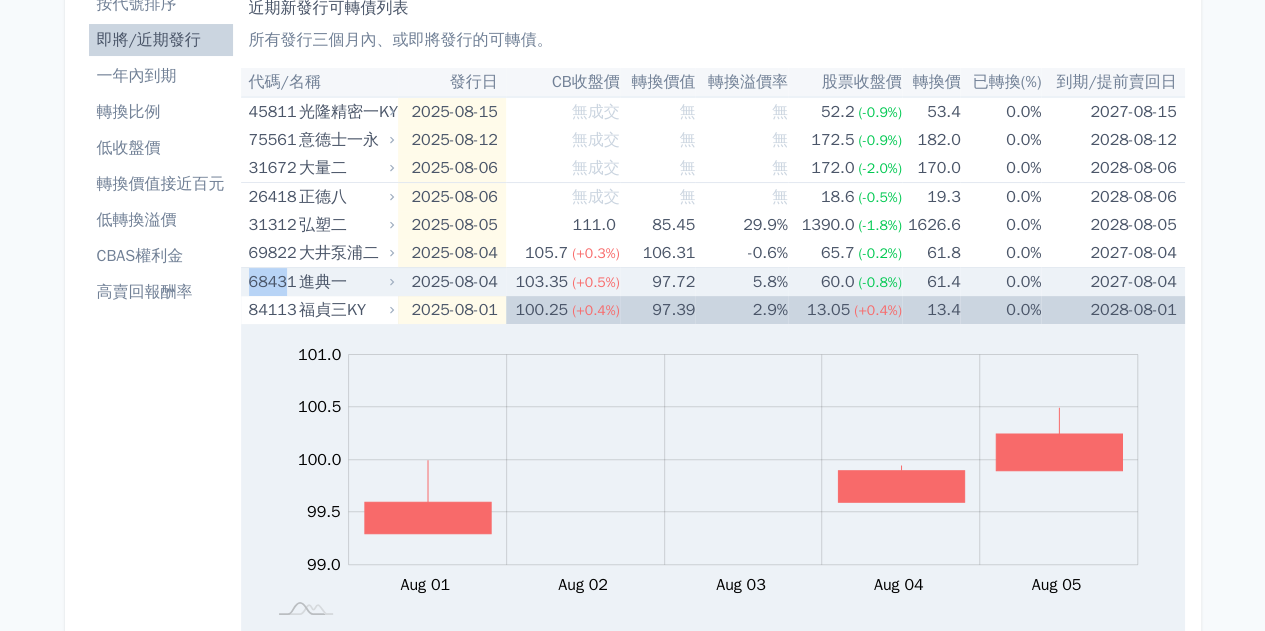 drag, startPoint x: 250, startPoint y: 283, endPoint x: 282, endPoint y: 287, distance: 32.24903 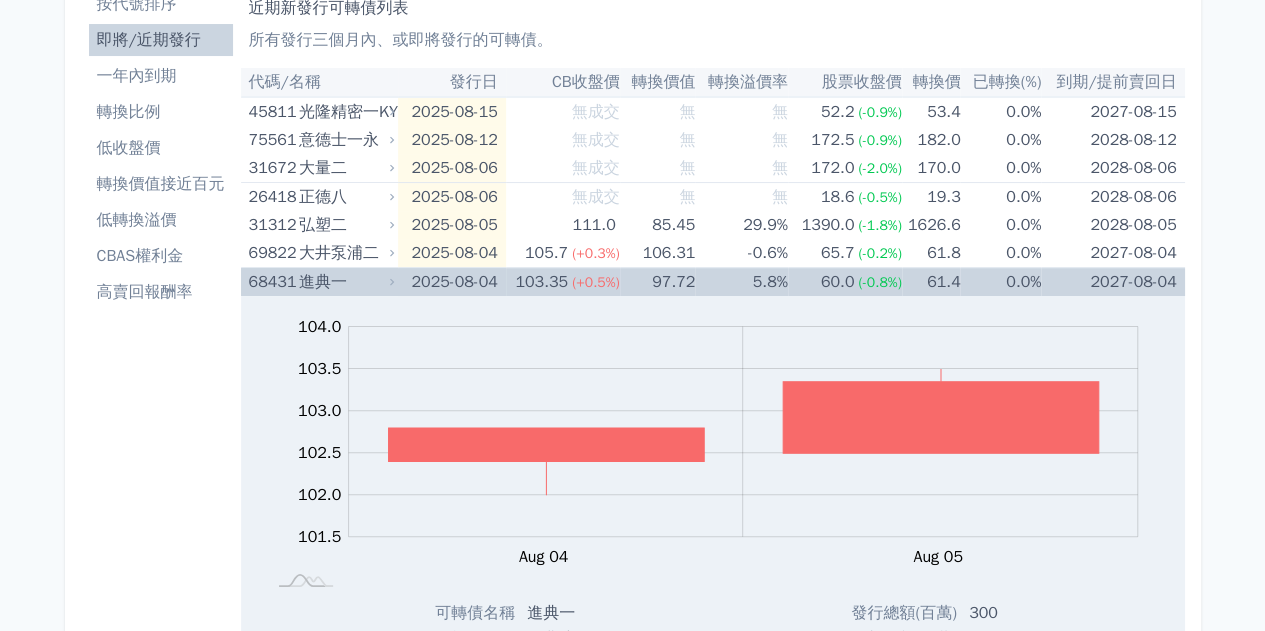click on "進典一" at bounding box center [344, 282] 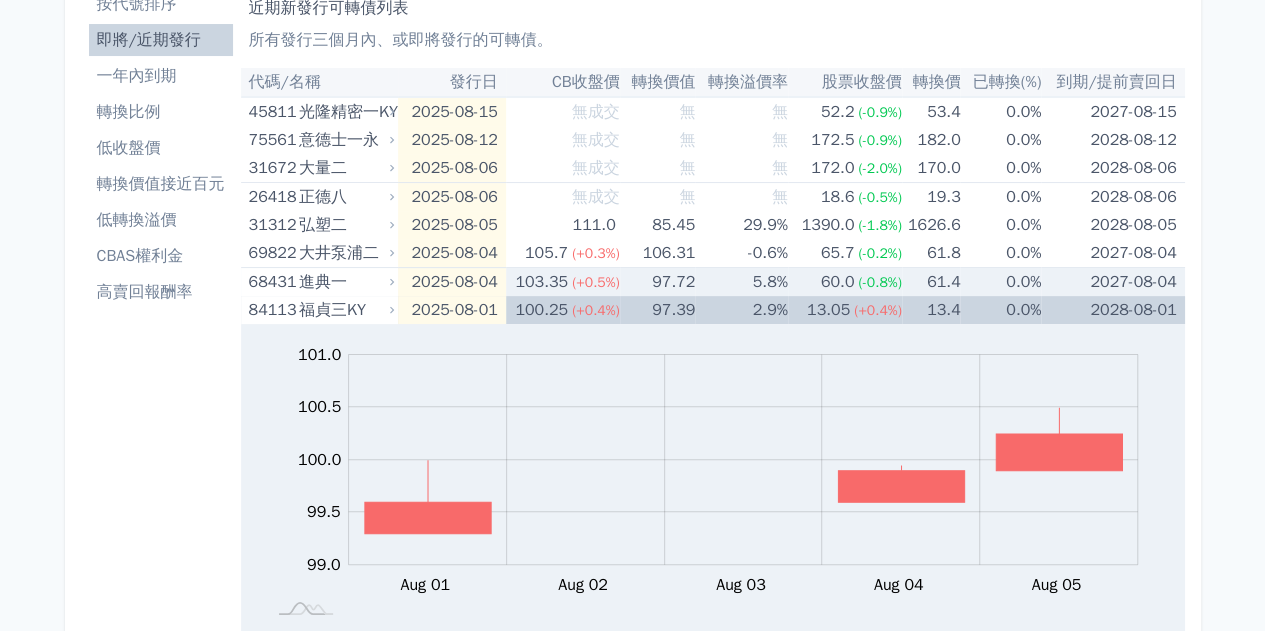click on "進典一" at bounding box center [344, 282] 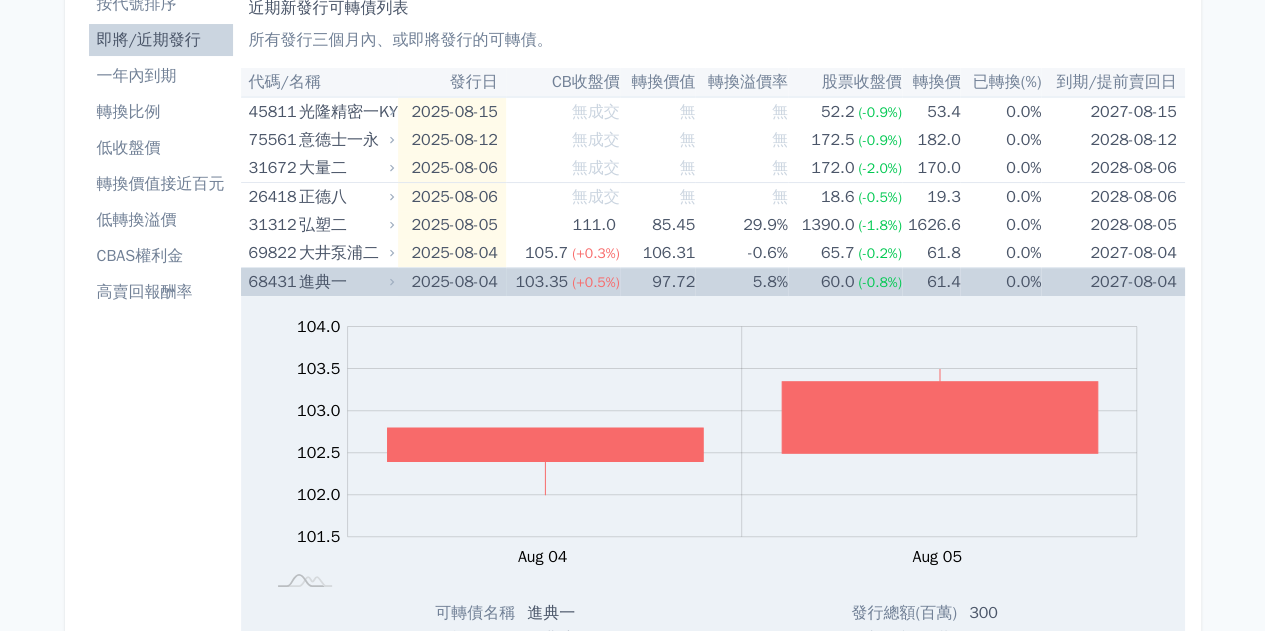 click on "進典一" at bounding box center (344, 282) 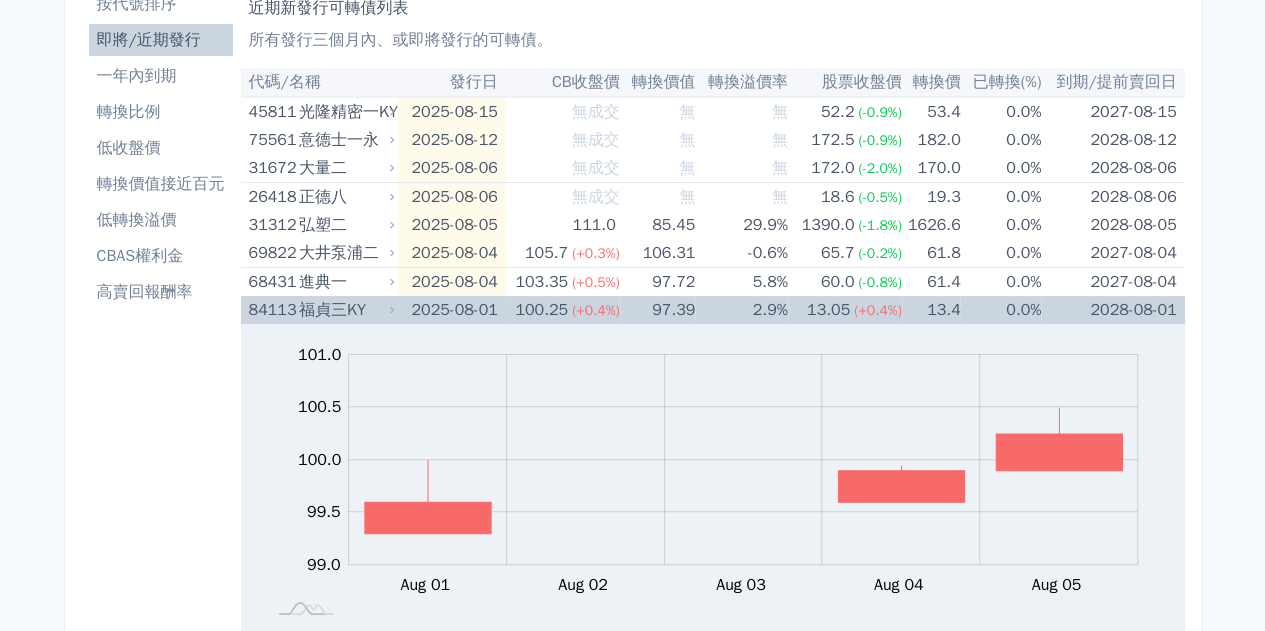 click on "福貞三KY" at bounding box center [344, 310] 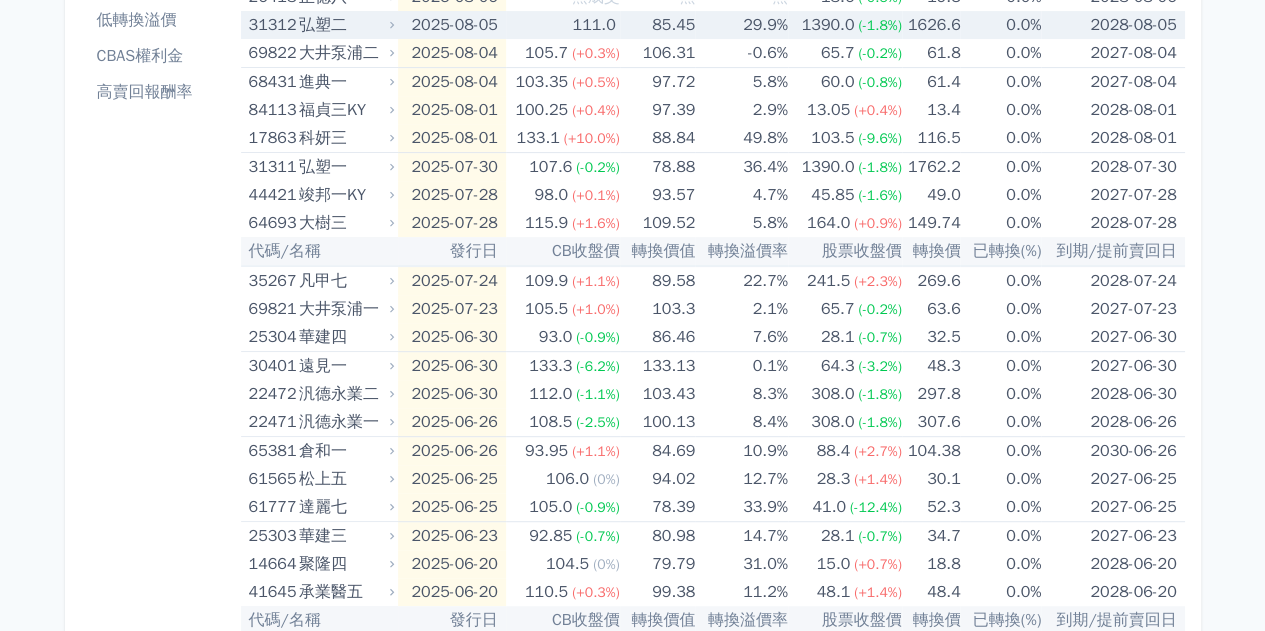 scroll, scrollTop: 0, scrollLeft: 0, axis: both 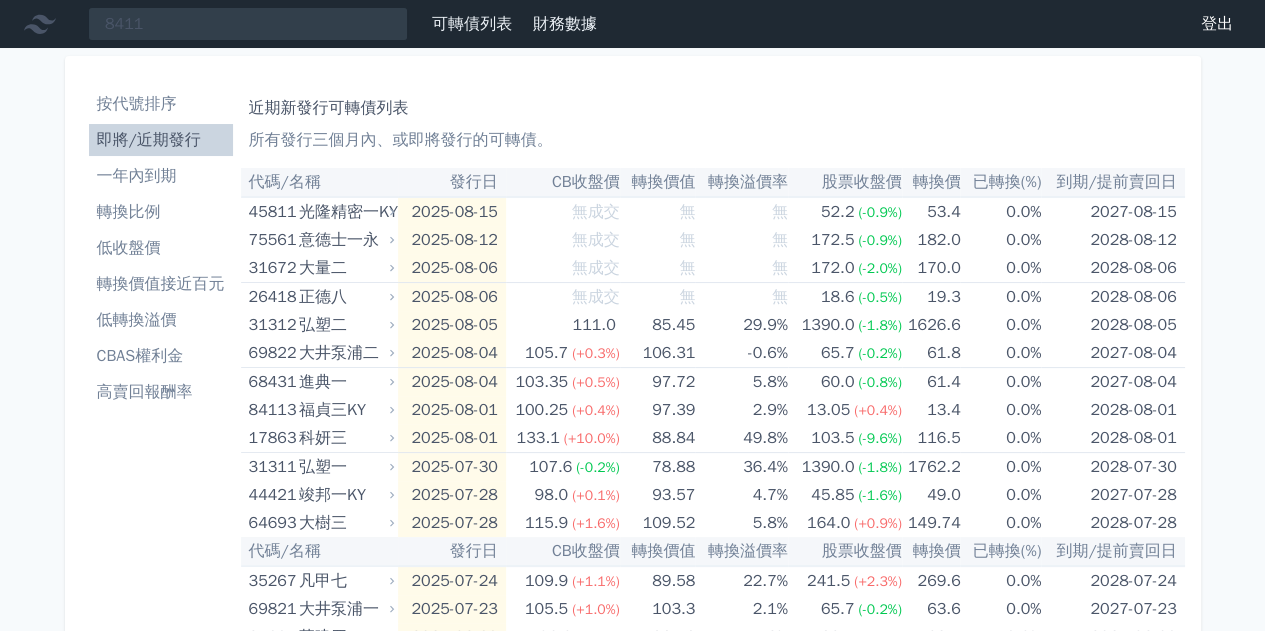 click on "按代號排序
即將/近期發行
一年內到期
轉換比例
低收盤價
轉換價值接近百元
低轉換溢價
CBAS權利金
高賣回報酬率" at bounding box center (161, 706) 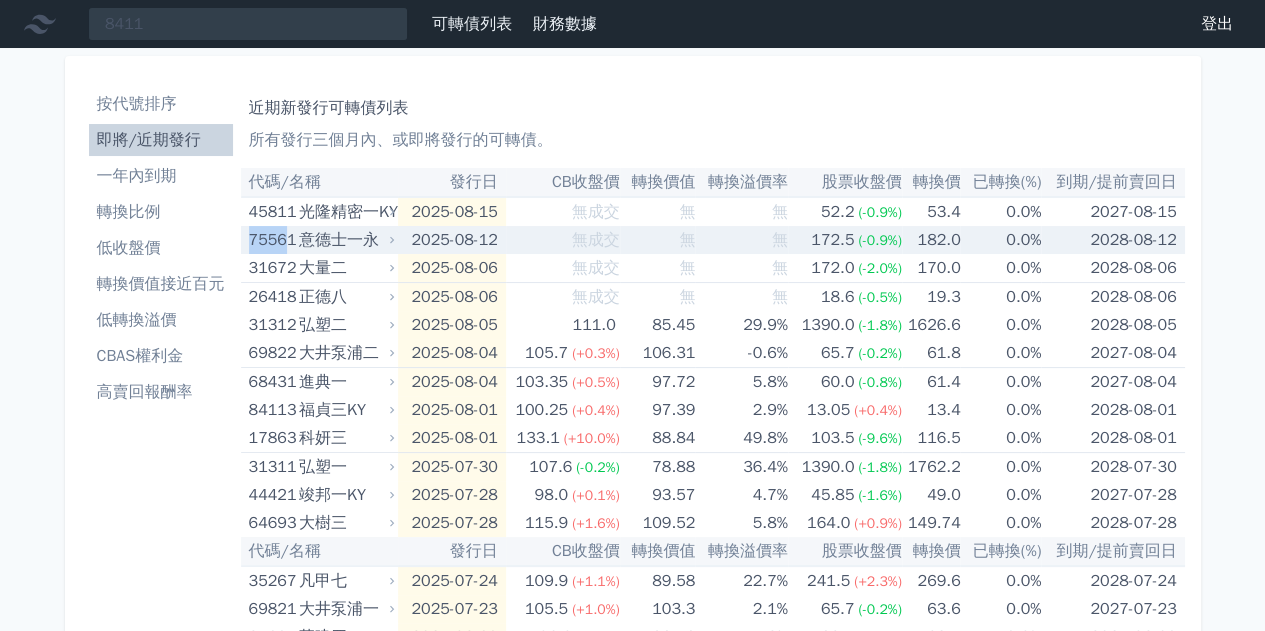 drag, startPoint x: 251, startPoint y: 241, endPoint x: 281, endPoint y: 247, distance: 30.594116 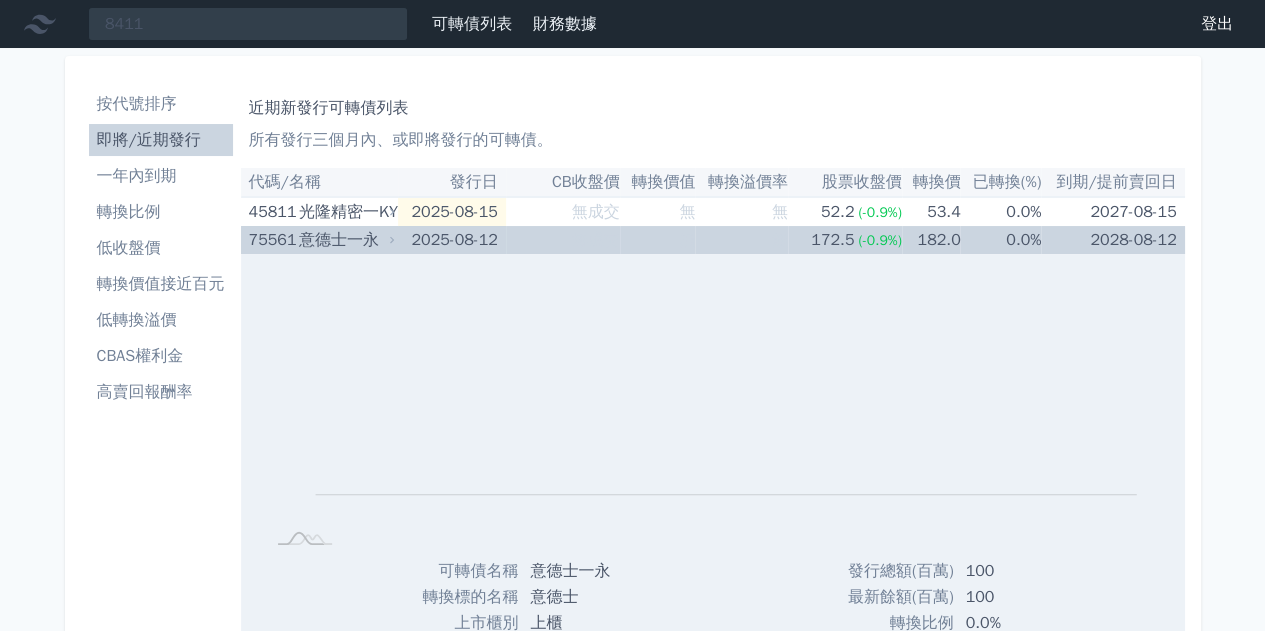 click on "意德士一永" at bounding box center [344, 240] 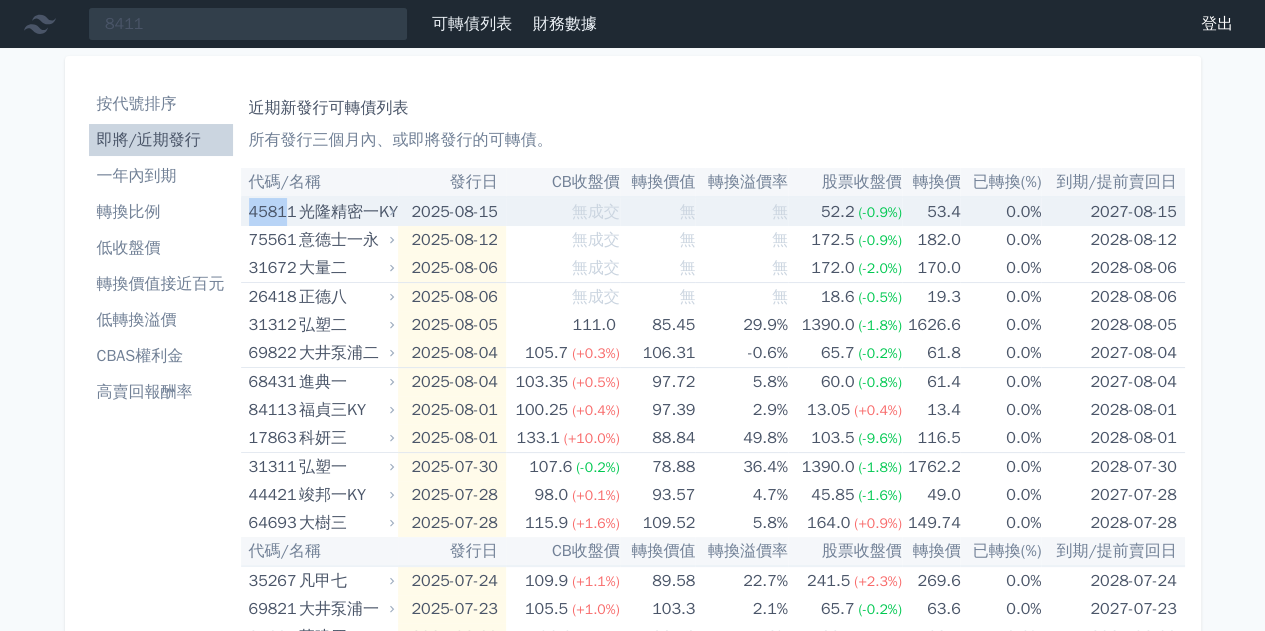 drag, startPoint x: 253, startPoint y: 213, endPoint x: 282, endPoint y: 213, distance: 29 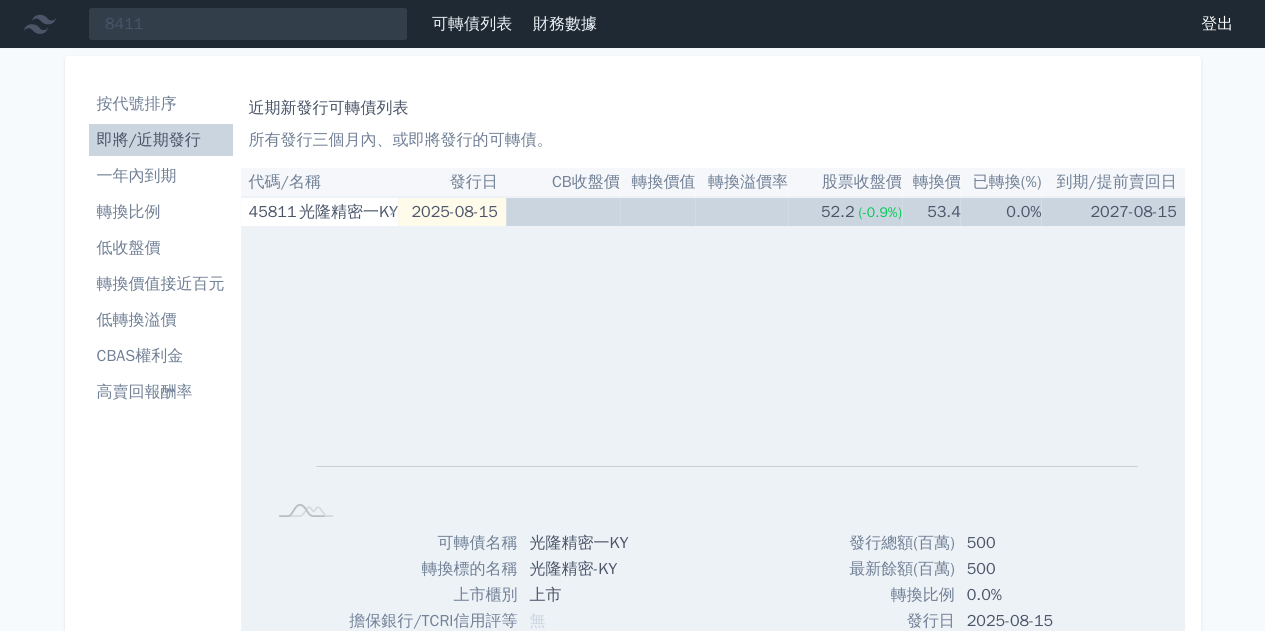 click on "按代號排序
即將/近期發行
一年內到期
轉換比例
低收盤價
轉換價值接近百元
低轉換溢價
CBAS權利金
高賣回報酬率
近期新發行可轉債列表
所有發行三個月內、或即將發行的可轉債。
代碼/名稱
發行日
CB收盤價
轉換價值
轉換溢價率
股票收盤價
轉換價
已轉換(%)
到期/提前賣回日
[NUMBER]
光隆精密一KY" at bounding box center [633, 1031] 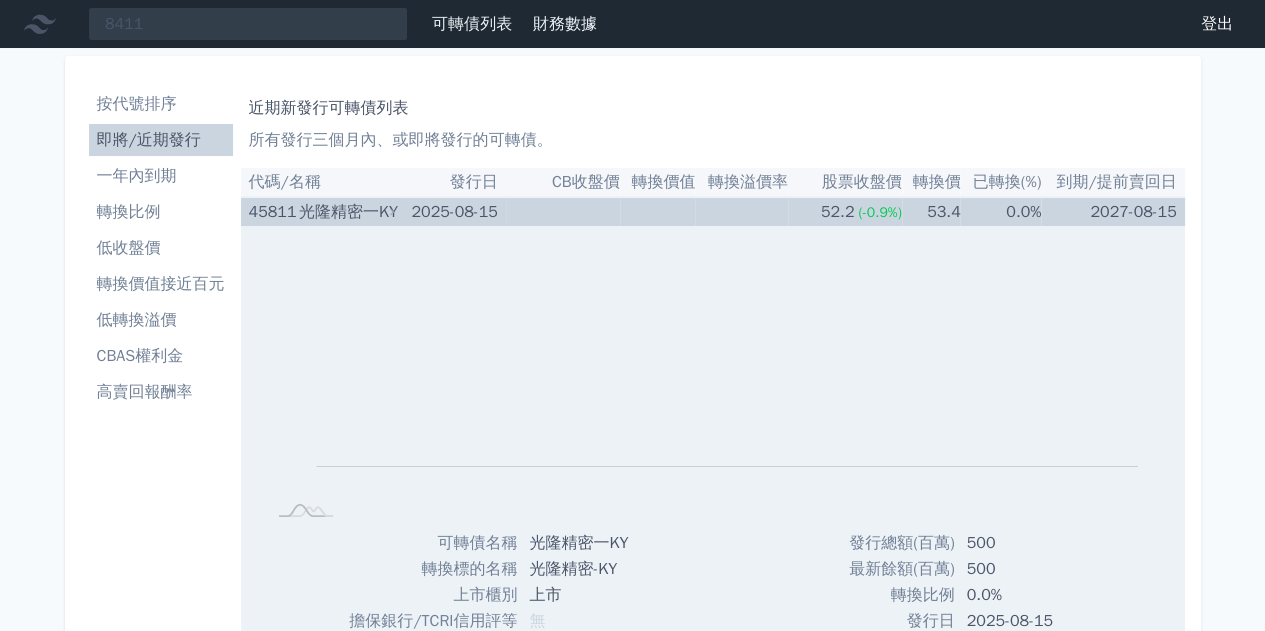 click on "光隆精密一KY" at bounding box center [344, 212] 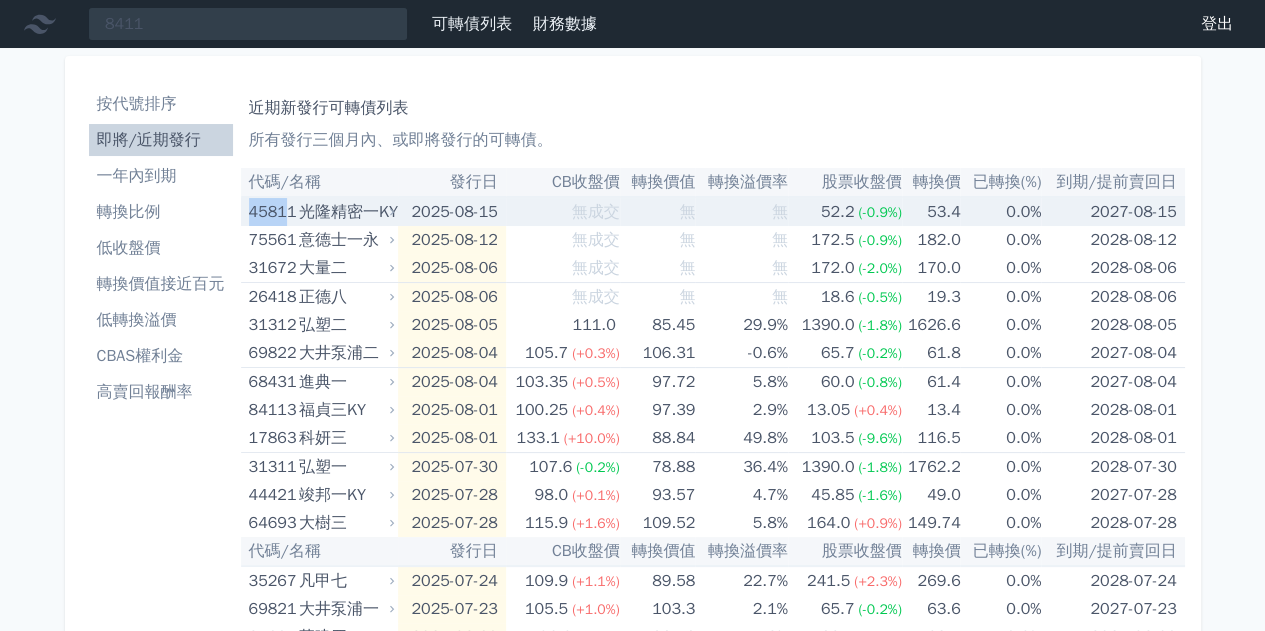 drag, startPoint x: 246, startPoint y: 217, endPoint x: 285, endPoint y: 219, distance: 39.051247 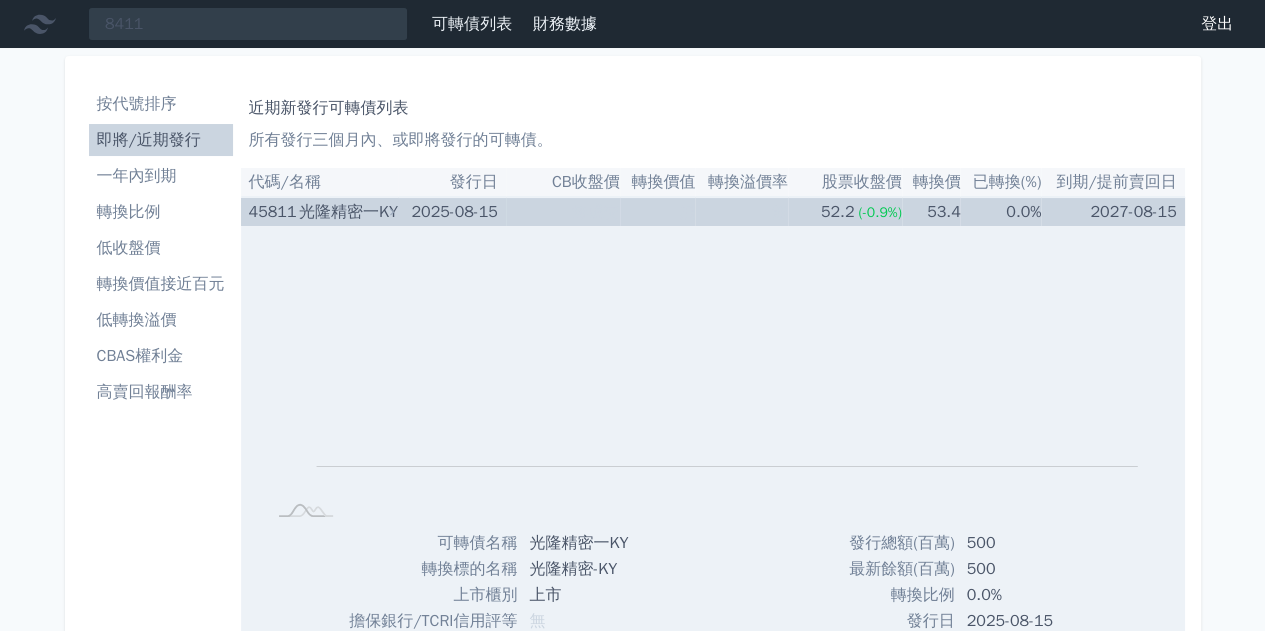 click on "光隆精密一KY" at bounding box center (344, 212) 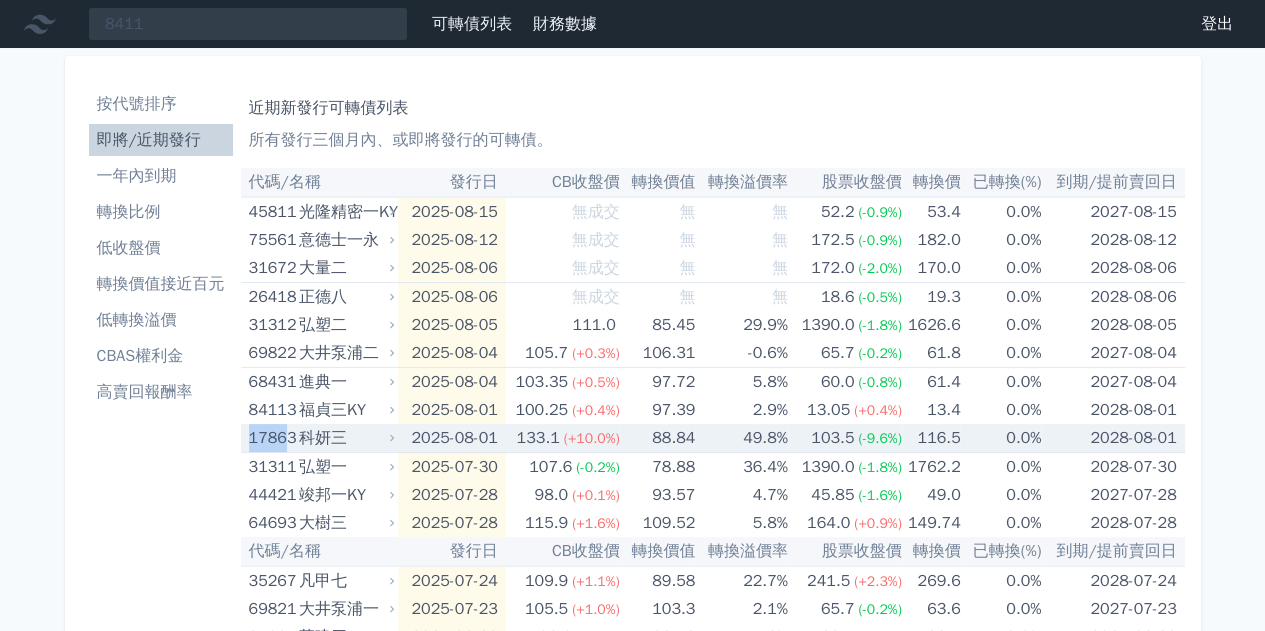drag, startPoint x: 248, startPoint y: 439, endPoint x: 284, endPoint y: 439, distance: 36 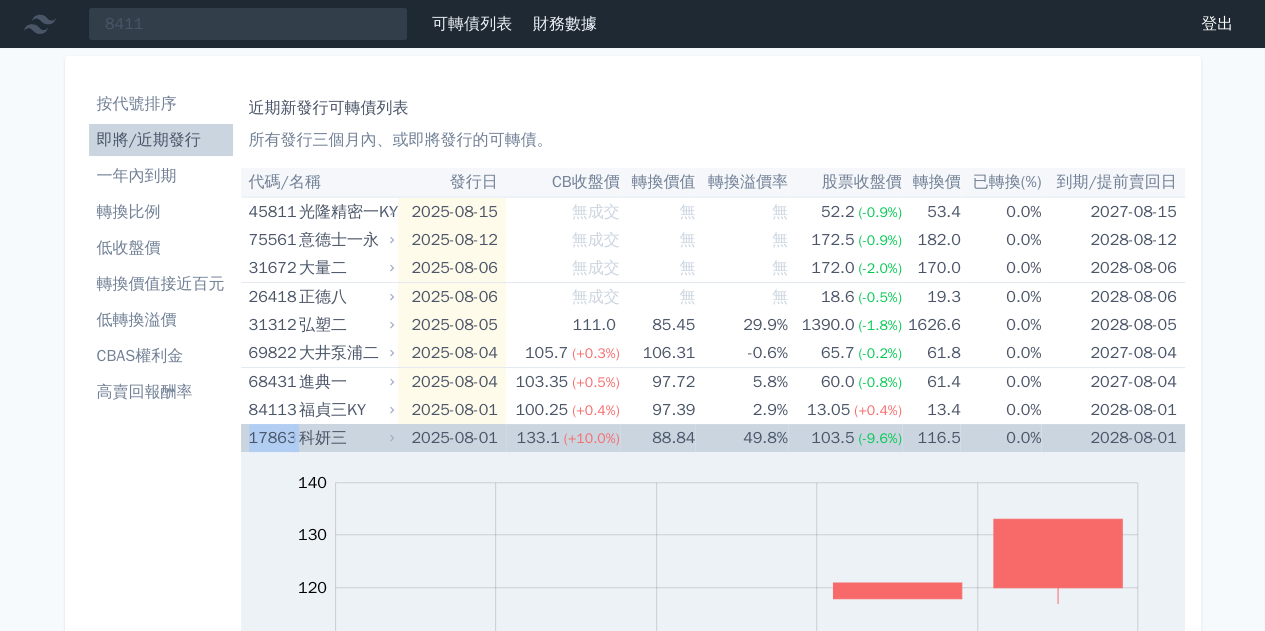 drag, startPoint x: 245, startPoint y: 439, endPoint x: 298, endPoint y: 439, distance: 53 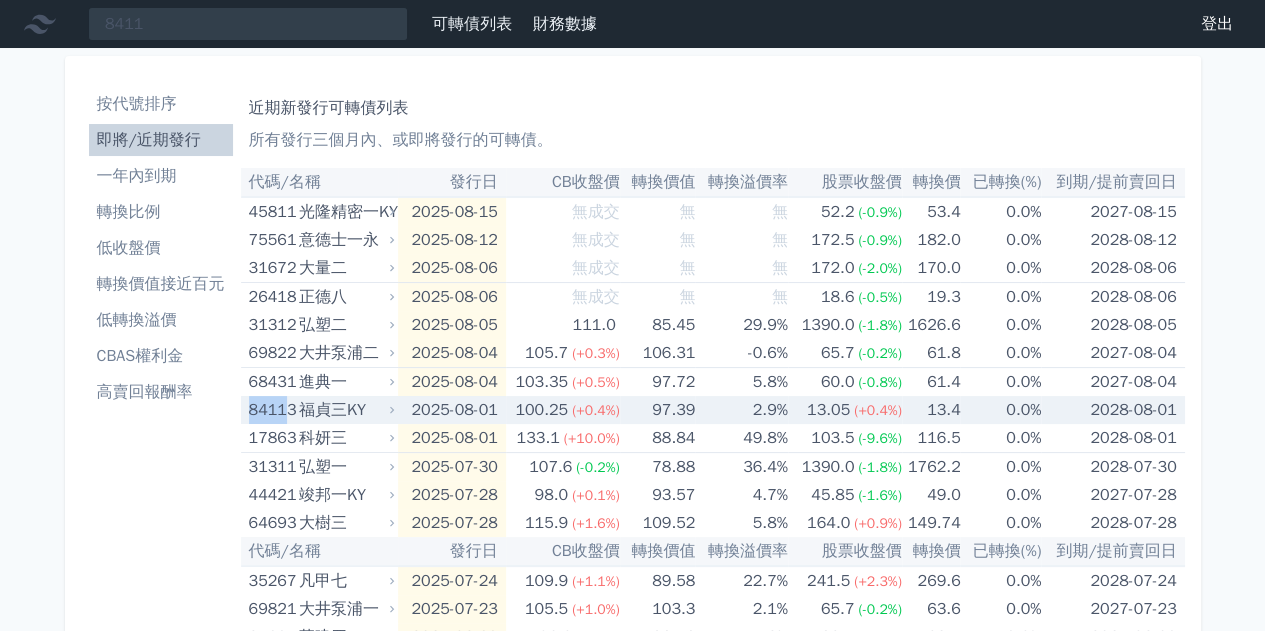 drag, startPoint x: 248, startPoint y: 411, endPoint x: 284, endPoint y: 412, distance: 36.013885 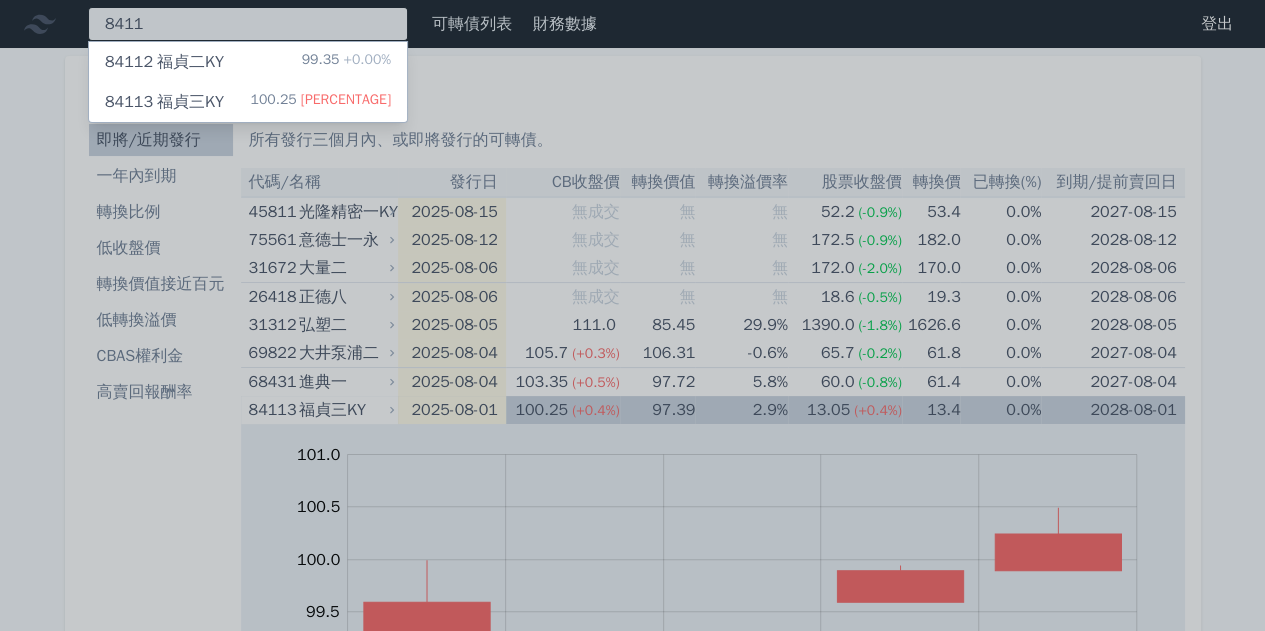 click on "[NUMBER]
[NUMBER] 福貞二KY
[PRICE] [PERCENTAGE]
[NUMBER] 福貞三KY
[PRICE] [PERCENTAGE]" at bounding box center (248, 24) 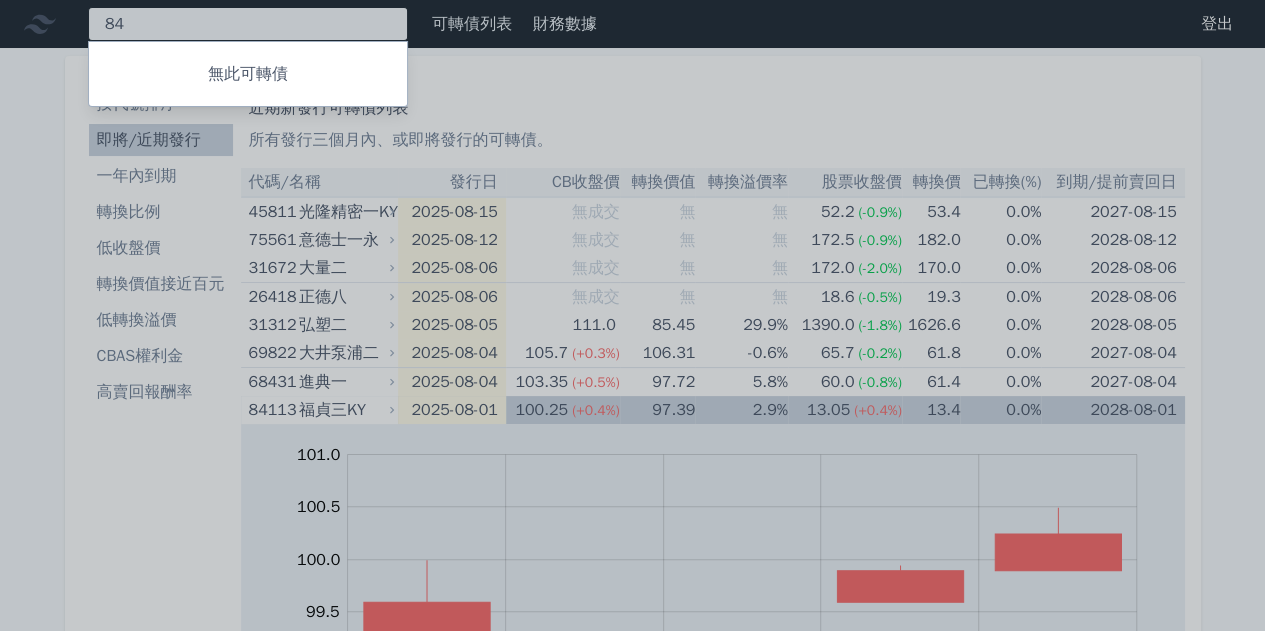 type on "8" 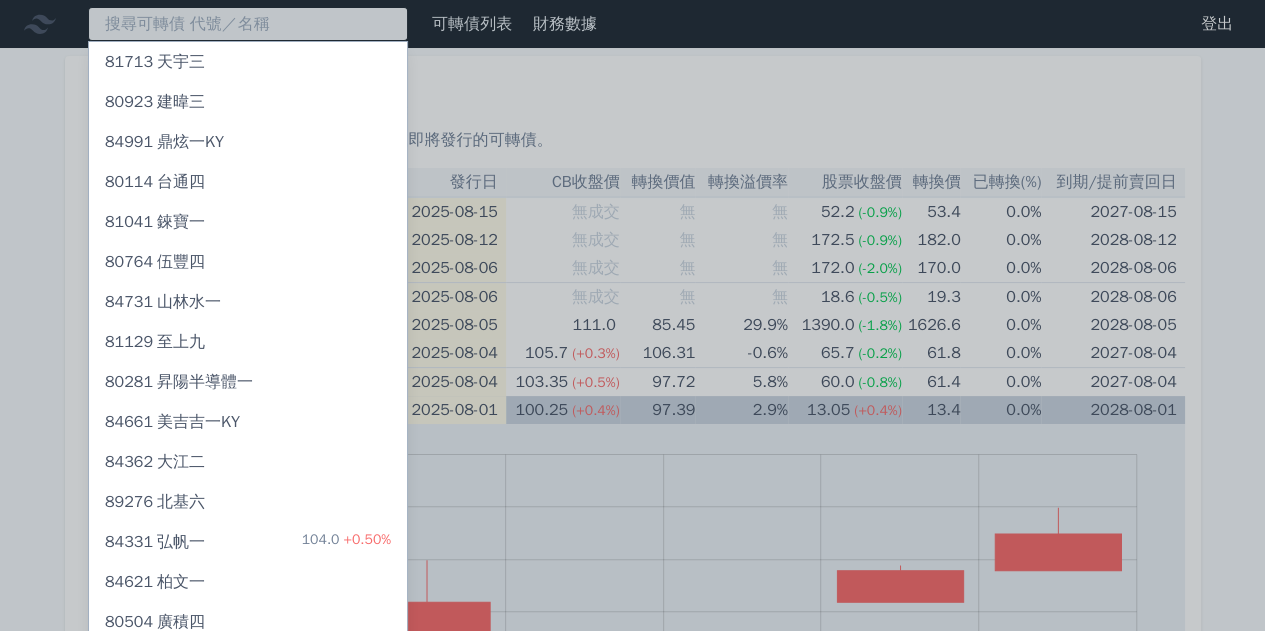 paste on "8411" 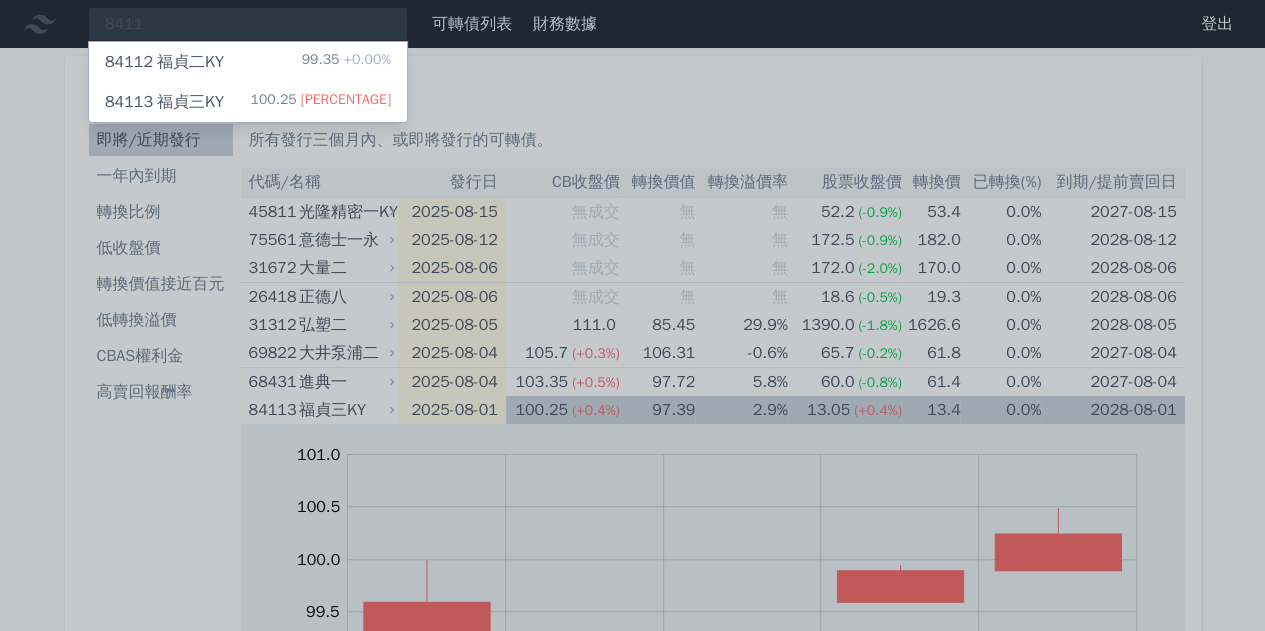 click on "[NUMBER] 福貞二KY
[PRICE] [PERCENTAGE]" at bounding box center [248, 62] 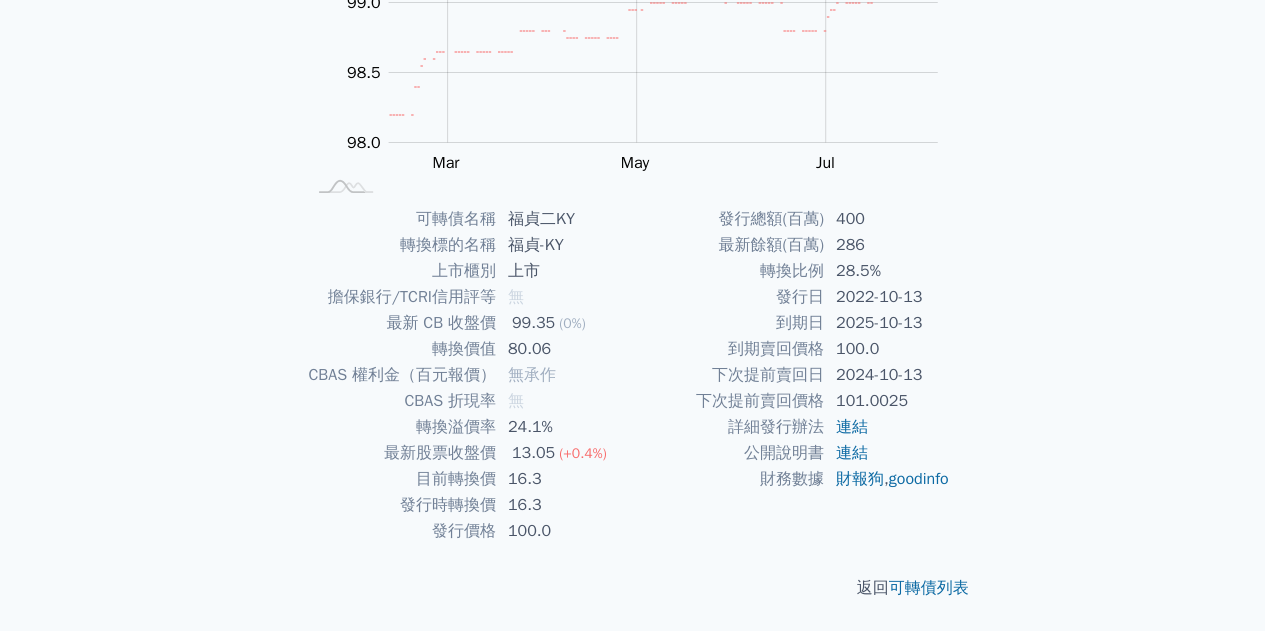 scroll, scrollTop: 0, scrollLeft: 0, axis: both 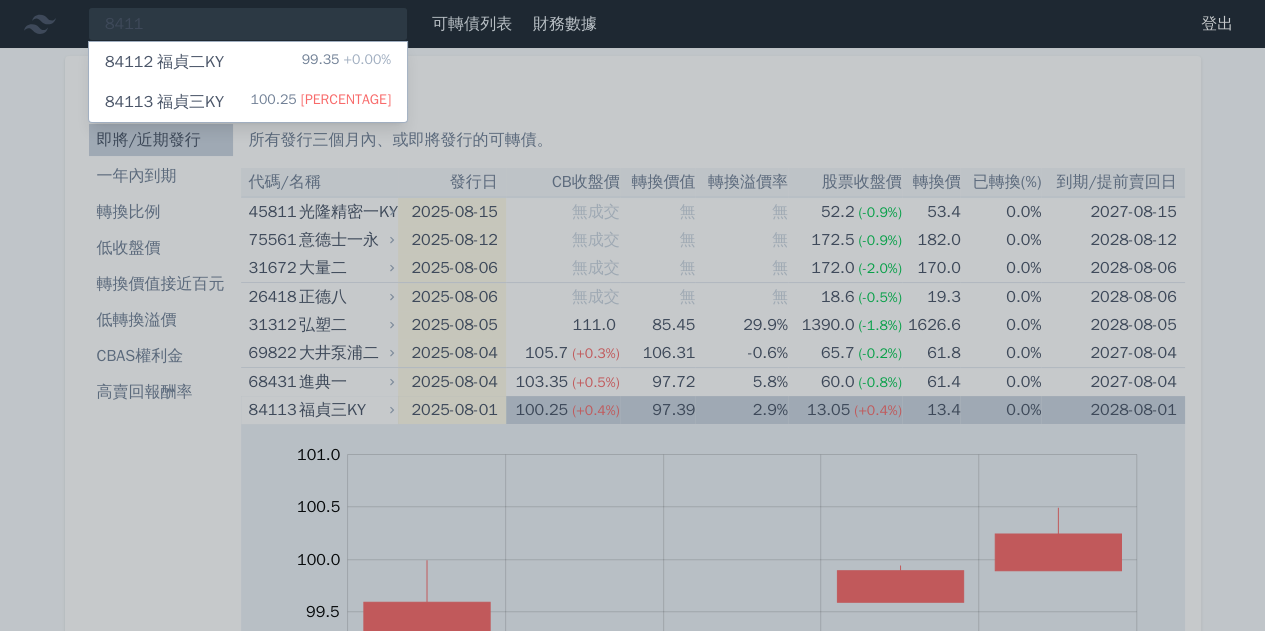 click at bounding box center (632, 315) 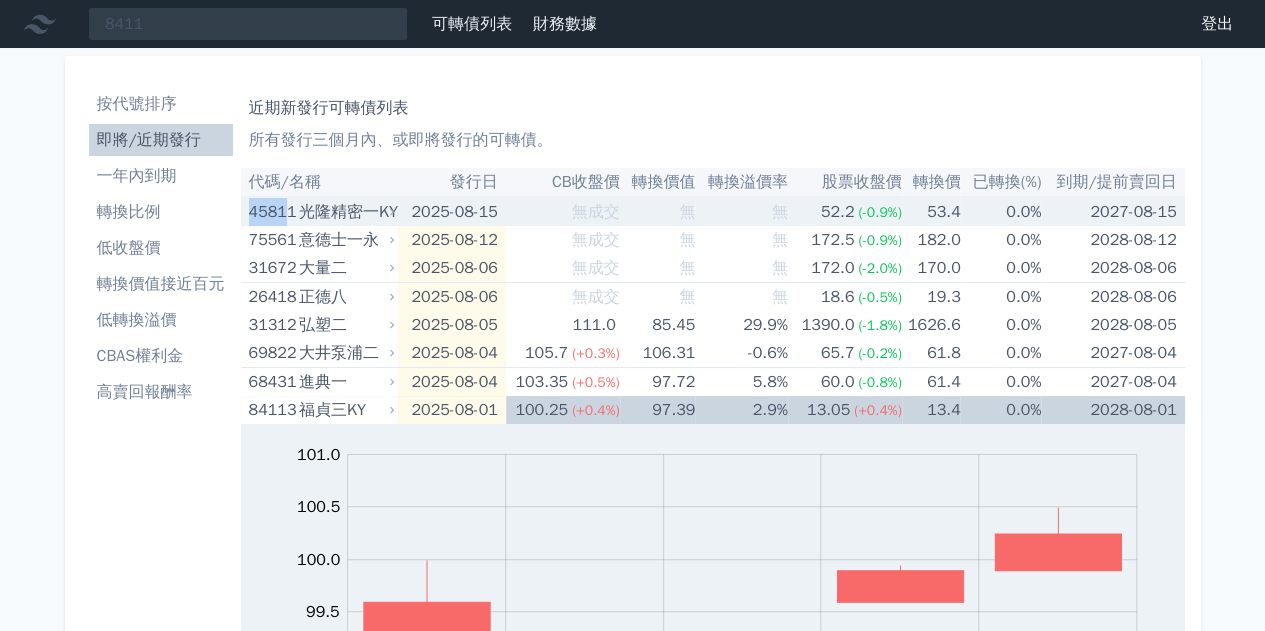 drag, startPoint x: 251, startPoint y: 213, endPoint x: 284, endPoint y: 218, distance: 33.37664 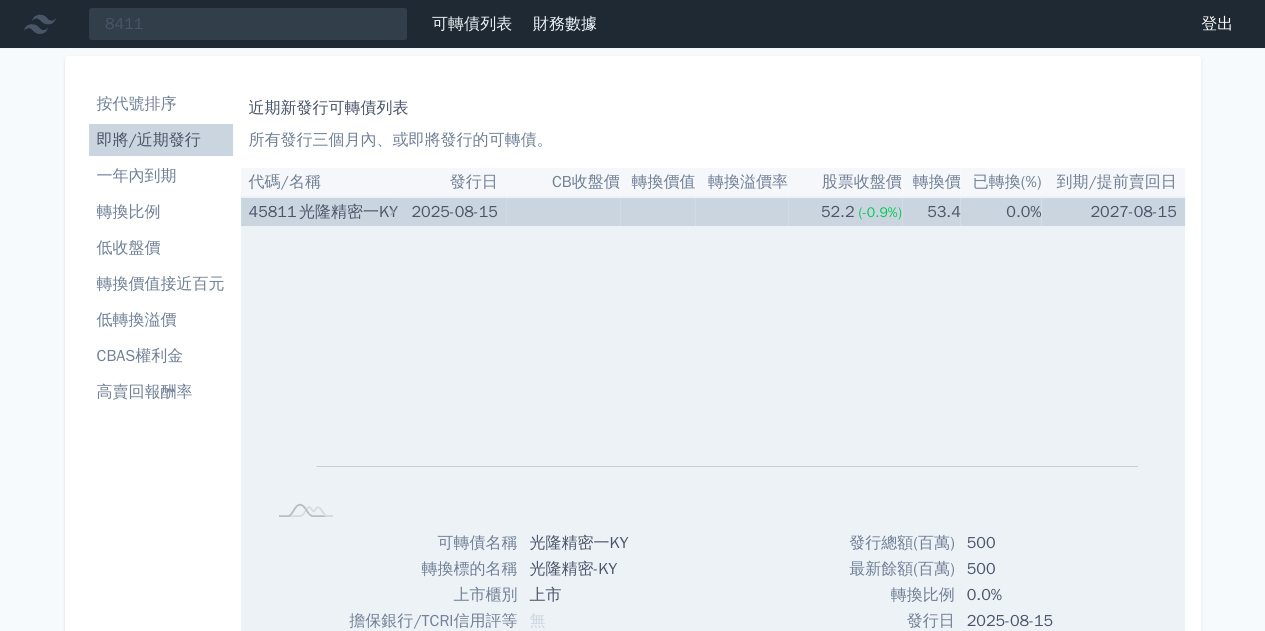 click on "光隆精密一KY" at bounding box center [344, 212] 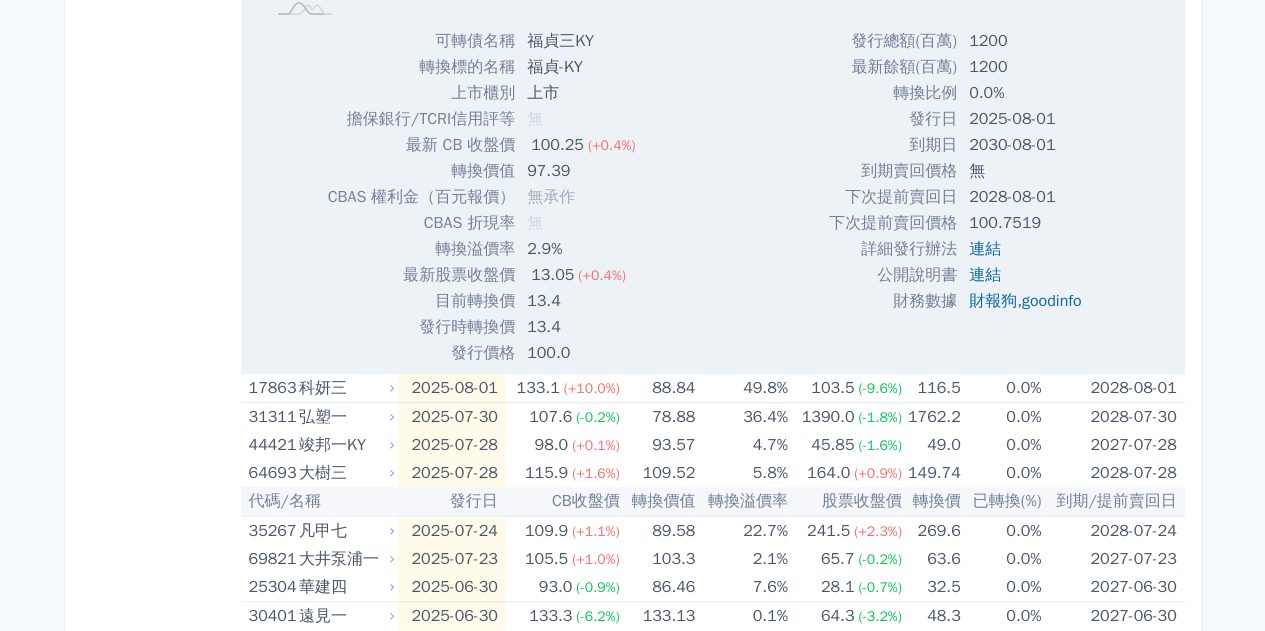scroll, scrollTop: 800, scrollLeft: 0, axis: vertical 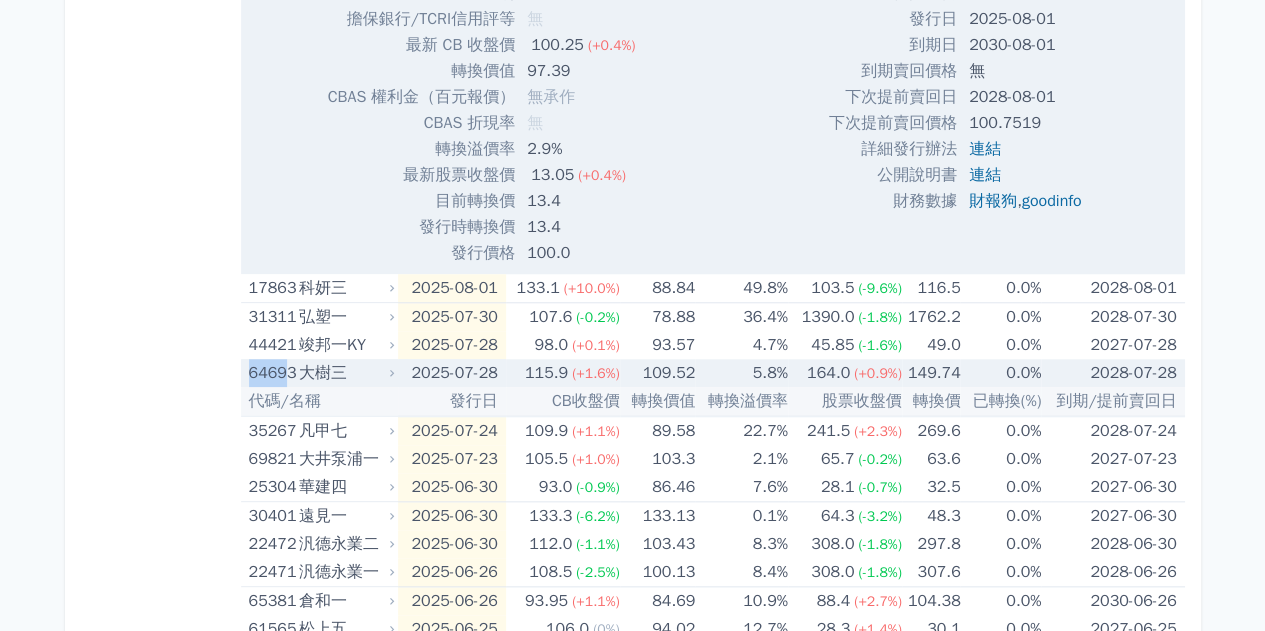 drag, startPoint x: 248, startPoint y: 373, endPoint x: 290, endPoint y: 378, distance: 42.296574 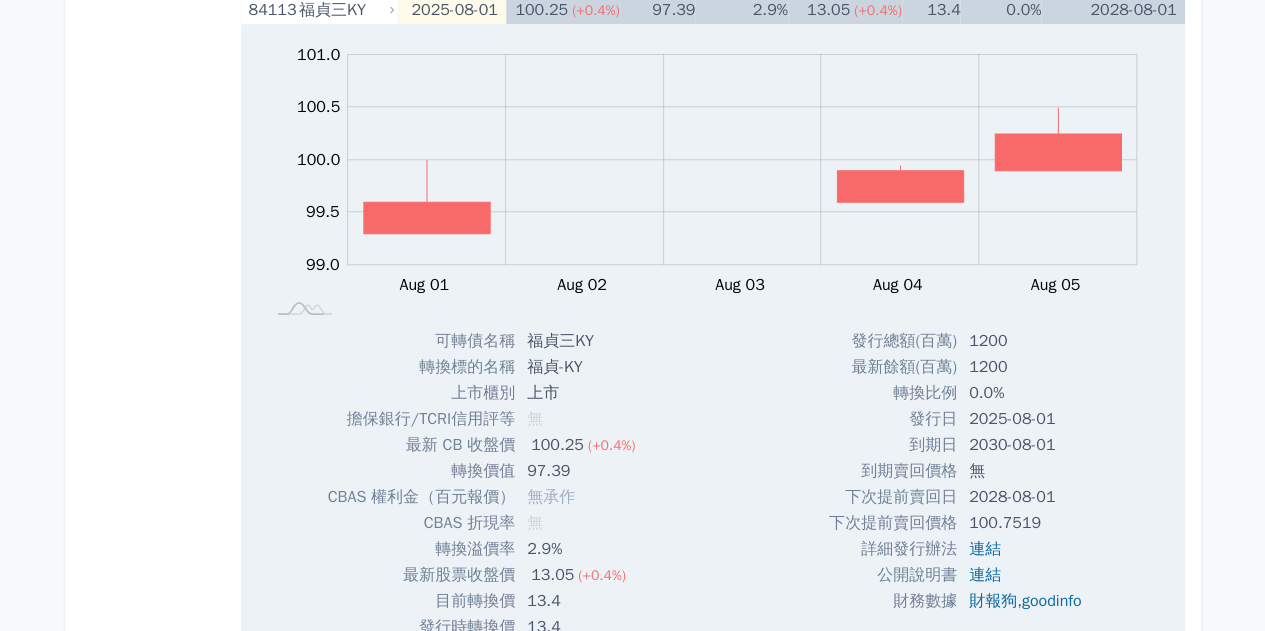 scroll, scrollTop: 0, scrollLeft: 0, axis: both 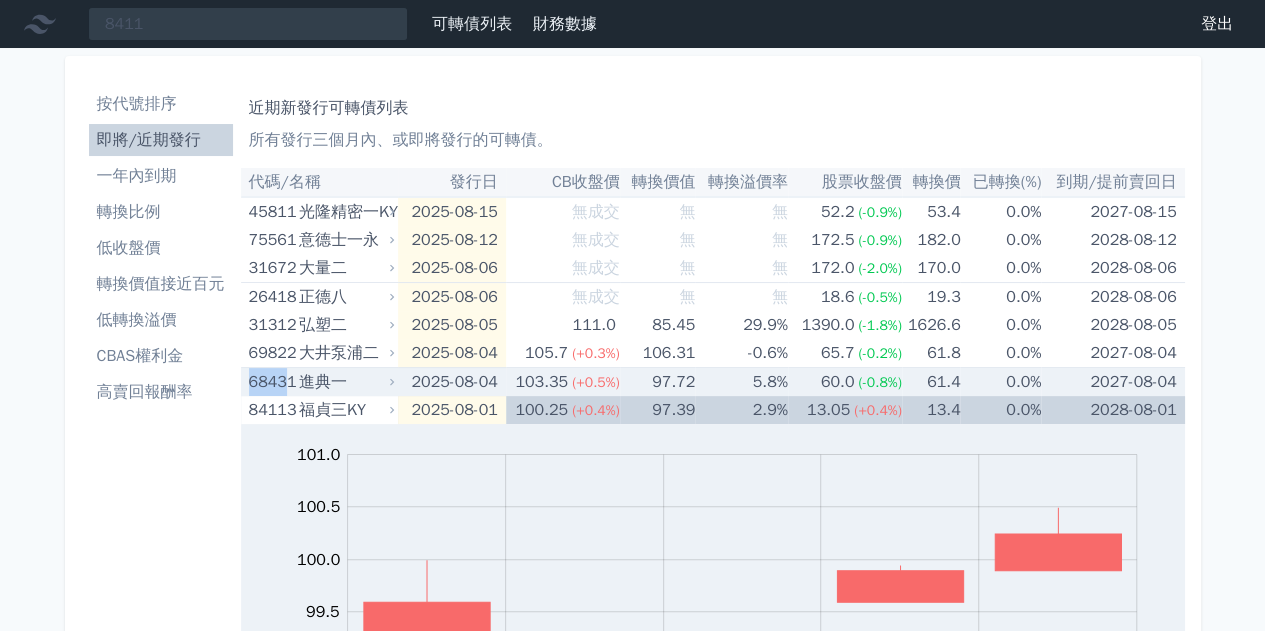 drag, startPoint x: 245, startPoint y: 386, endPoint x: 288, endPoint y: 385, distance: 43.011627 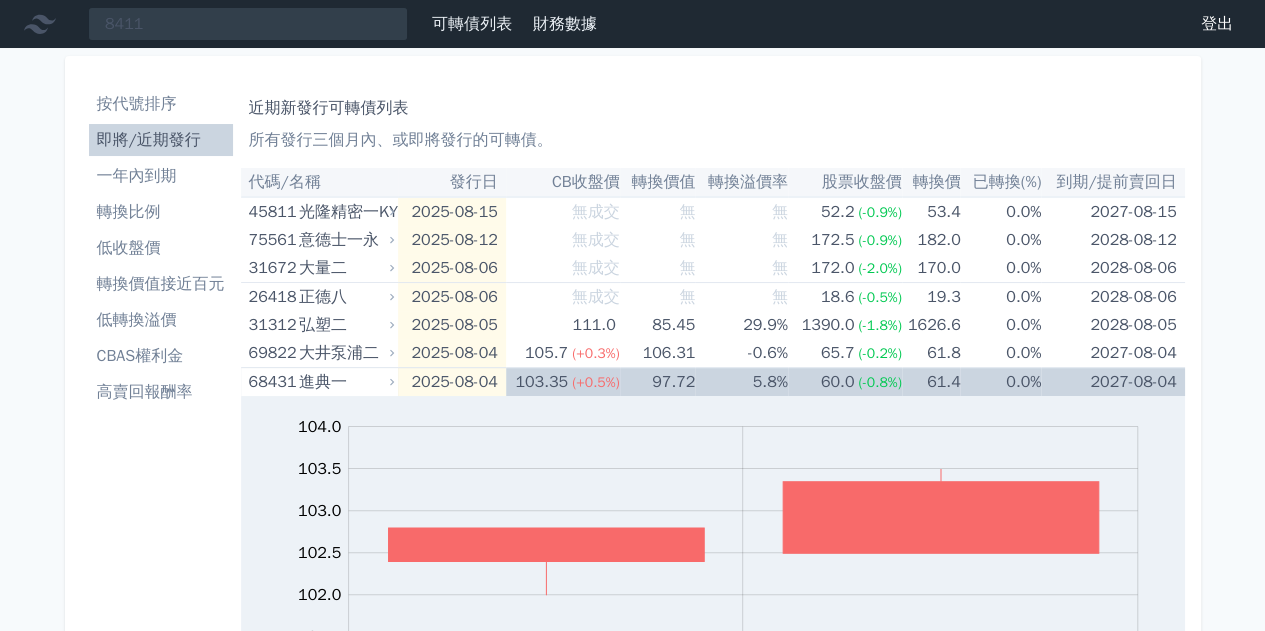 click on "按代號排序
即將/近期發行
一年內到期
轉換比例
低收盤價
轉換價值接近百元
低轉換溢價
CBAS權利金
高賣回報酬率" at bounding box center [161, 1681] 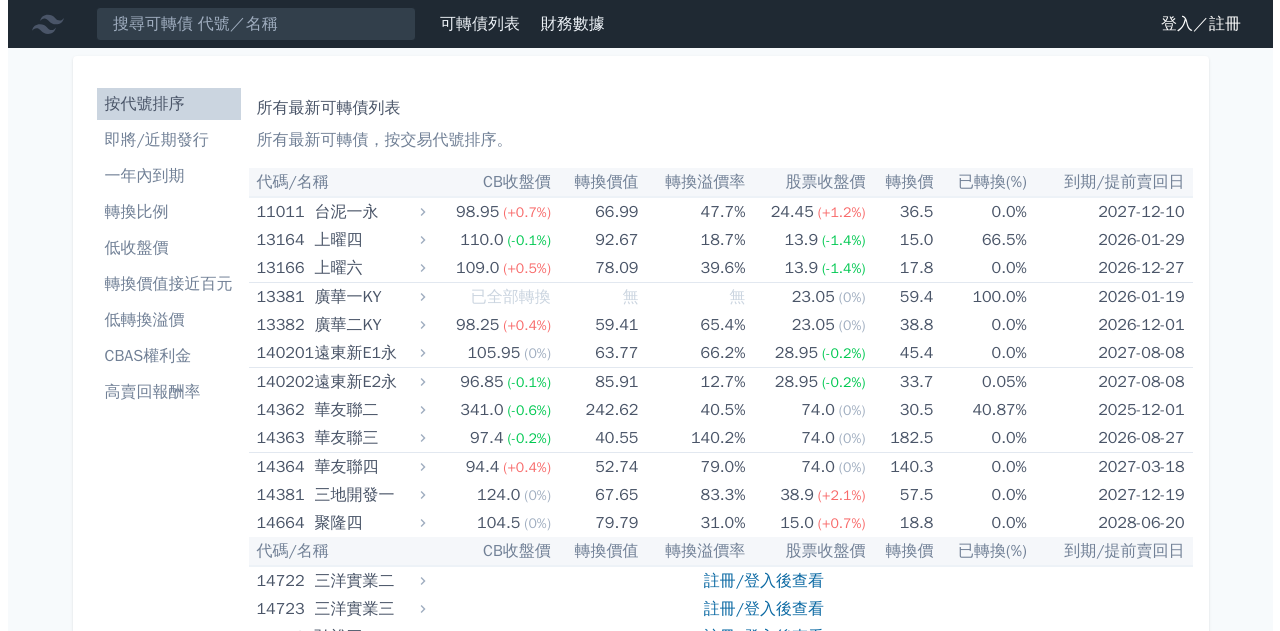 scroll, scrollTop: 0, scrollLeft: 0, axis: both 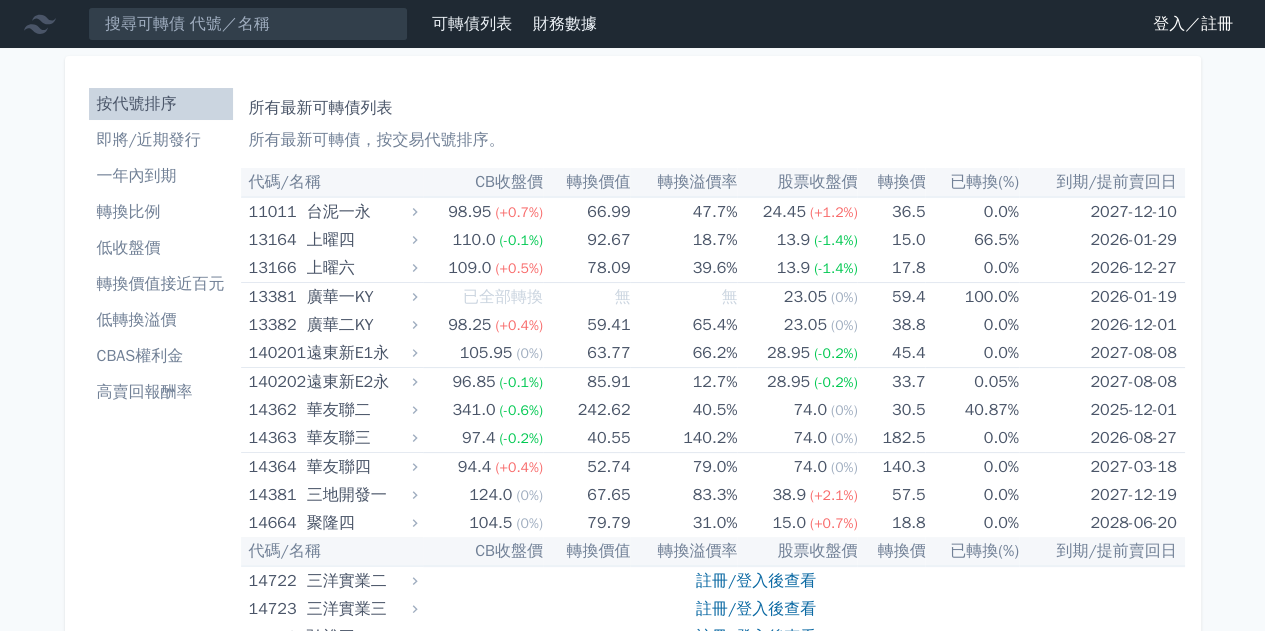 click on "即將/近期發行" at bounding box center (161, 140) 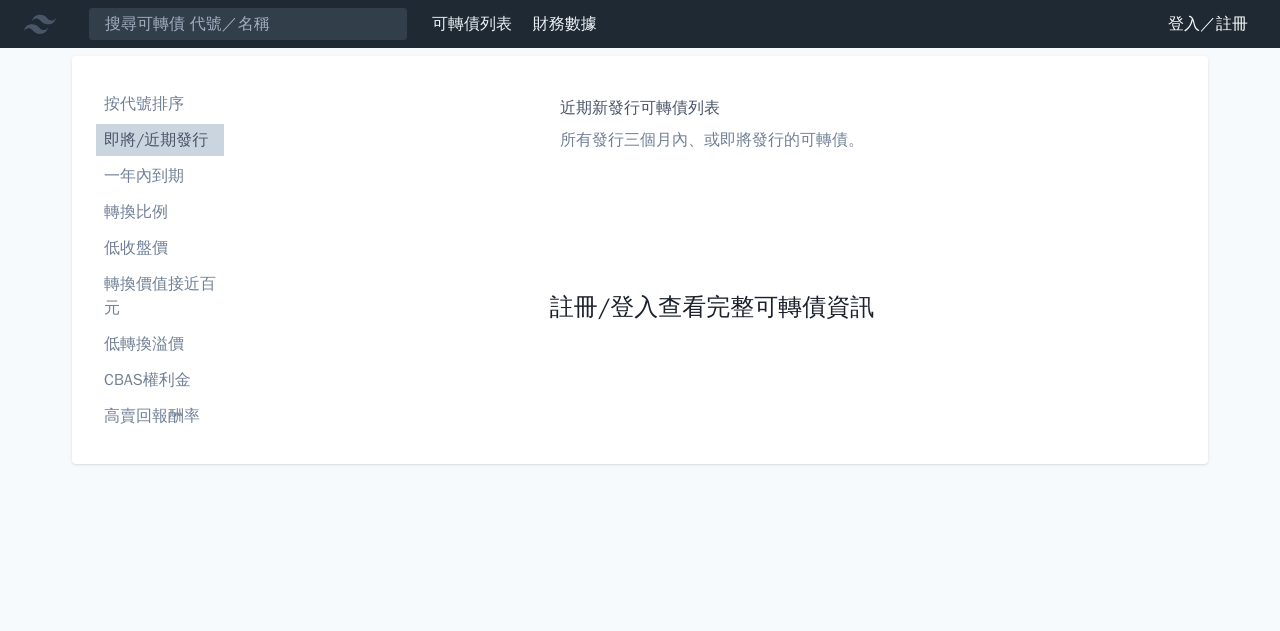 click on "註冊/登入查看完整可轉債資訊" at bounding box center [712, 308] 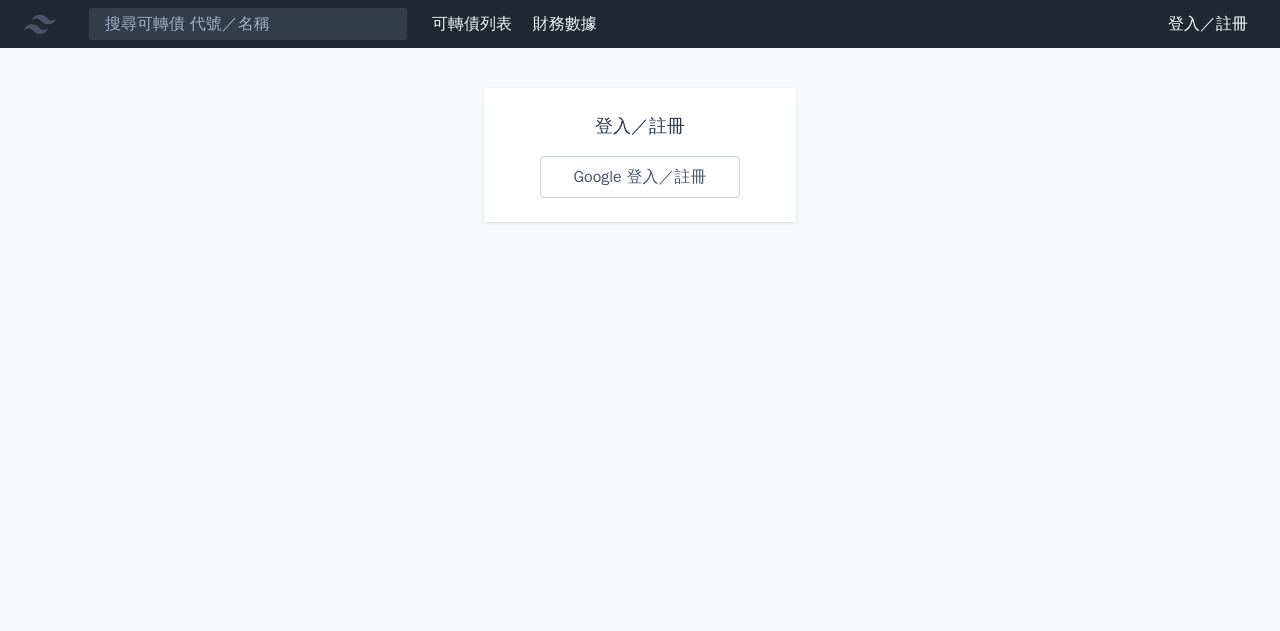 click on "Google 登入／註冊" at bounding box center [639, 177] 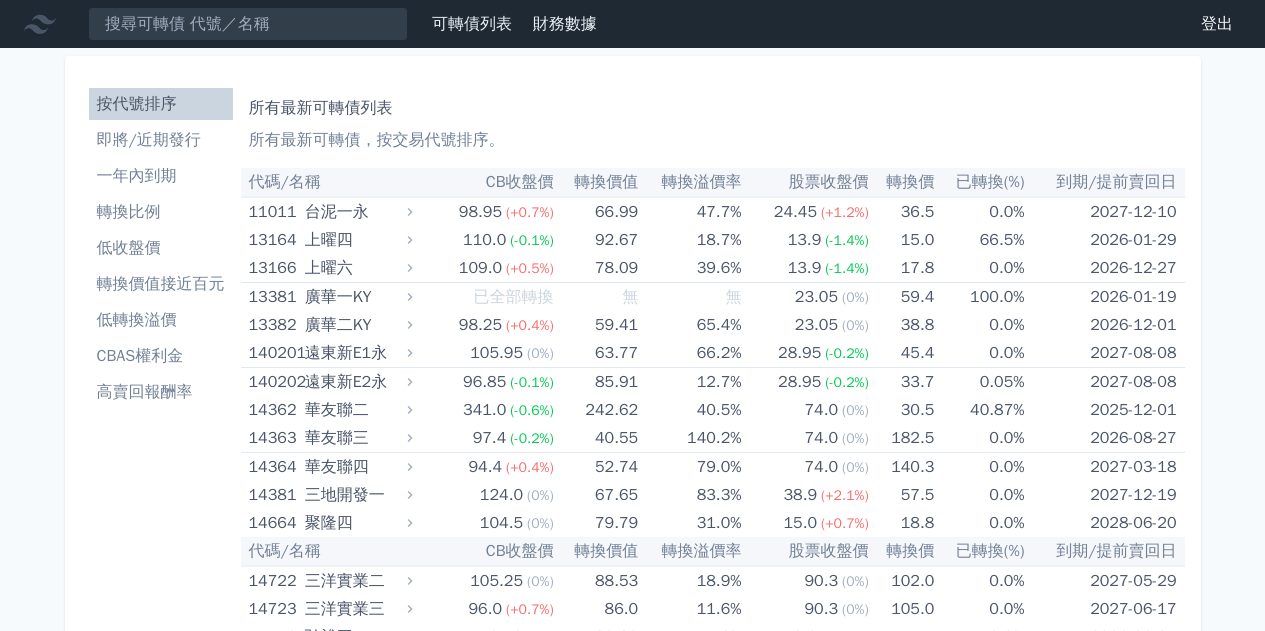 drag, startPoint x: 0, startPoint y: 0, endPoint x: 154, endPoint y: 144, distance: 210.83643 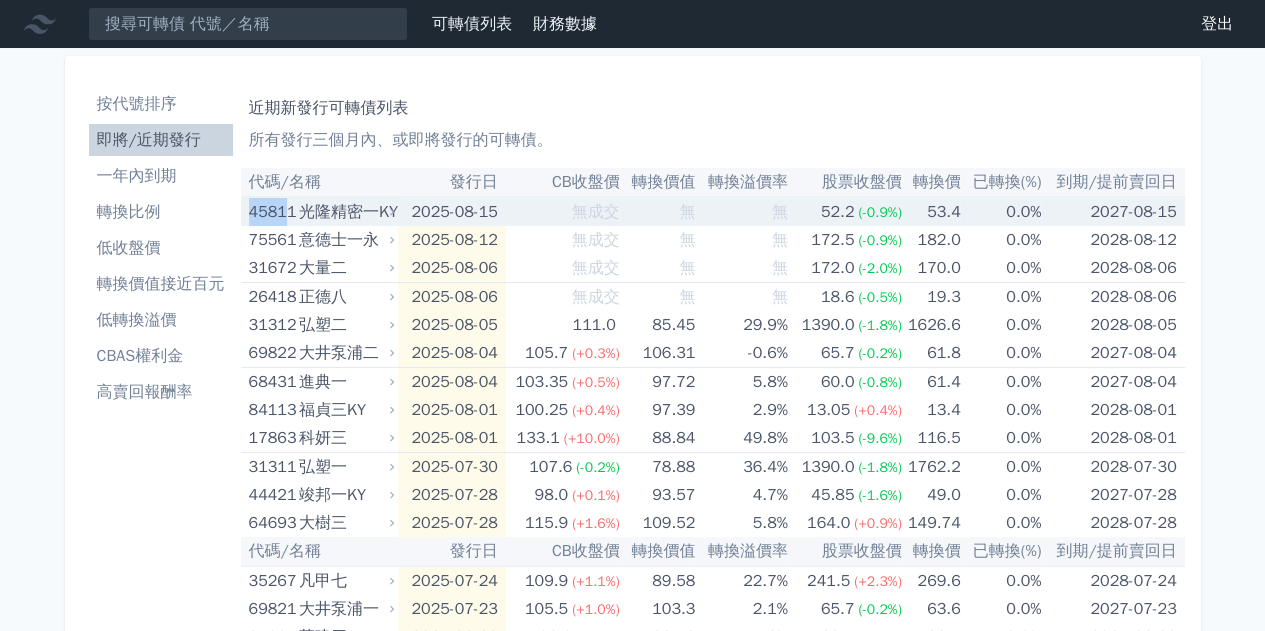drag, startPoint x: 248, startPoint y: 213, endPoint x: 284, endPoint y: 217, distance: 36.221542 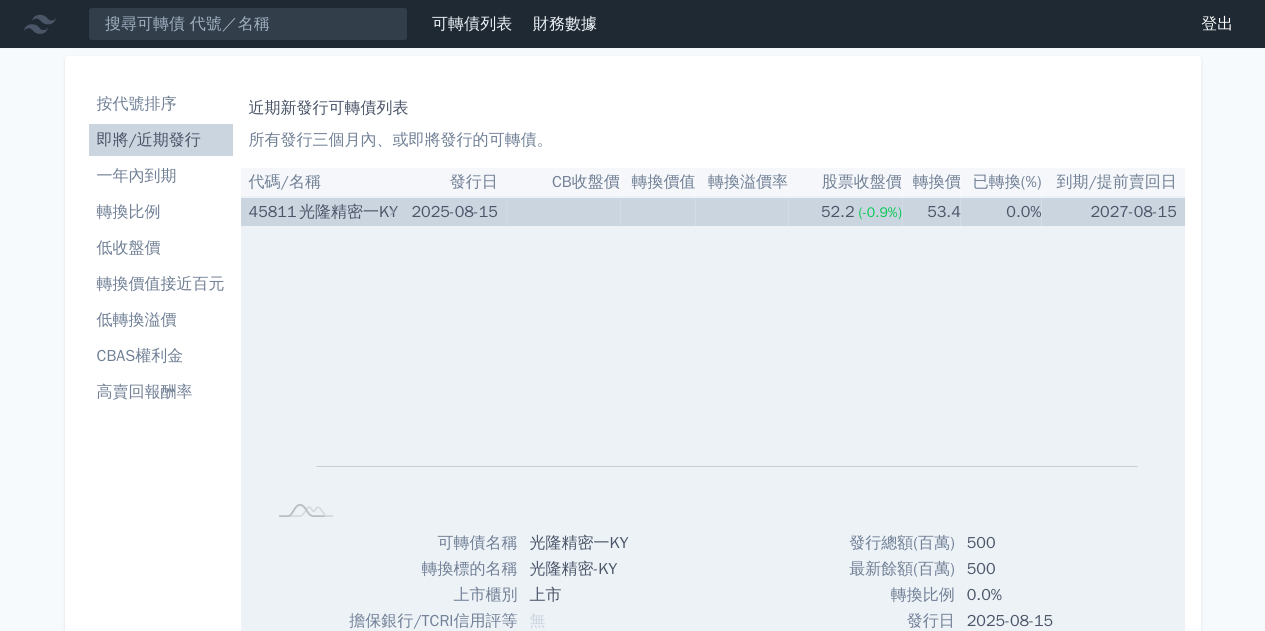 click on "無成交" at bounding box center (563, 211) 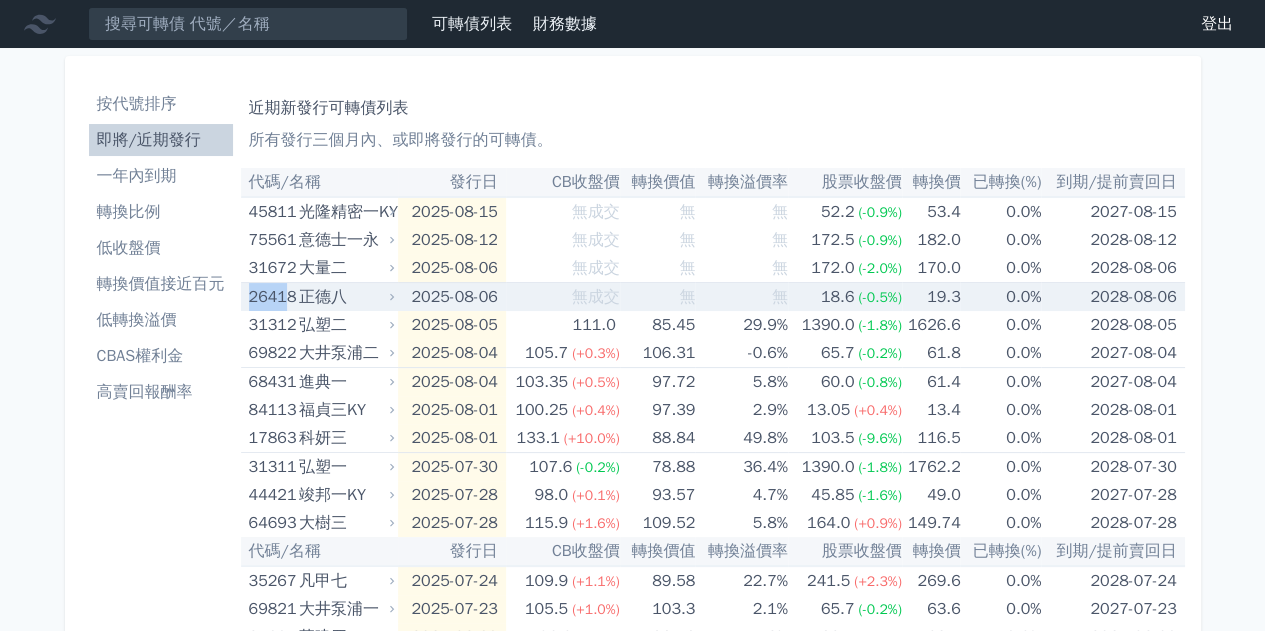 drag, startPoint x: 248, startPoint y: 301, endPoint x: 289, endPoint y: 303, distance: 41.04875 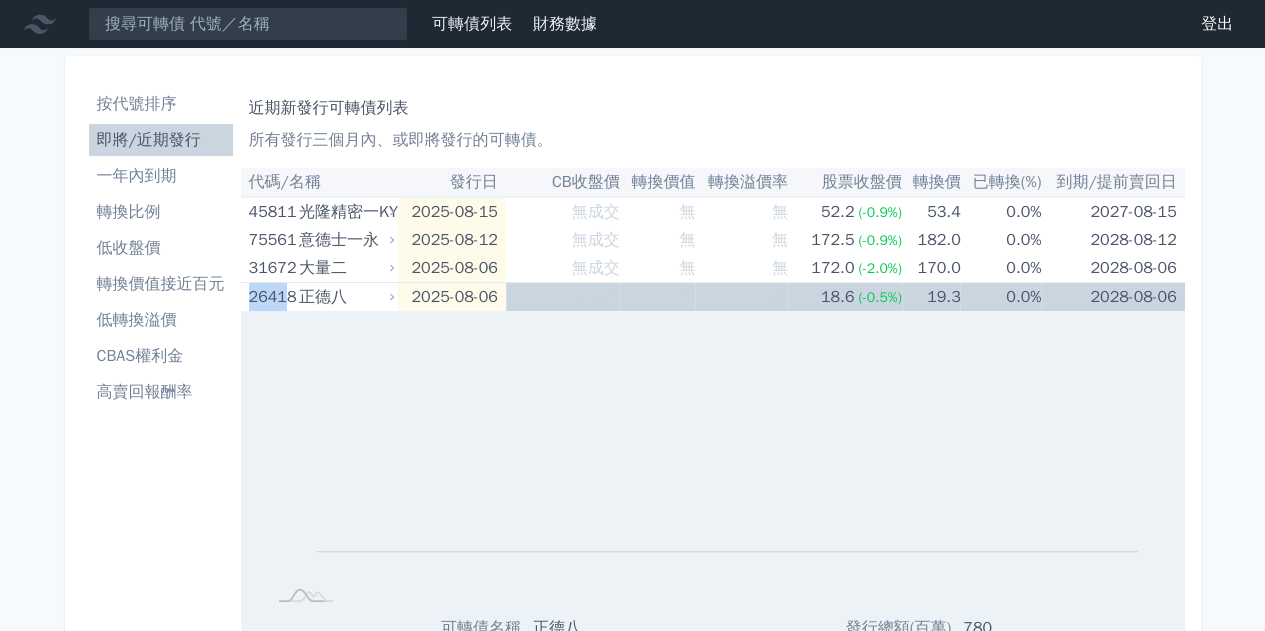 copy on "2641" 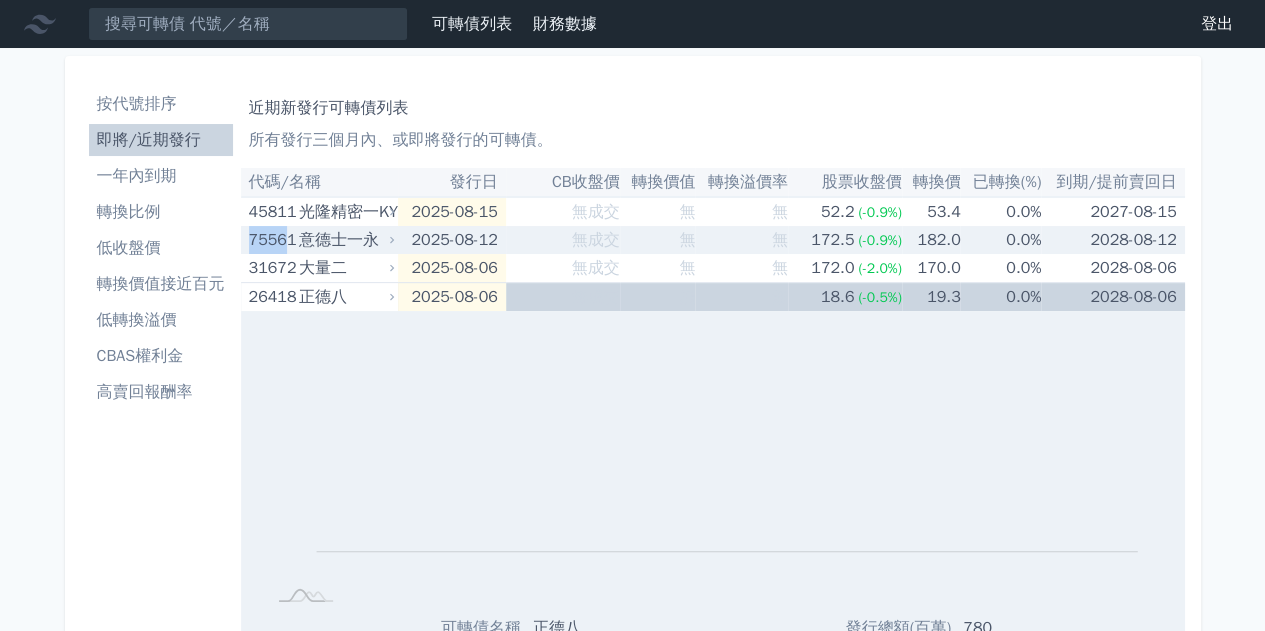 drag, startPoint x: 250, startPoint y: 239, endPoint x: 286, endPoint y: 238, distance: 36.013885 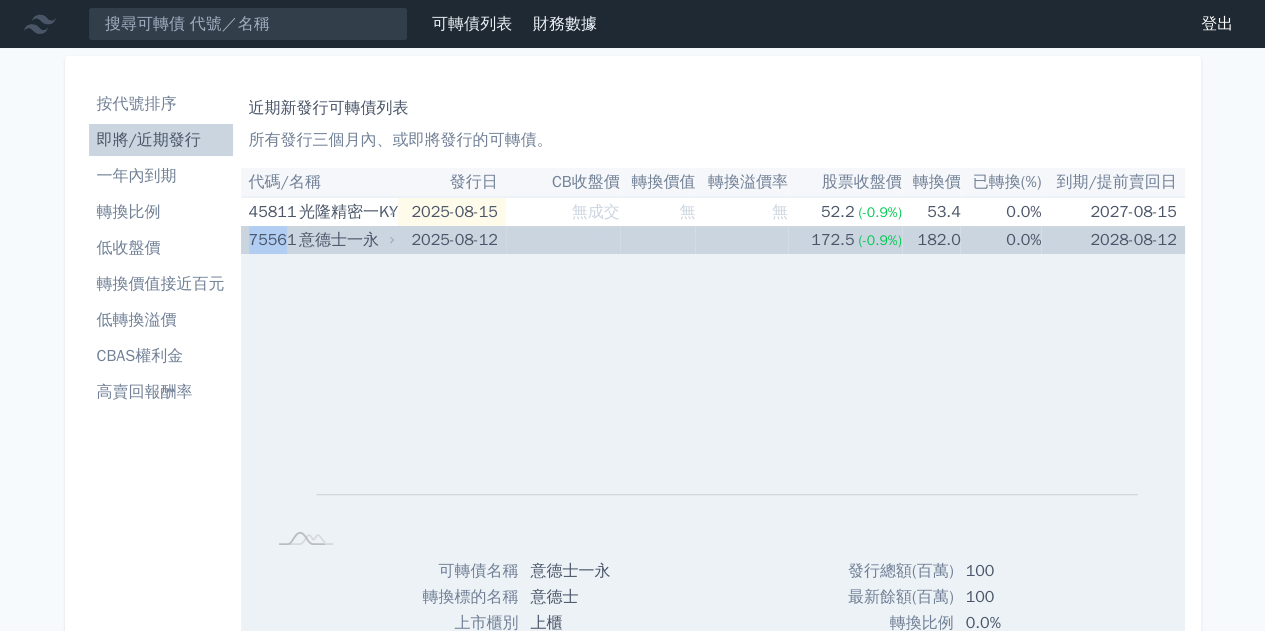 click on "75561" at bounding box center (272, 240) 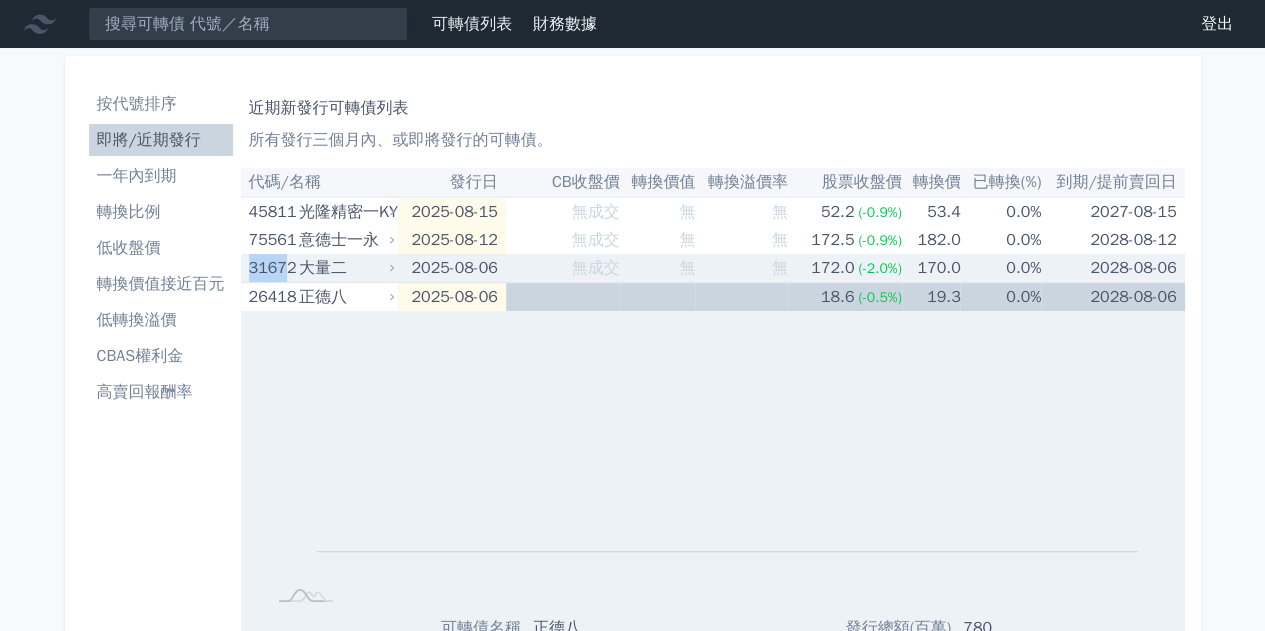 drag, startPoint x: 246, startPoint y: 271, endPoint x: 284, endPoint y: 272, distance: 38.013157 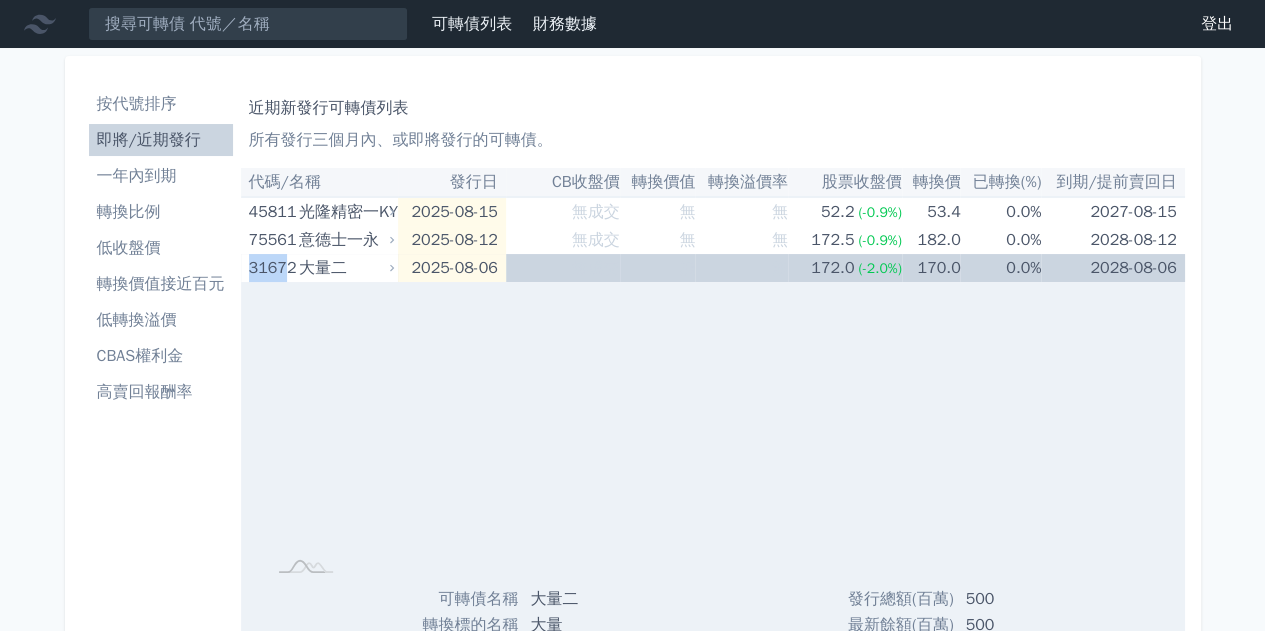 copy on "3167" 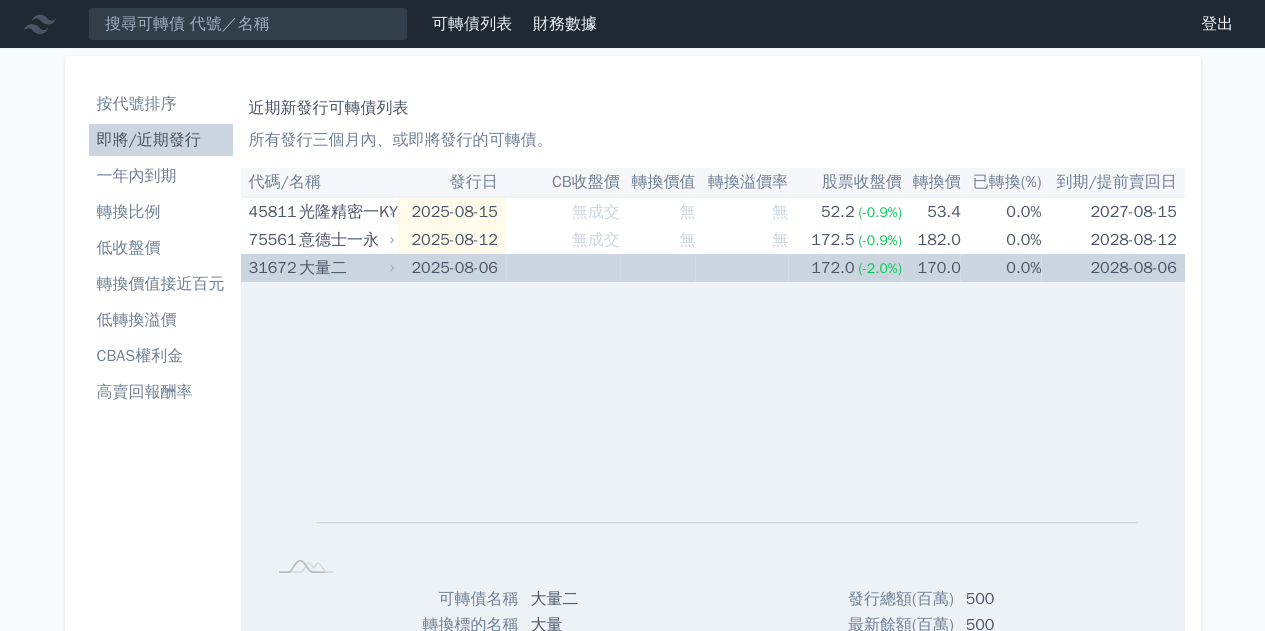 click on "大量二" at bounding box center [344, 268] 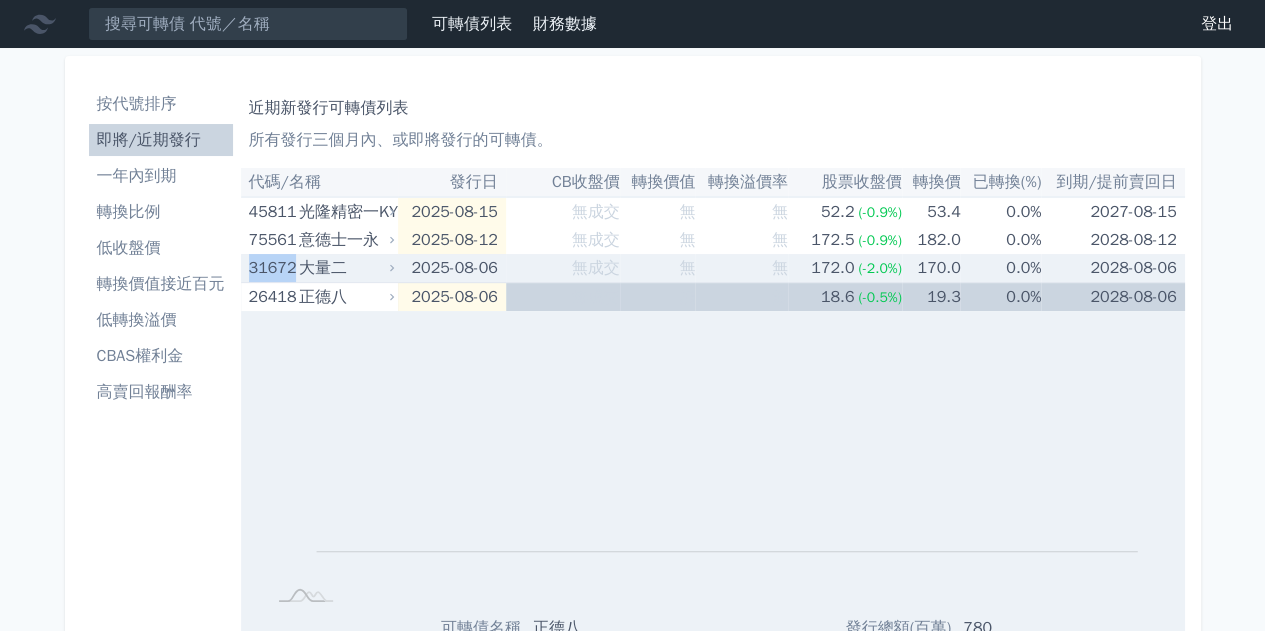 drag, startPoint x: 248, startPoint y: 272, endPoint x: 294, endPoint y: 275, distance: 46.09772 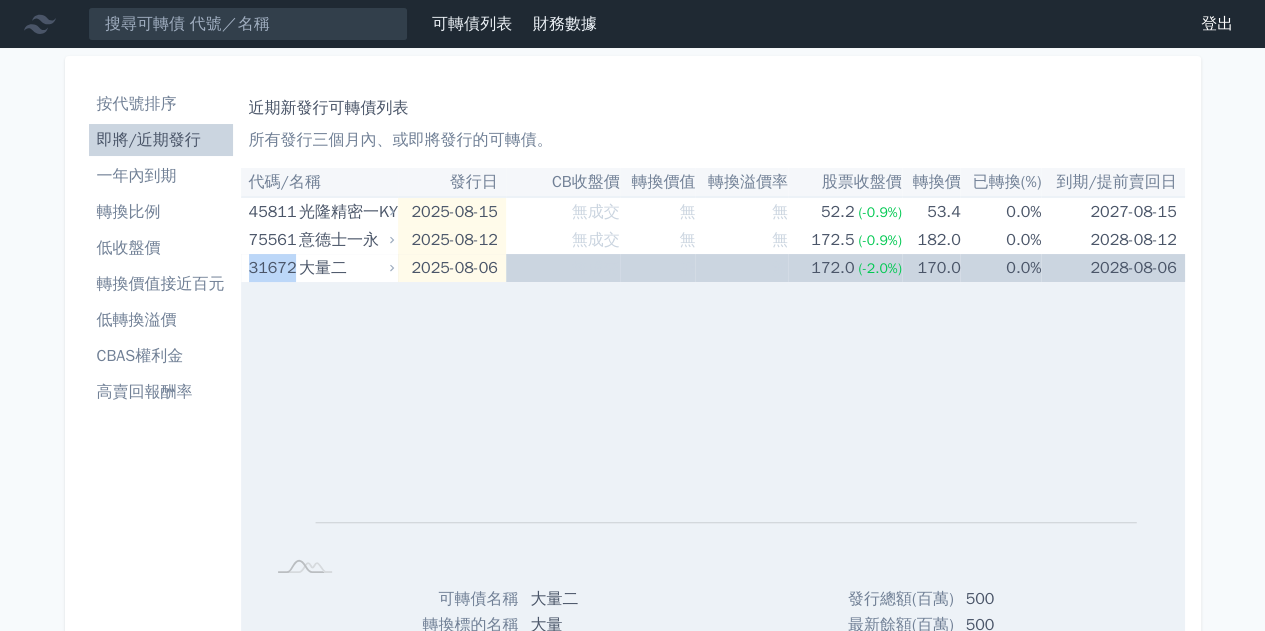 copy on "31672" 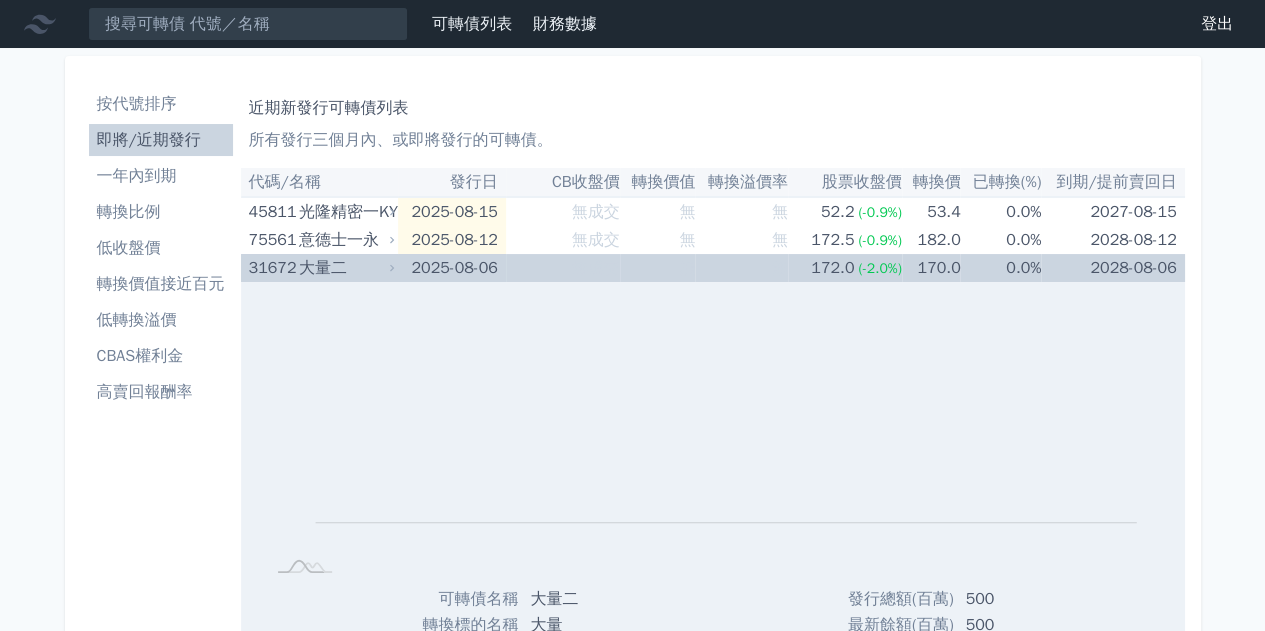 click on "大量二" at bounding box center [344, 268] 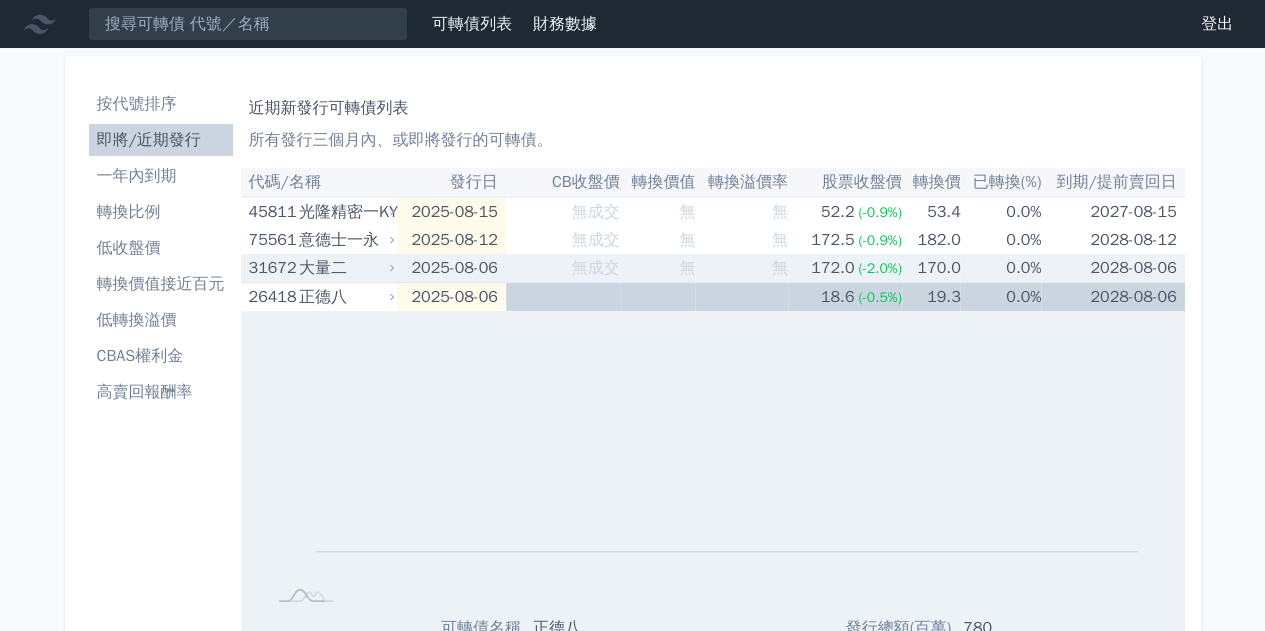click on "大量二" at bounding box center [344, 268] 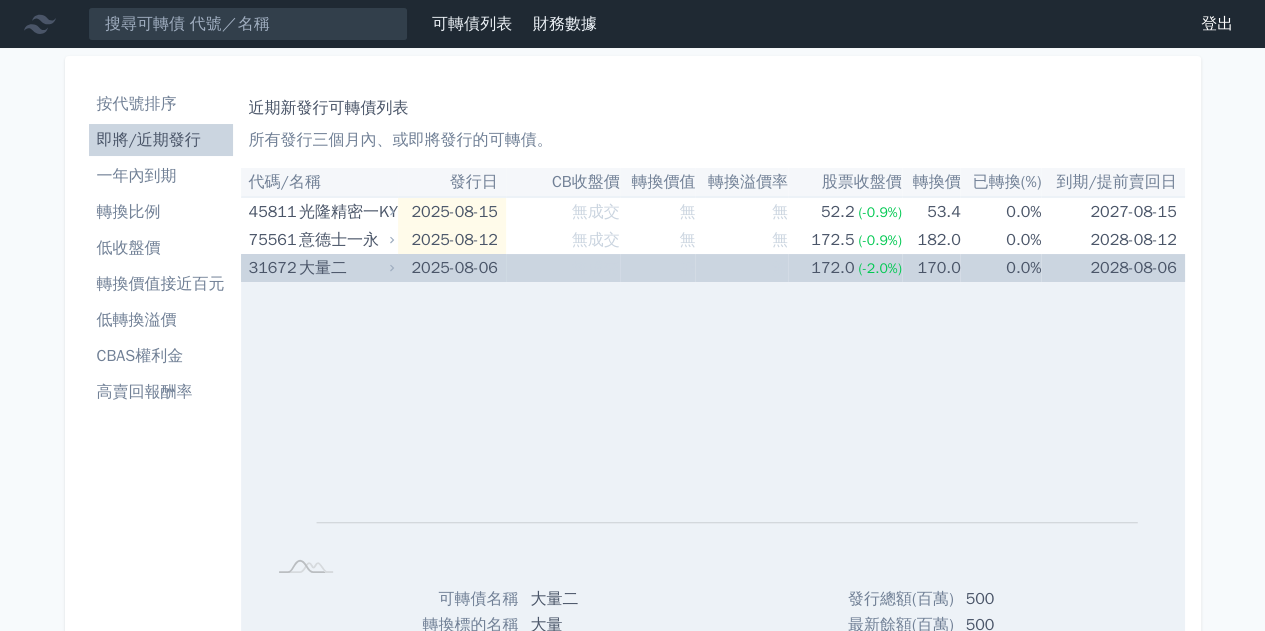 click on "大量二" at bounding box center (344, 268) 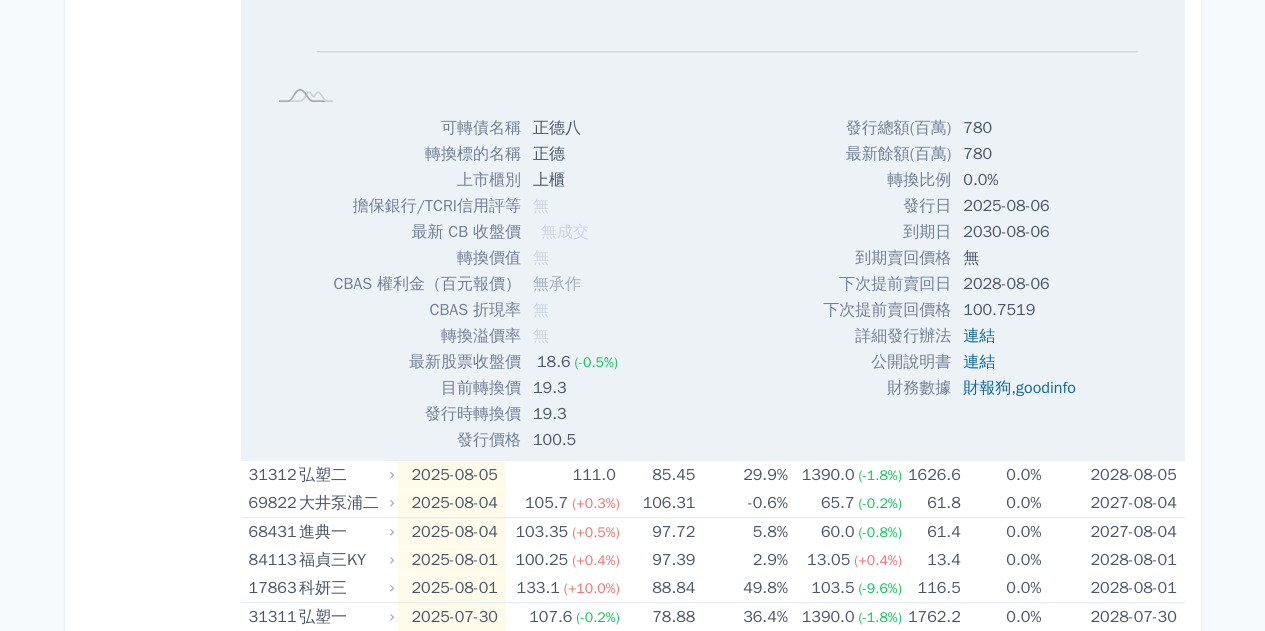scroll, scrollTop: 600, scrollLeft: 0, axis: vertical 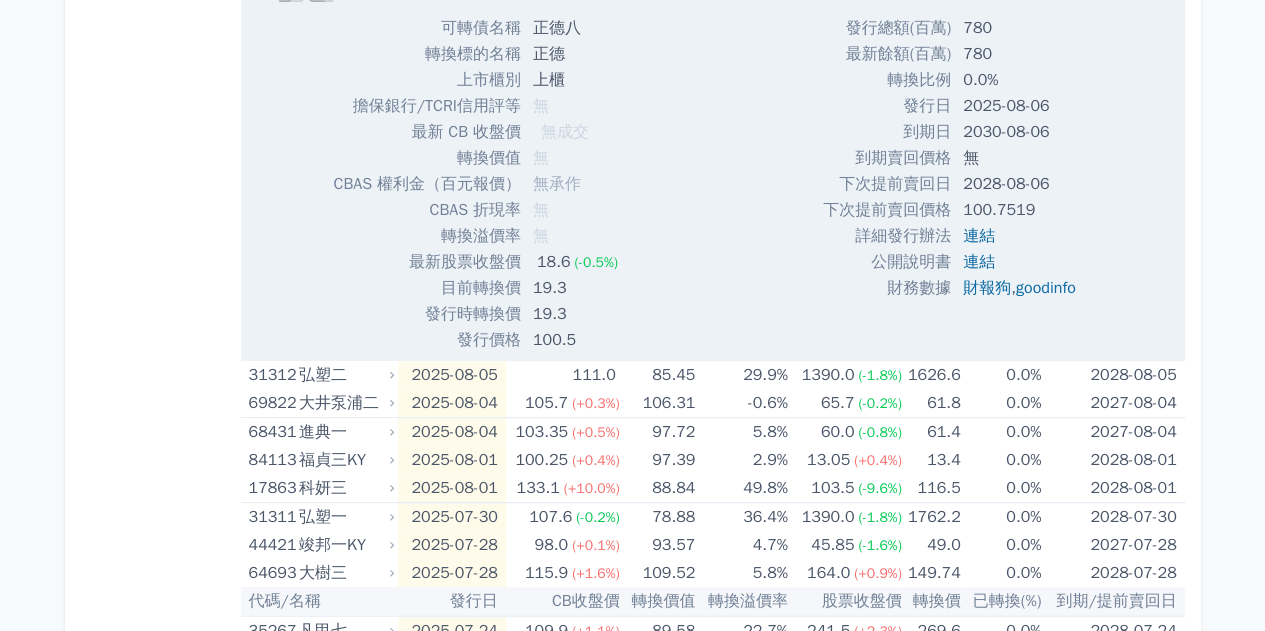 click on "按代號排序
即將/近期發行
一年內到期
轉換比例
低收盤價
轉換價值接近百元
低轉換溢價
CBAS權利金
高賣回報酬率" at bounding box center [161, 431] 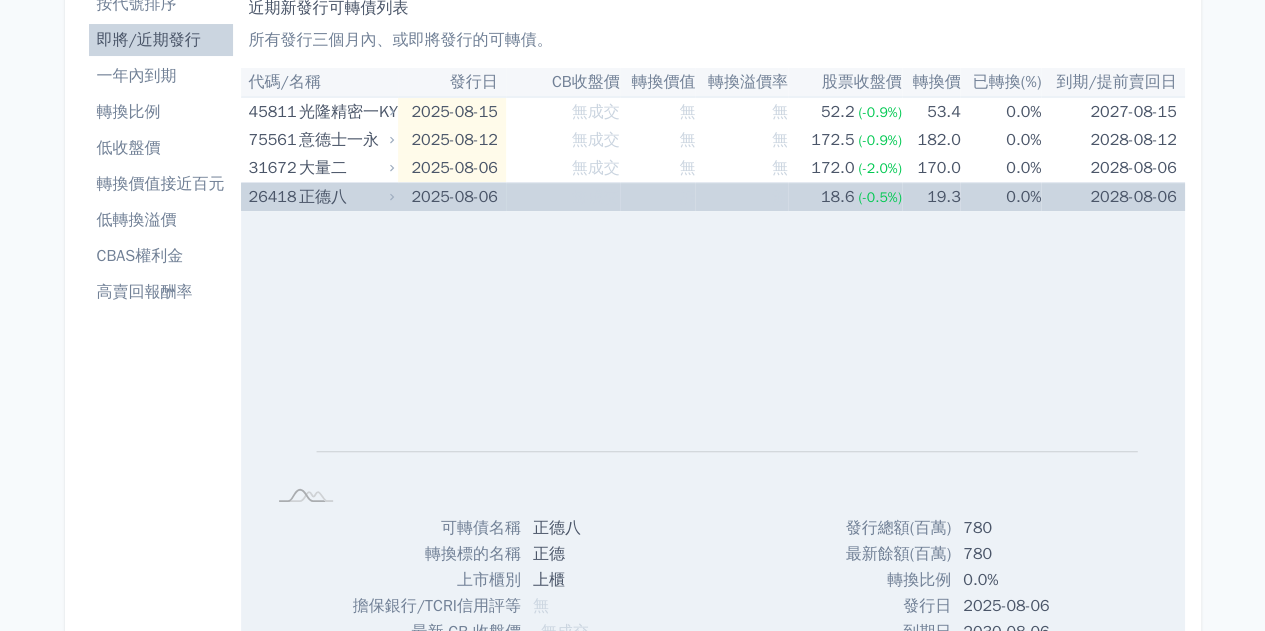 click on "大量二" at bounding box center (344, 168) 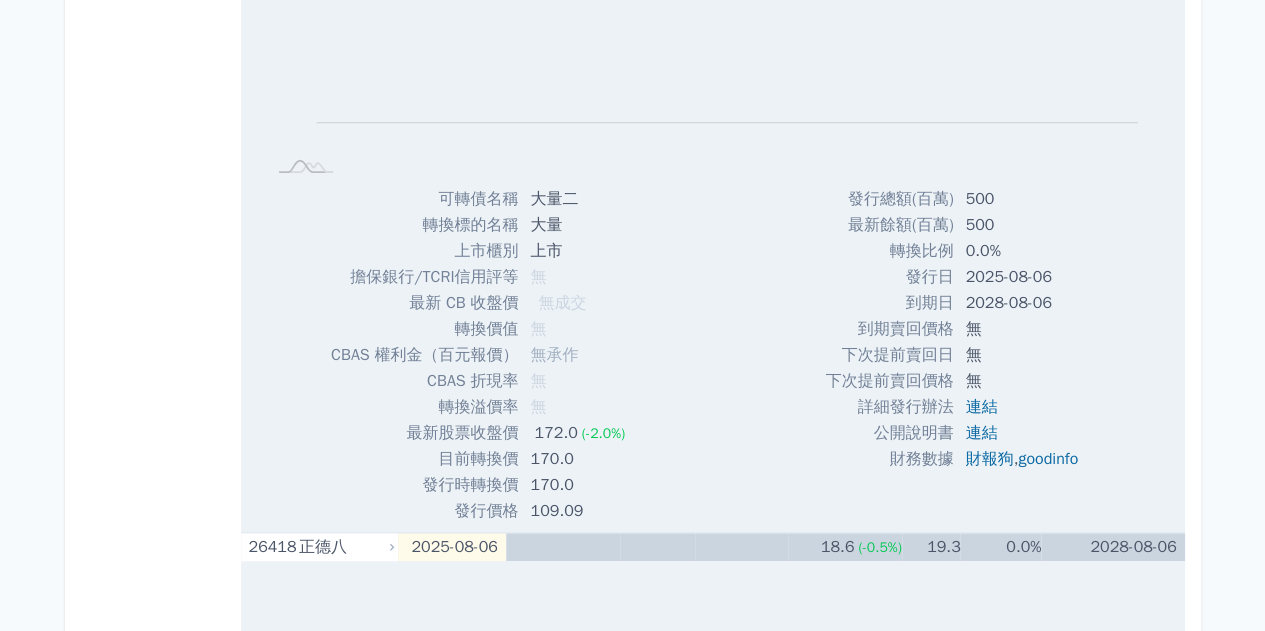 scroll, scrollTop: 0, scrollLeft: 0, axis: both 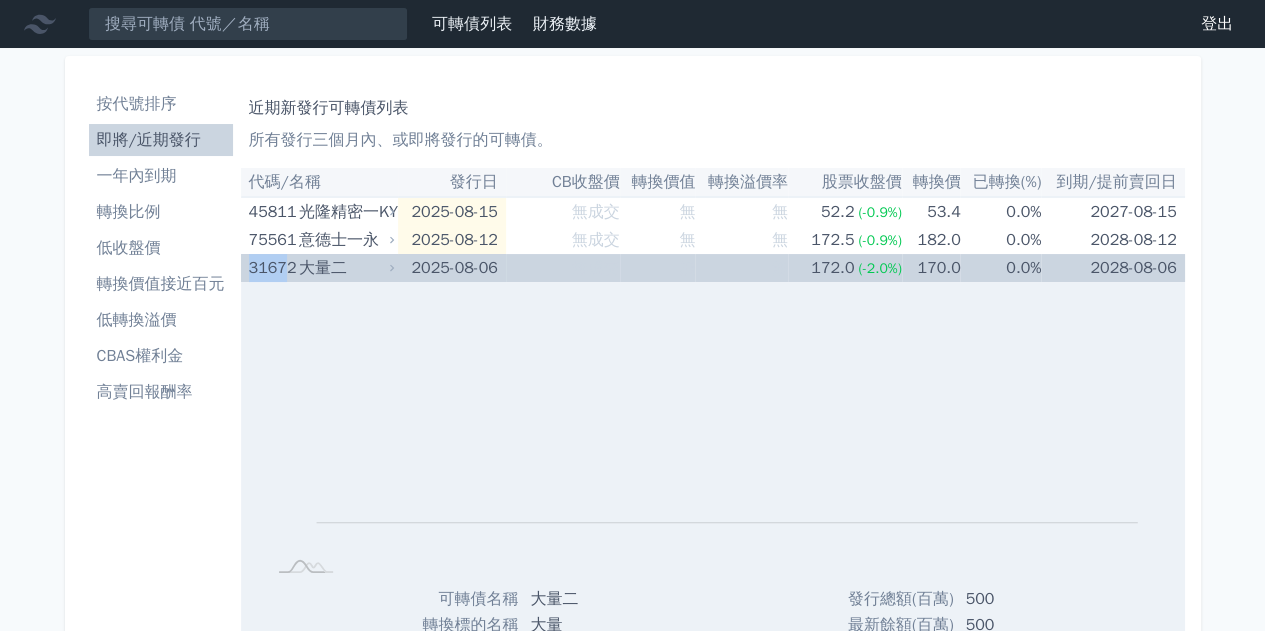 drag, startPoint x: 248, startPoint y: 263, endPoint x: 284, endPoint y: 269, distance: 36.496574 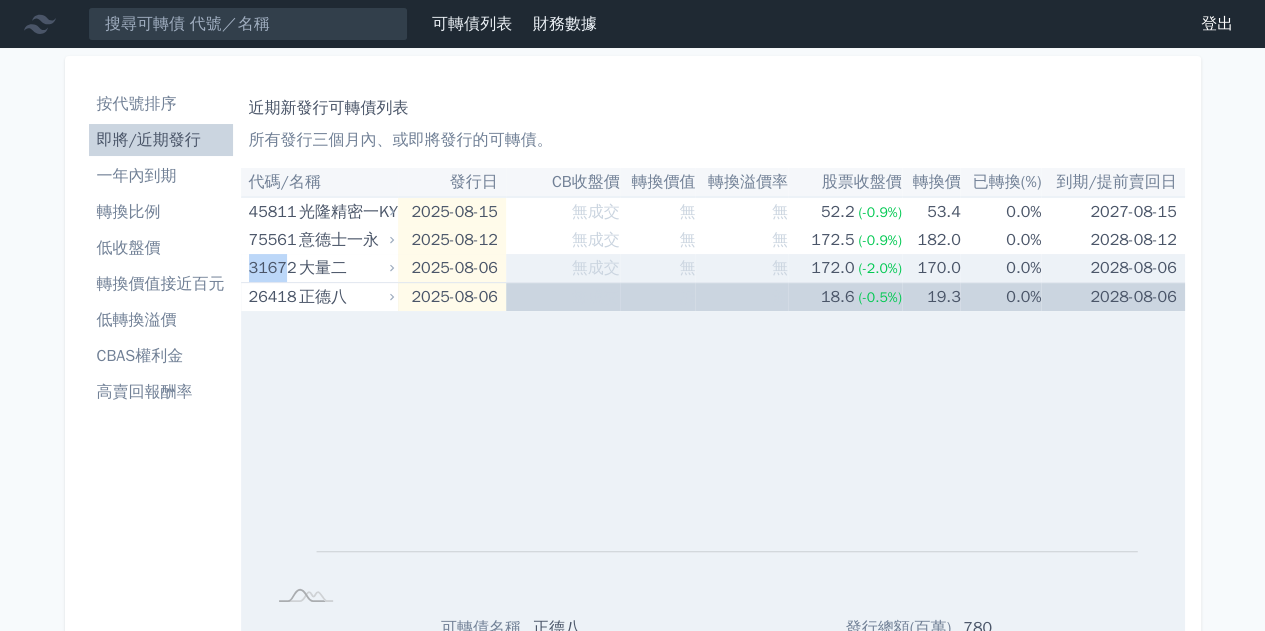 copy on "3167" 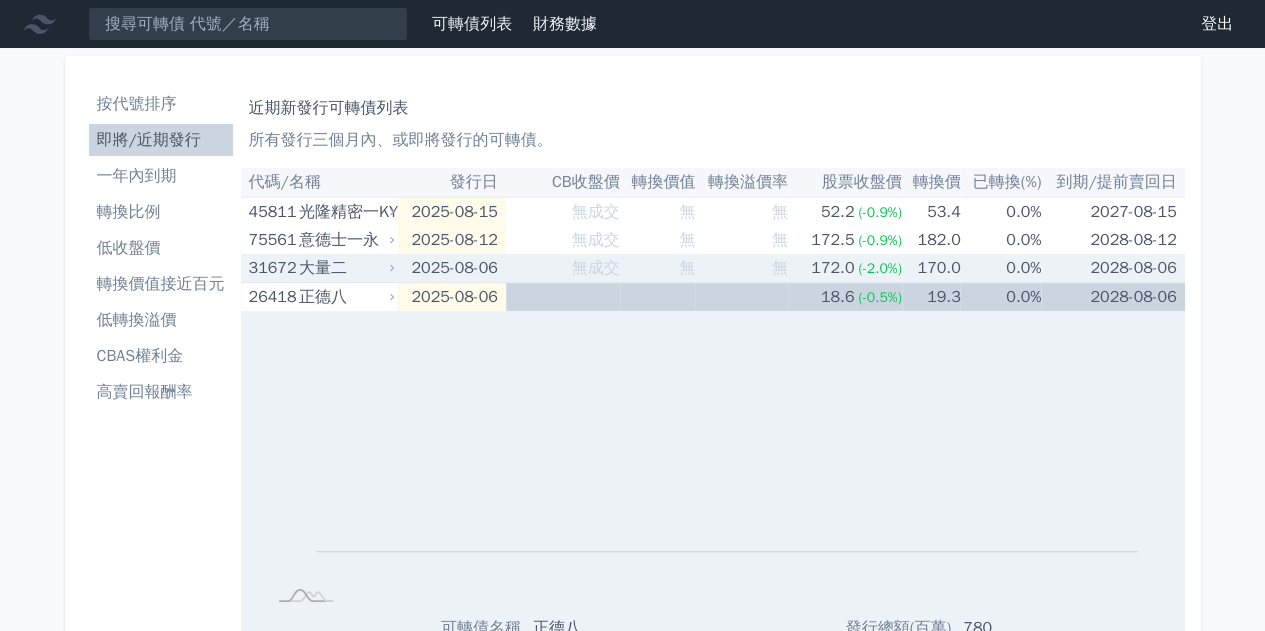 click on "大量二" at bounding box center [344, 268] 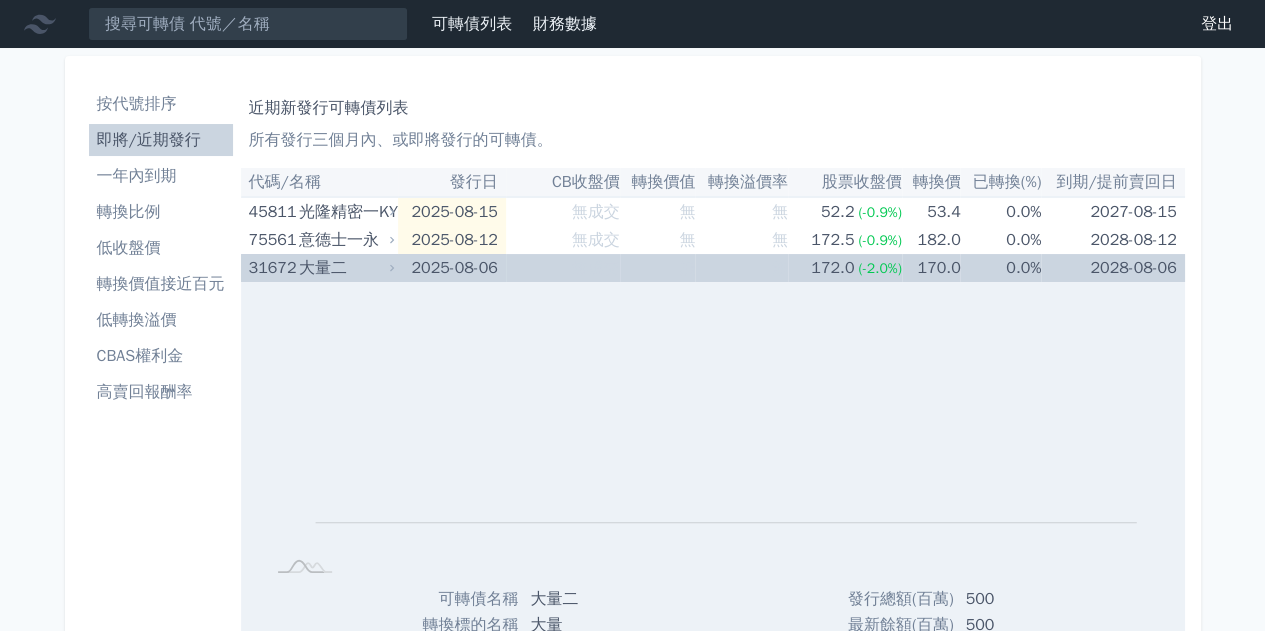 click on "大量二" at bounding box center (344, 268) 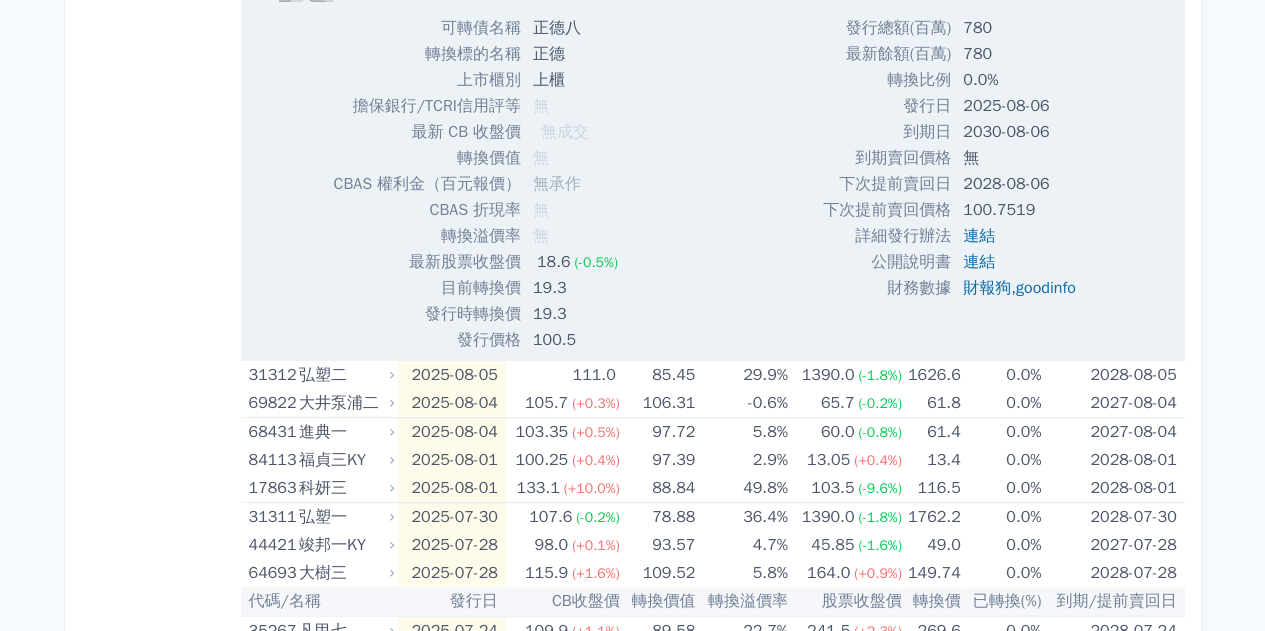 scroll, scrollTop: 800, scrollLeft: 0, axis: vertical 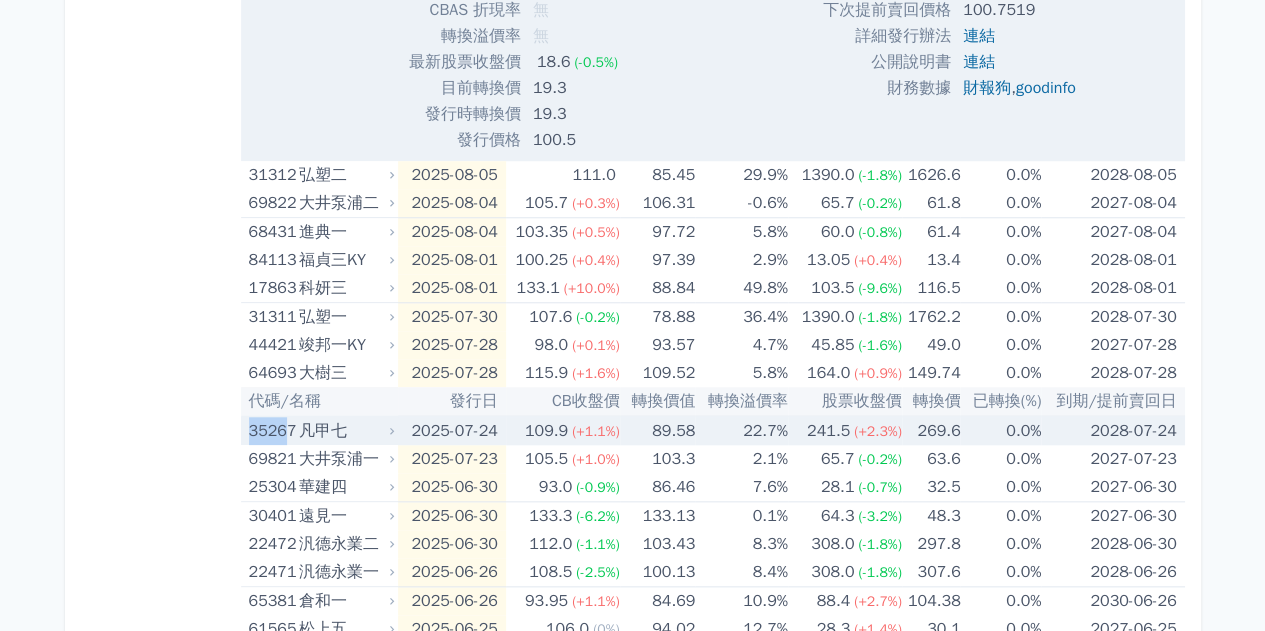 drag, startPoint x: 250, startPoint y: 436, endPoint x: 276, endPoint y: 411, distance: 36.069378 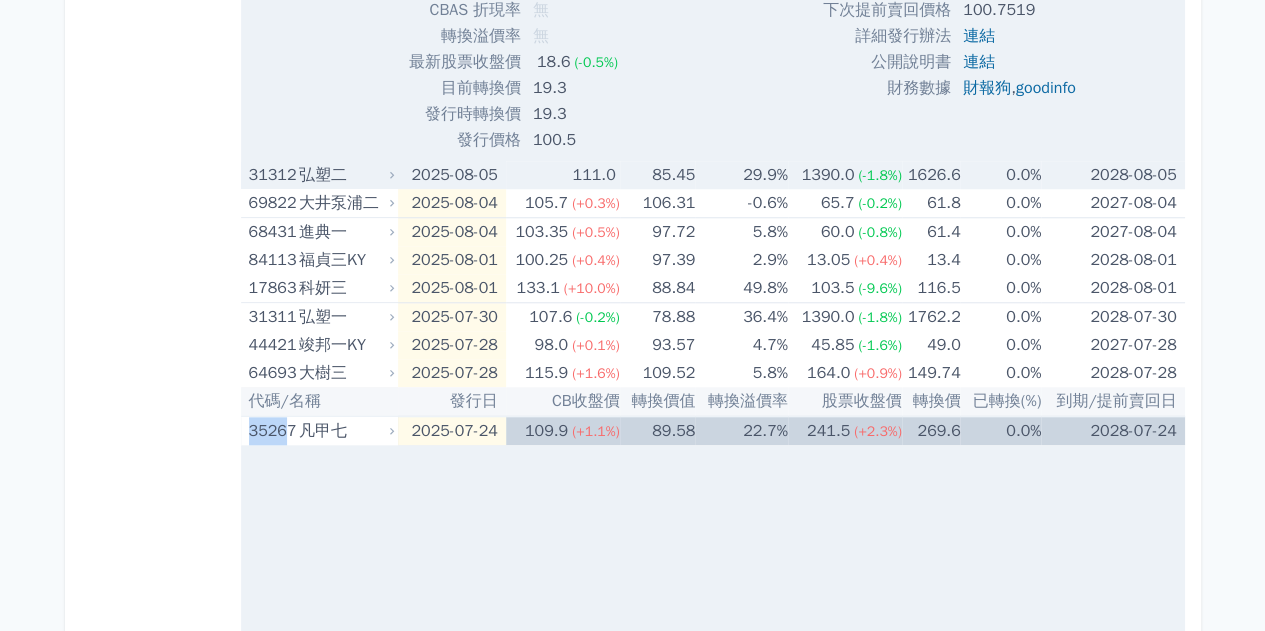 copy on "3526" 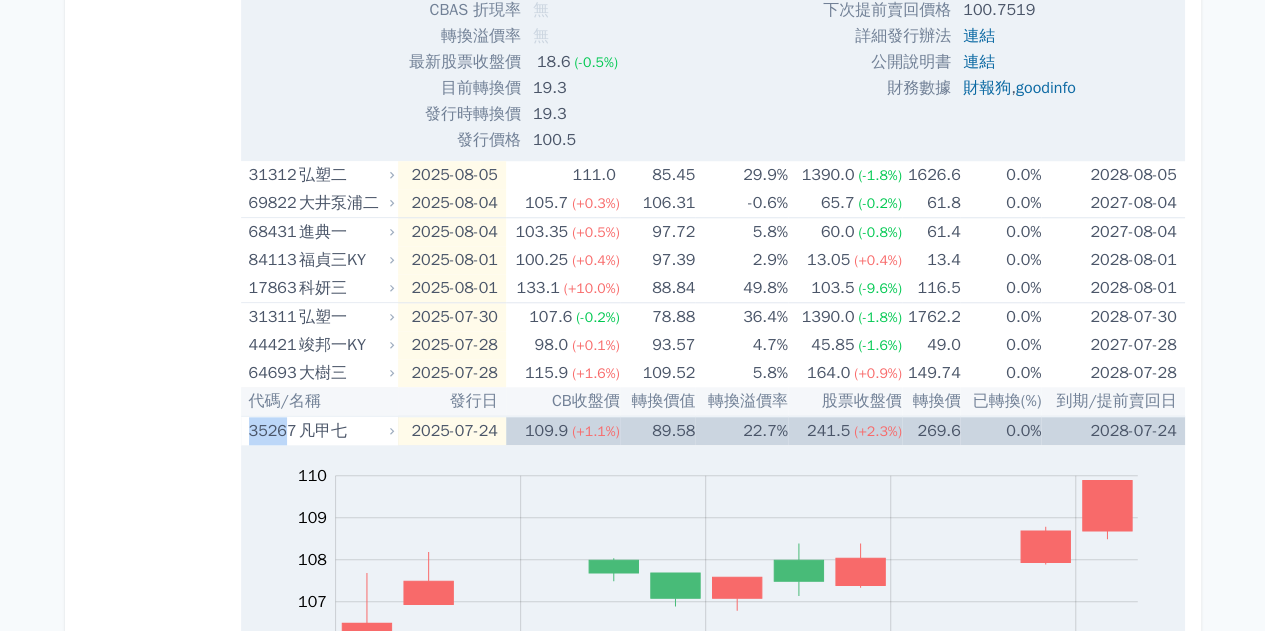 scroll, scrollTop: 0, scrollLeft: 0, axis: both 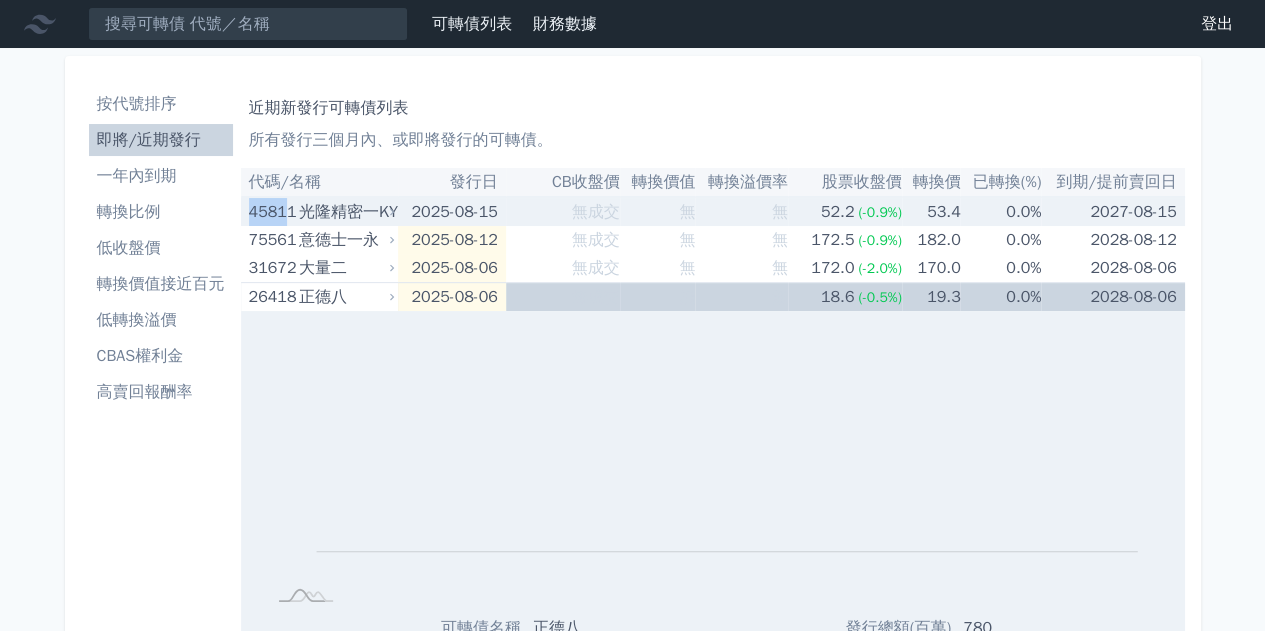 drag, startPoint x: 248, startPoint y: 211, endPoint x: 286, endPoint y: 221, distance: 39.293766 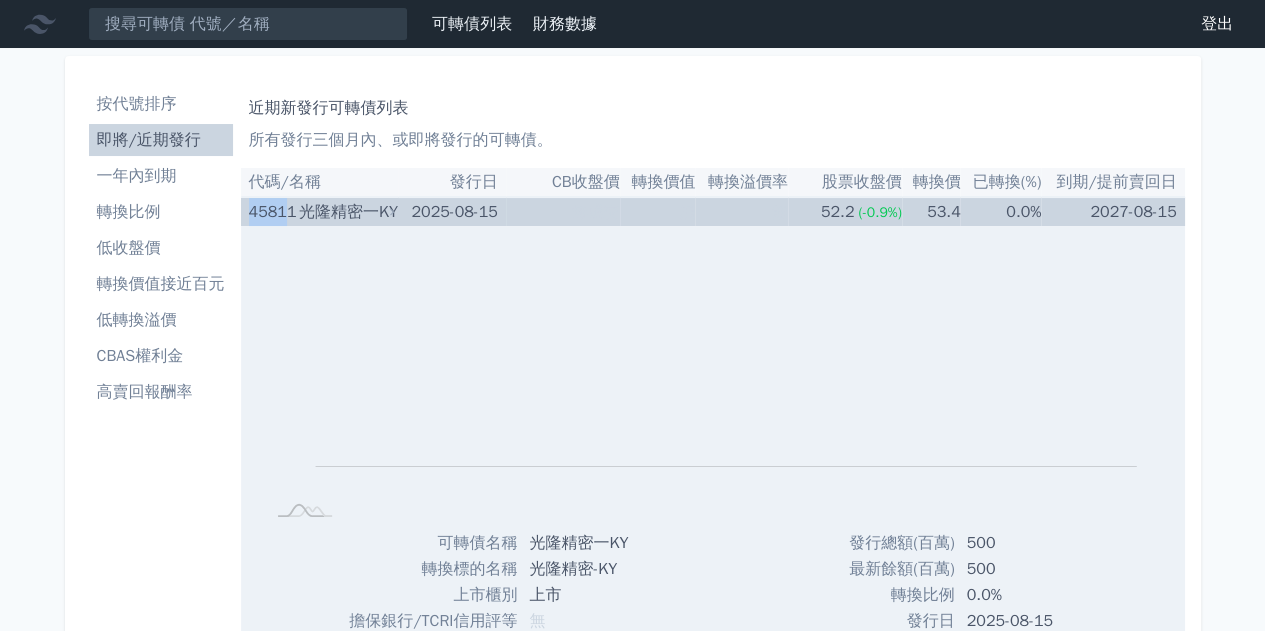 copy on "4581" 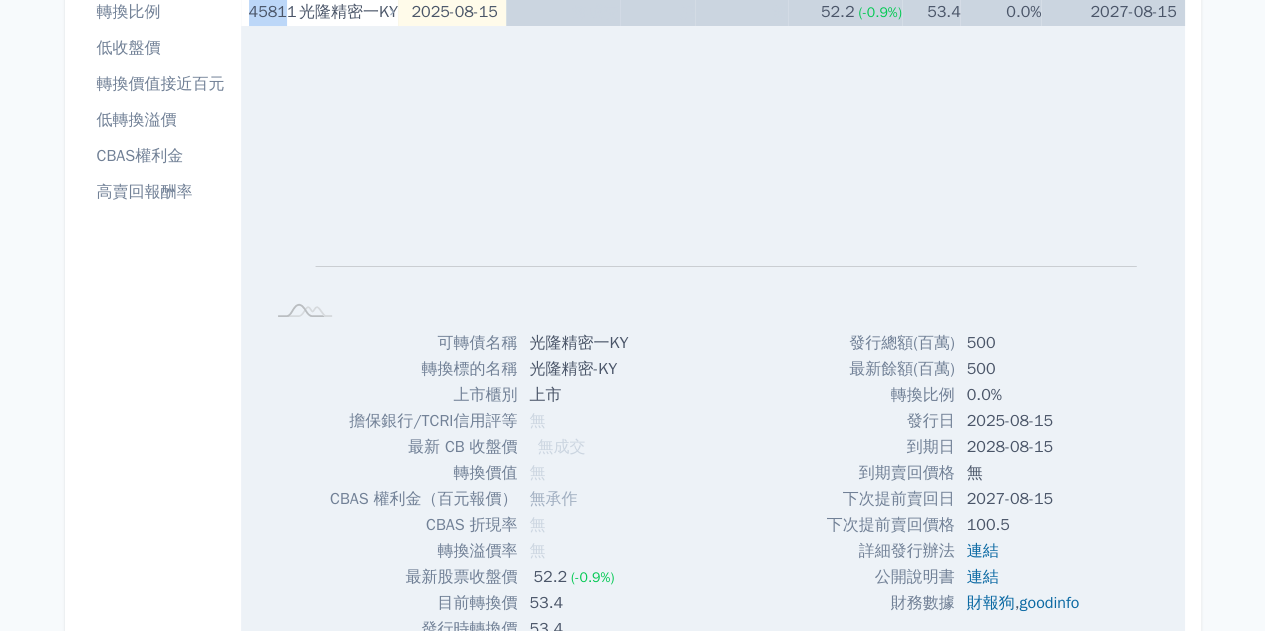 scroll, scrollTop: 100, scrollLeft: 0, axis: vertical 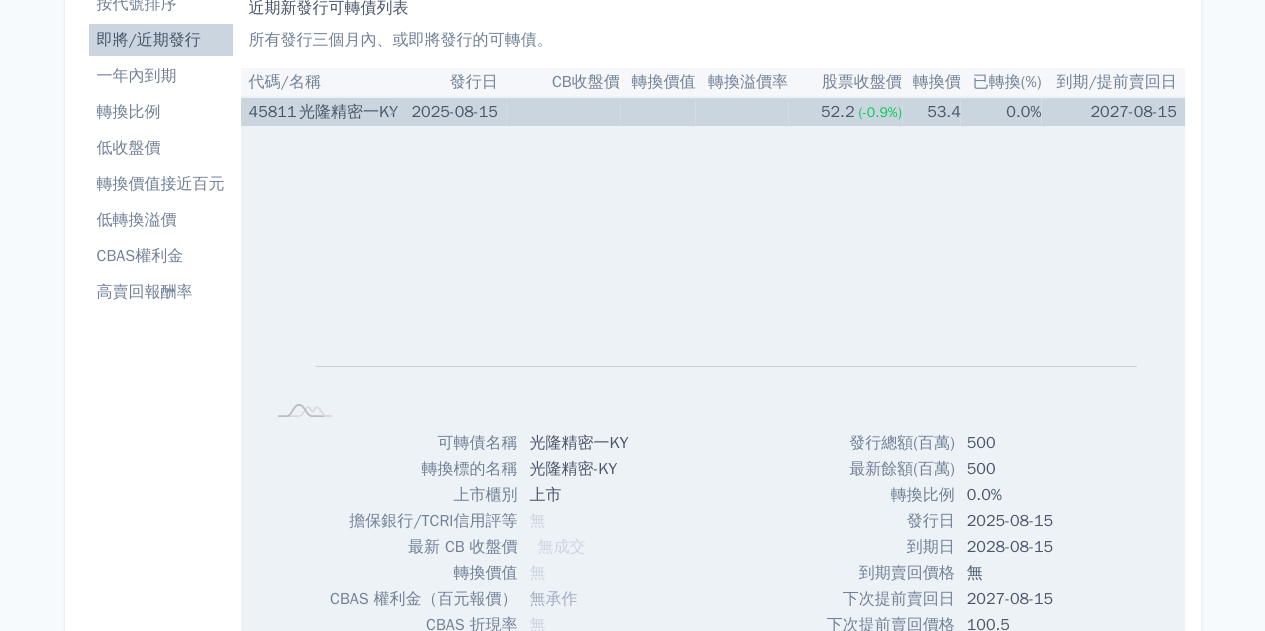 click on "光隆精密一KY" at bounding box center (344, 112) 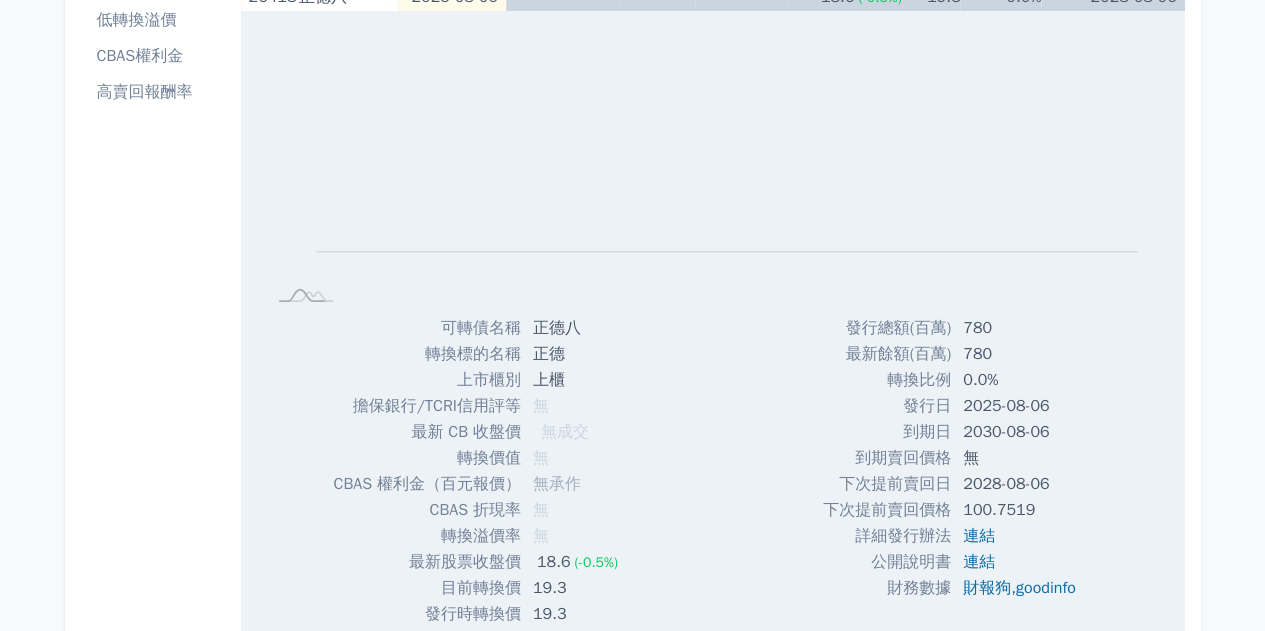 scroll, scrollTop: 100, scrollLeft: 0, axis: vertical 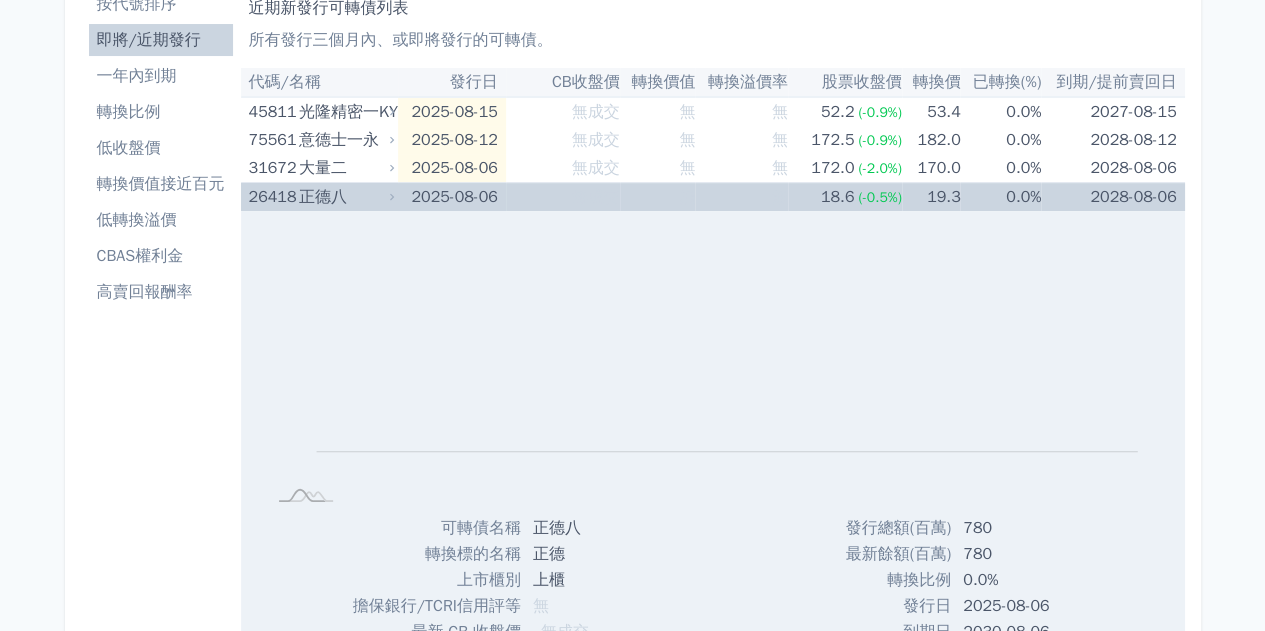 click on "正德八" at bounding box center [344, 197] 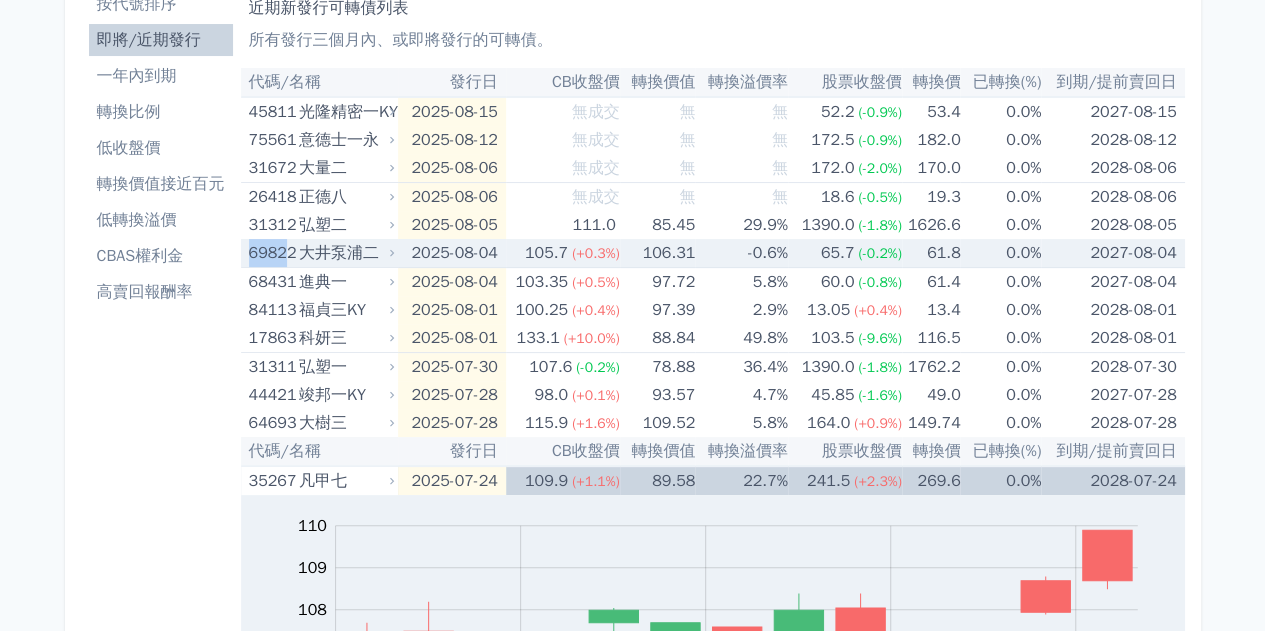drag, startPoint x: 248, startPoint y: 249, endPoint x: 284, endPoint y: 252, distance: 36.124783 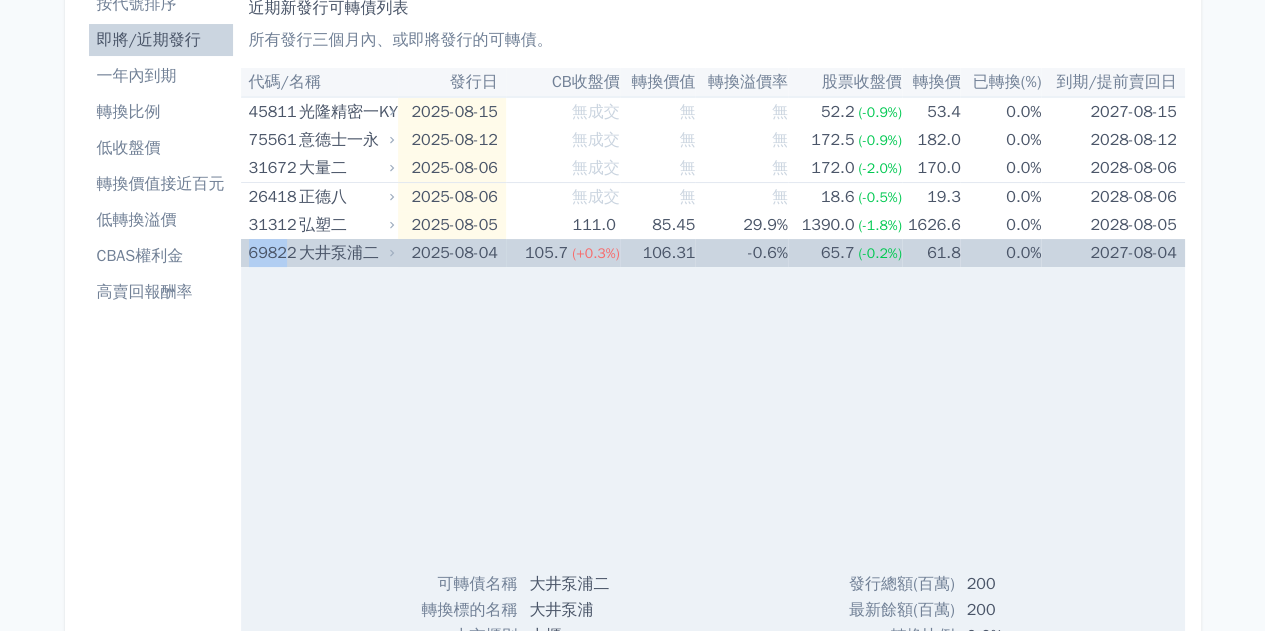 copy on "6982" 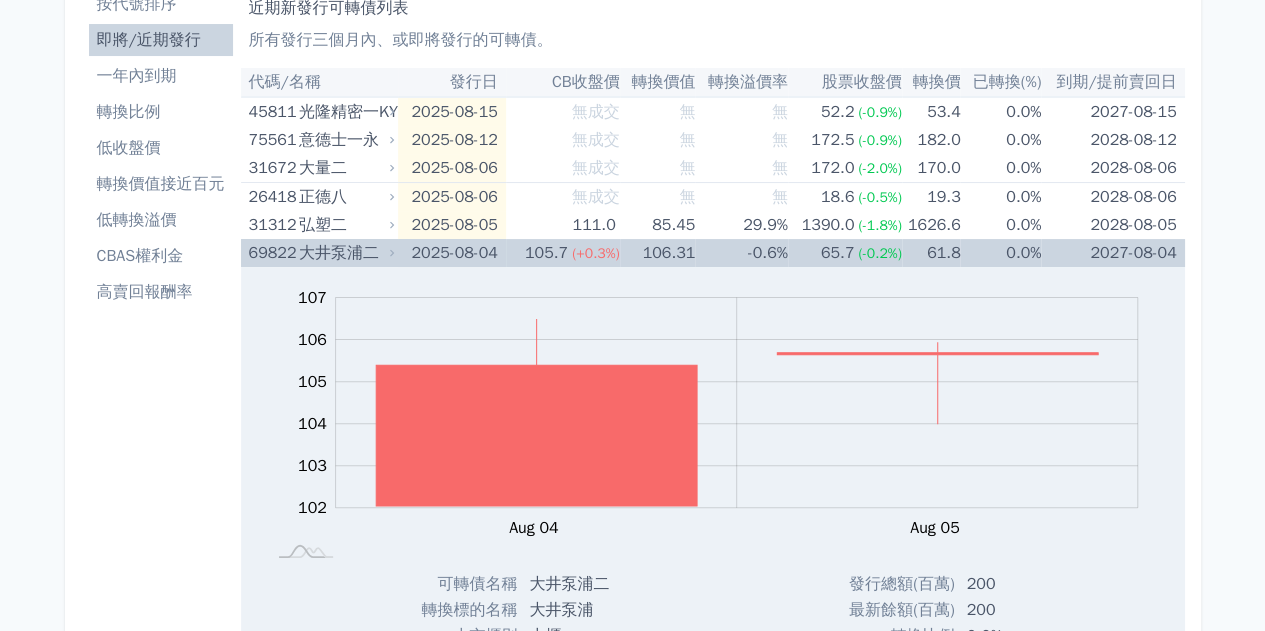 click on "大井泵浦二" at bounding box center [344, 253] 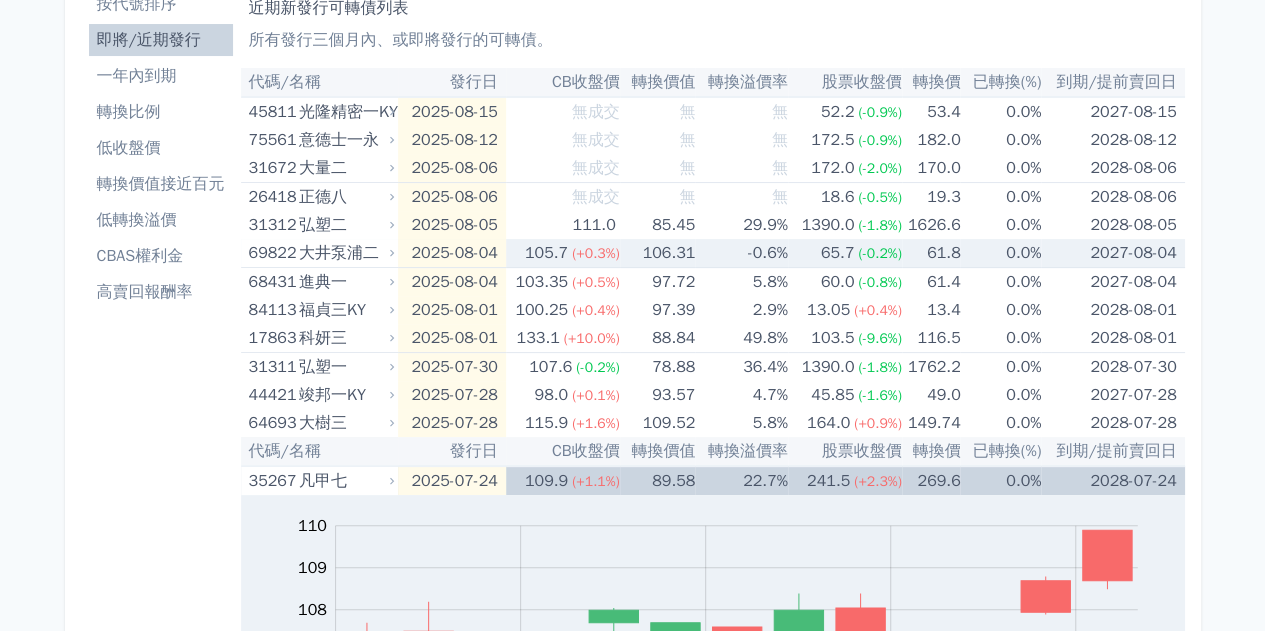 click on "61.8" at bounding box center [931, 253] 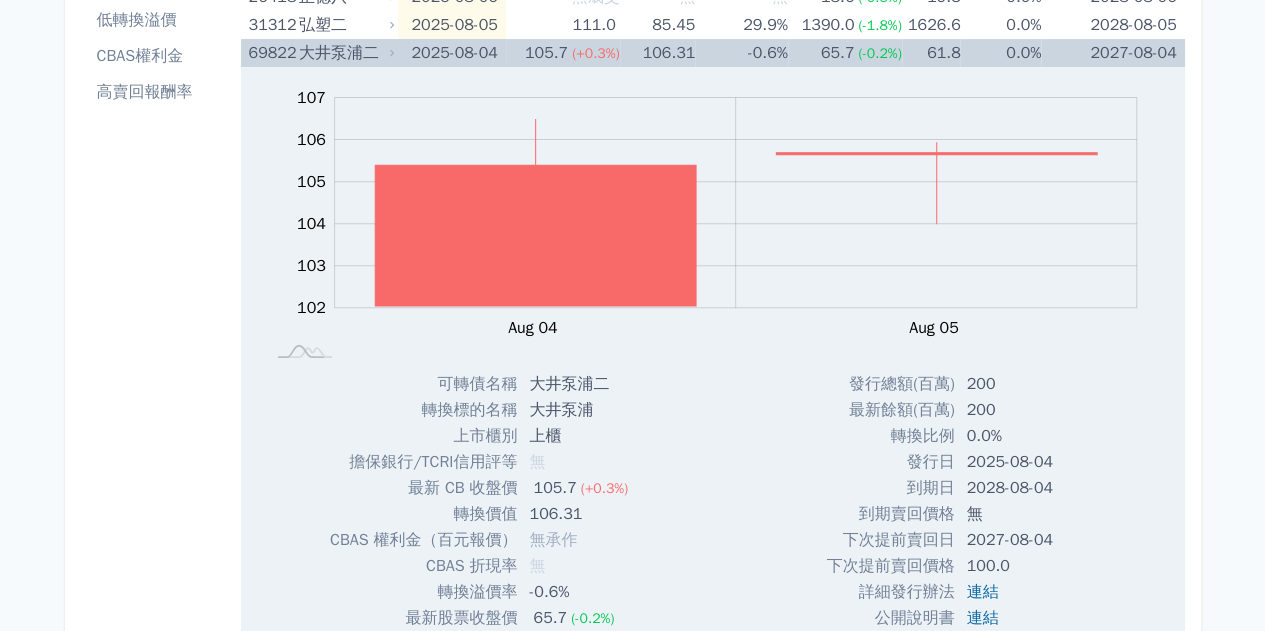 scroll, scrollTop: 100, scrollLeft: 0, axis: vertical 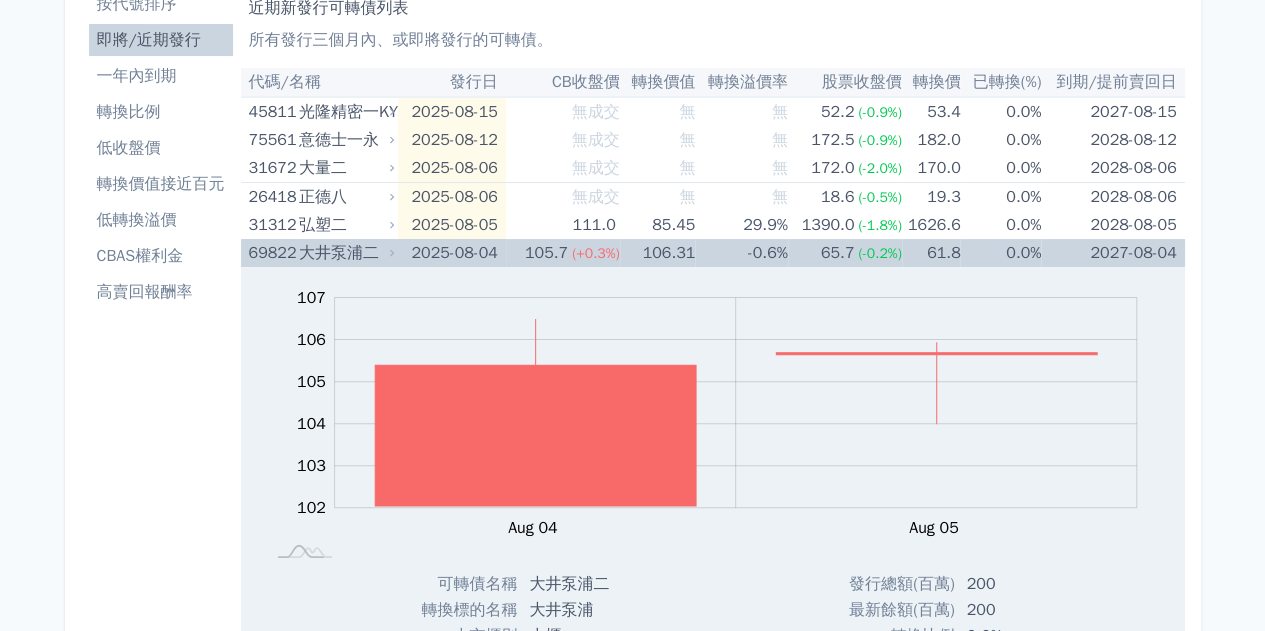 click on "(-0.2%)" at bounding box center [879, 253] 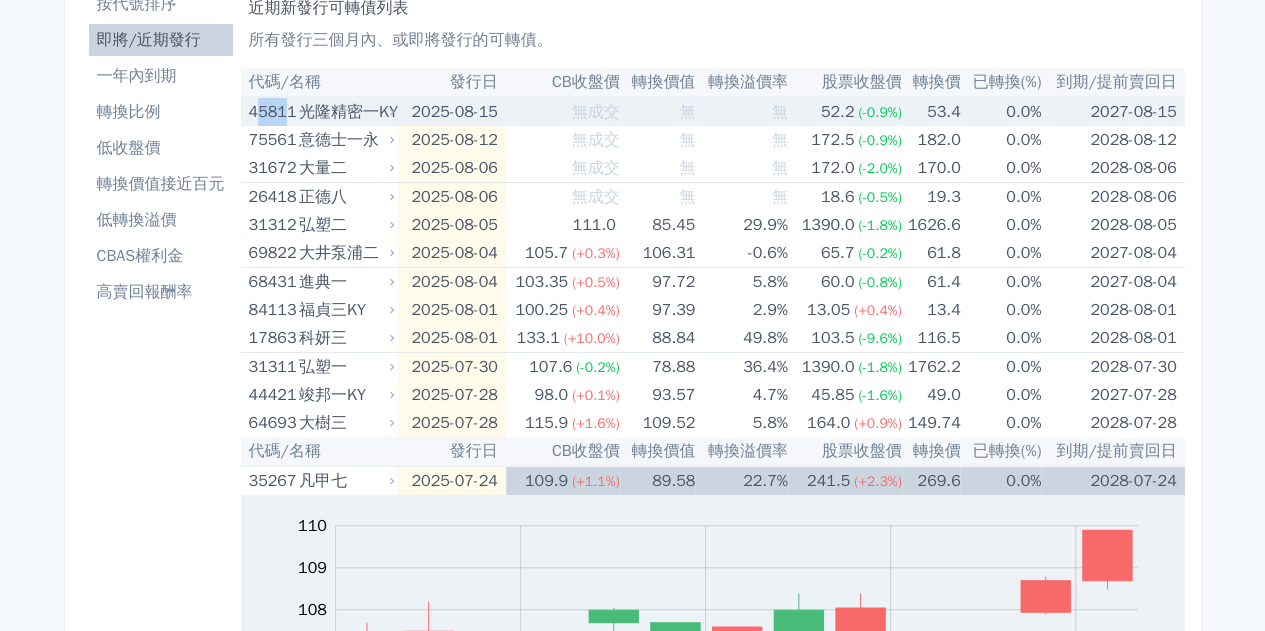 drag, startPoint x: 256, startPoint y: 115, endPoint x: 282, endPoint y: 120, distance: 26.476404 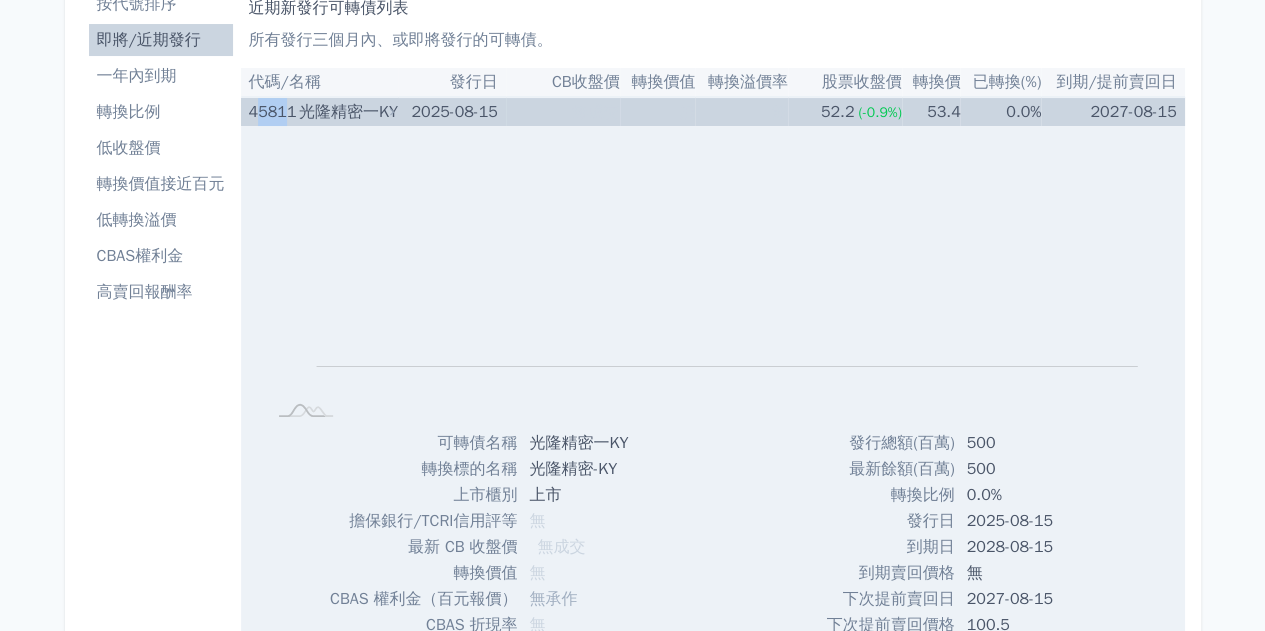 click on "45811" at bounding box center [272, 112] 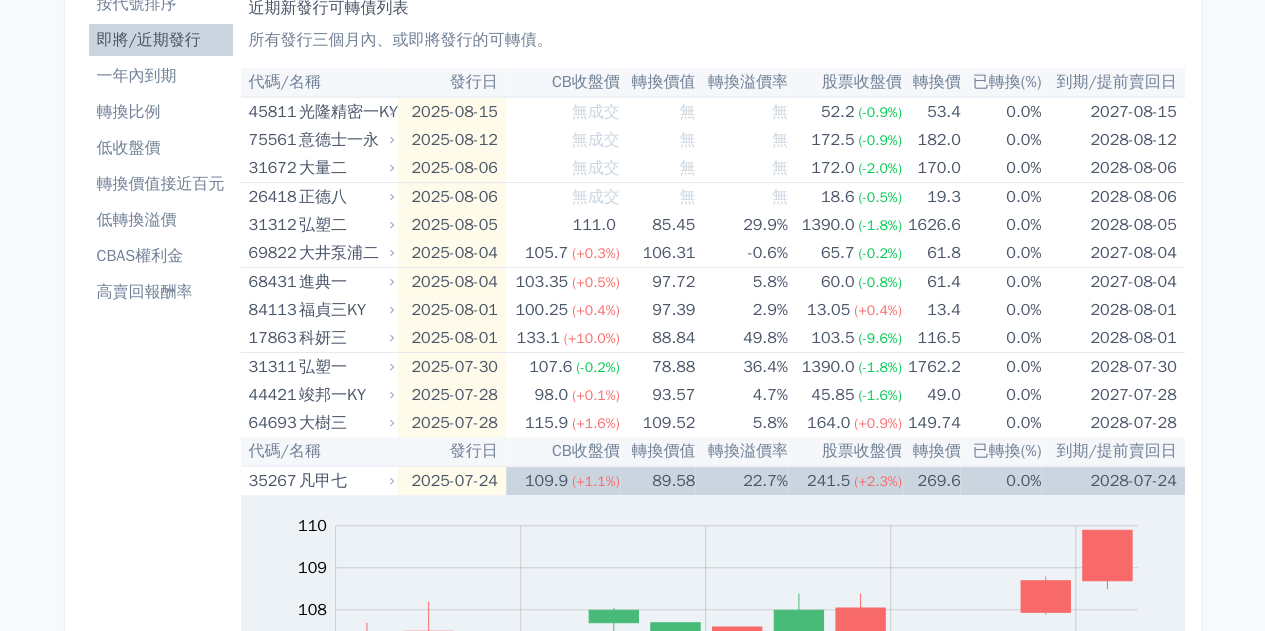 click on "按代號排序
即將/近期發行
一年內到期
轉換比例
低收盤價
轉換價值接近百元
低轉換溢價
CBAS權利金
高賣回報酬率" at bounding box center (161, 931) 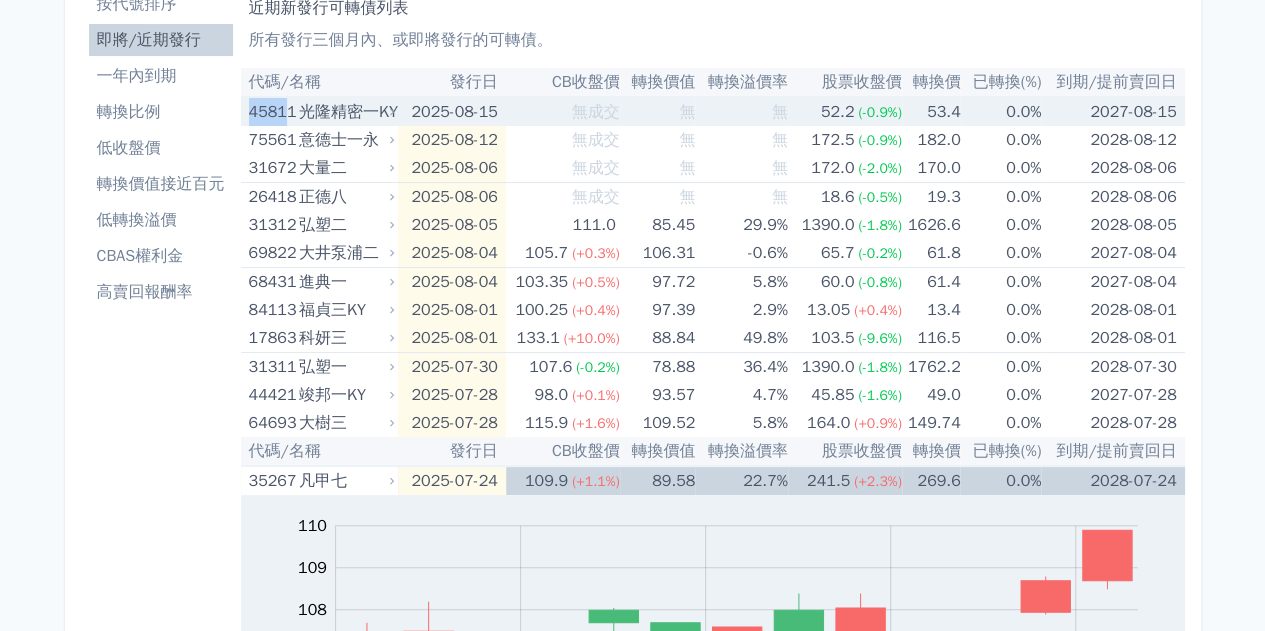 drag, startPoint x: 250, startPoint y: 111, endPoint x: 288, endPoint y: 109, distance: 38.052597 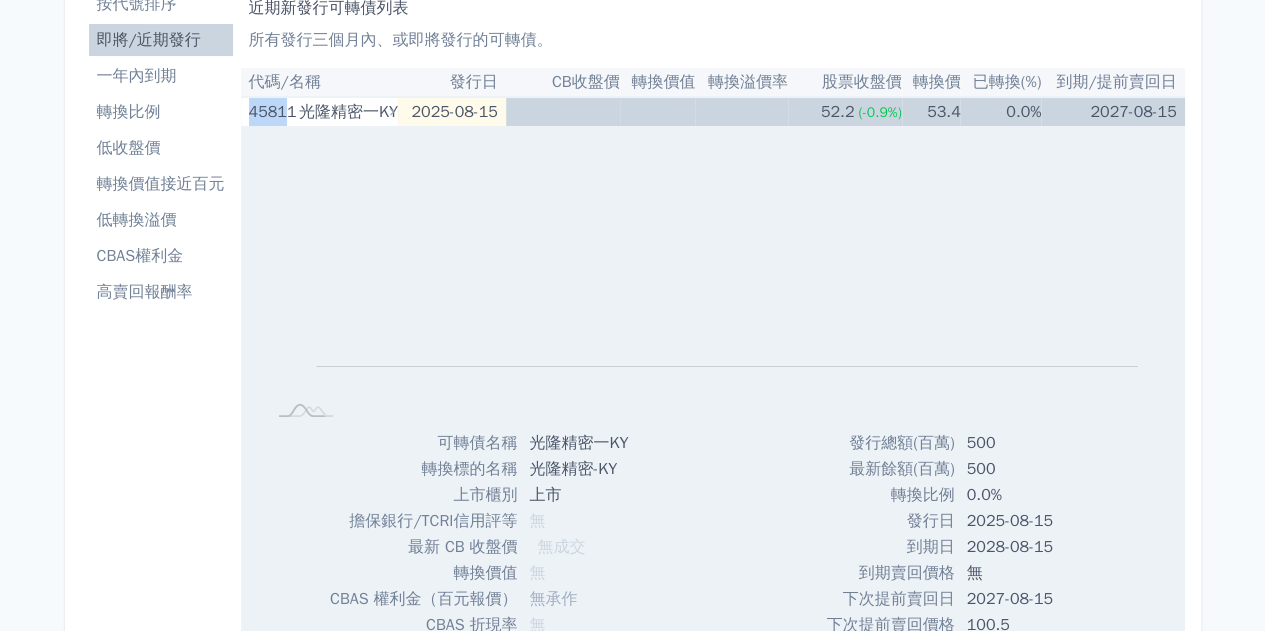 copy on "4581" 